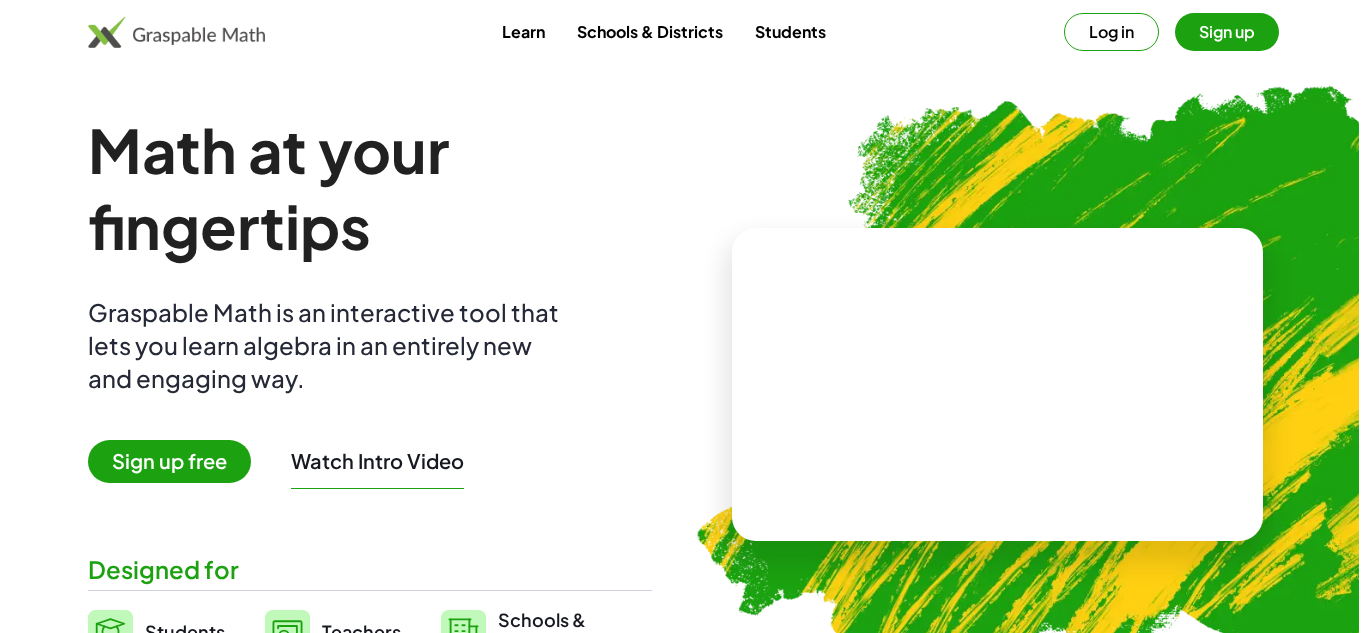 scroll, scrollTop: 0, scrollLeft: 0, axis: both 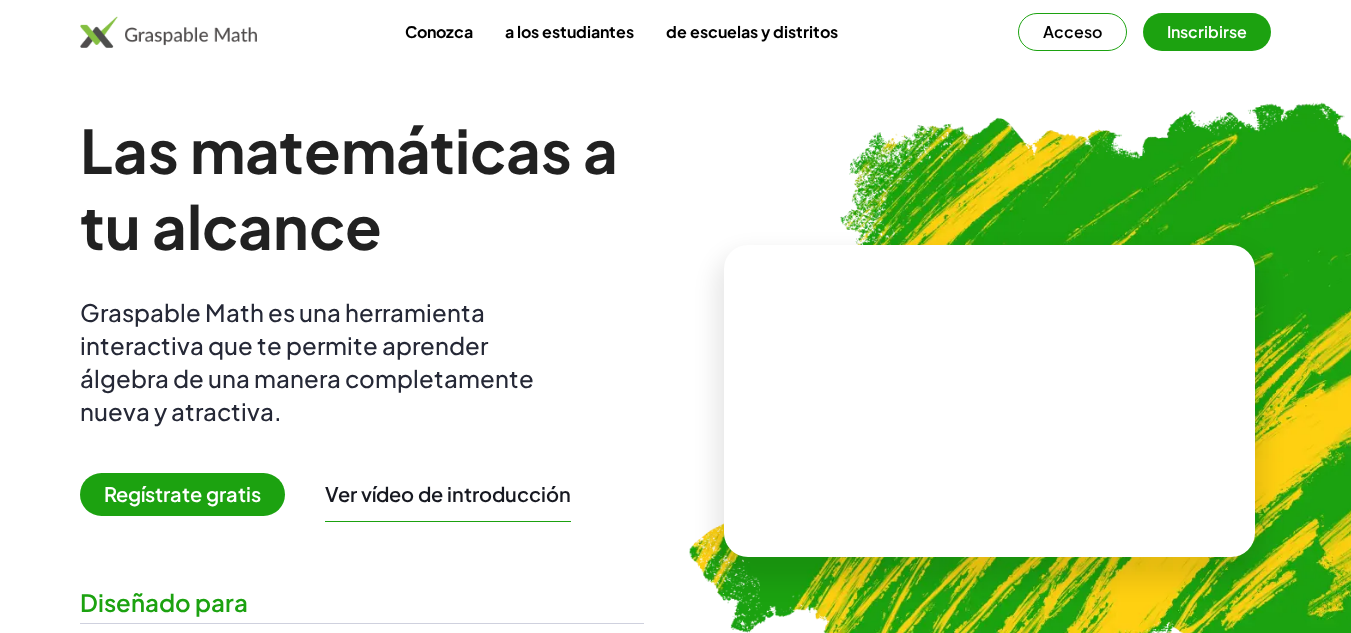 click on "Regístrate gratis" at bounding box center (182, 494) 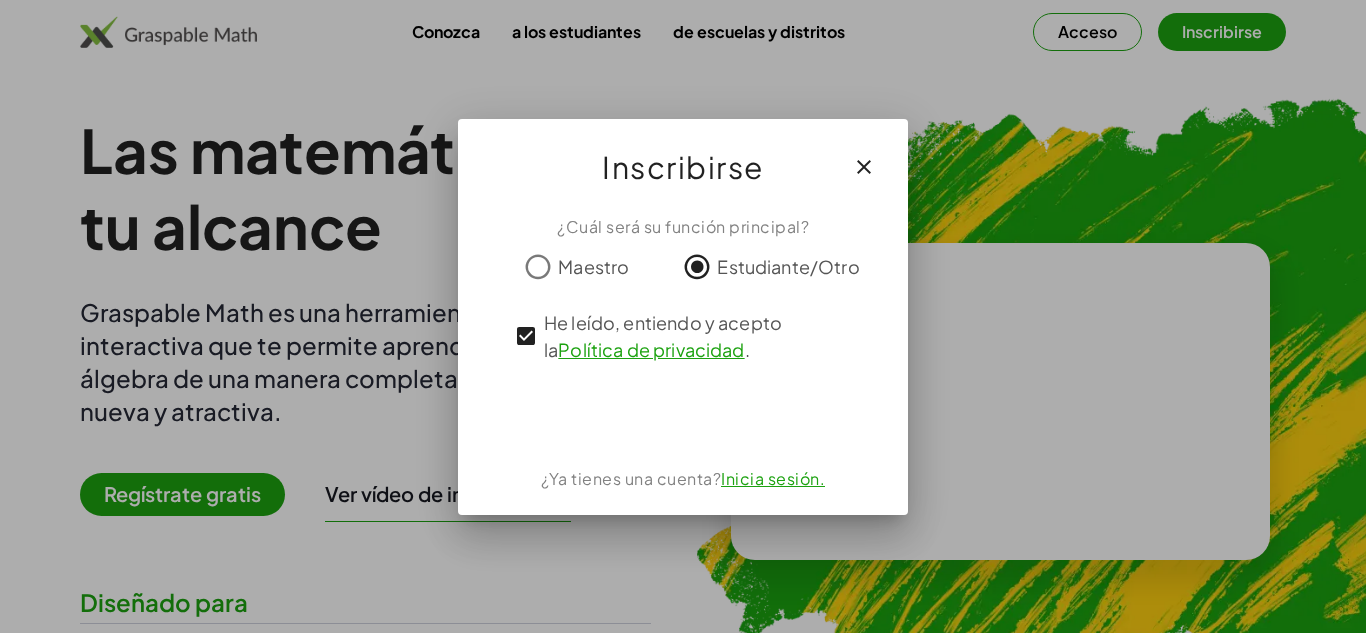 click on "¿Cuál será su función principal? Maestro Estudiante/Otro He leído, entiendo y acepto la Política de privacidad. ¿Ya tienes una cuenta? Inicia sesión." 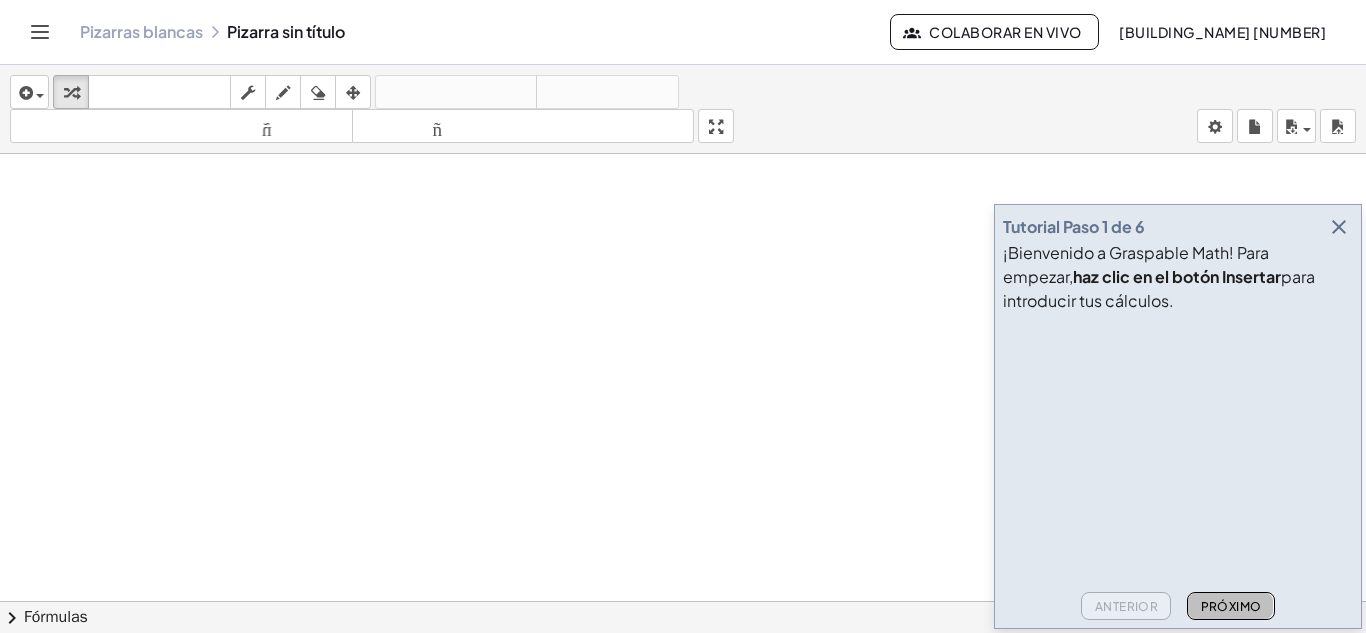 click on "Próximo" at bounding box center [1230, 606] 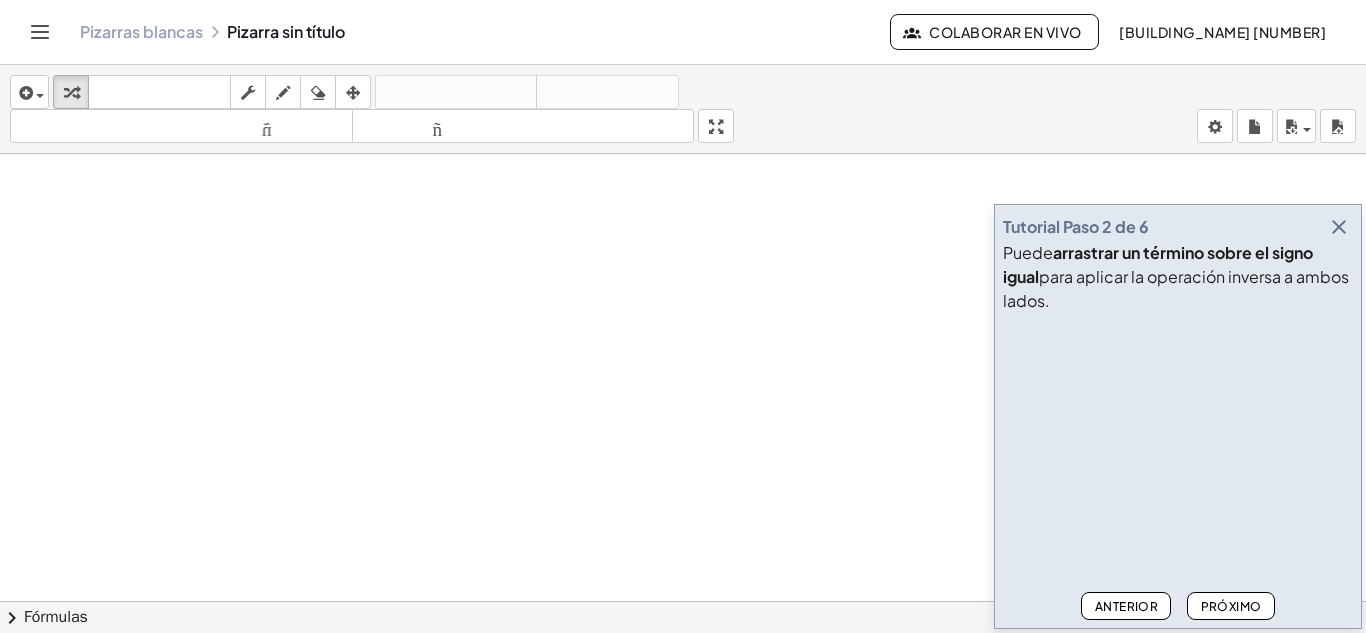 click on "Próximo" at bounding box center (1231, 606) 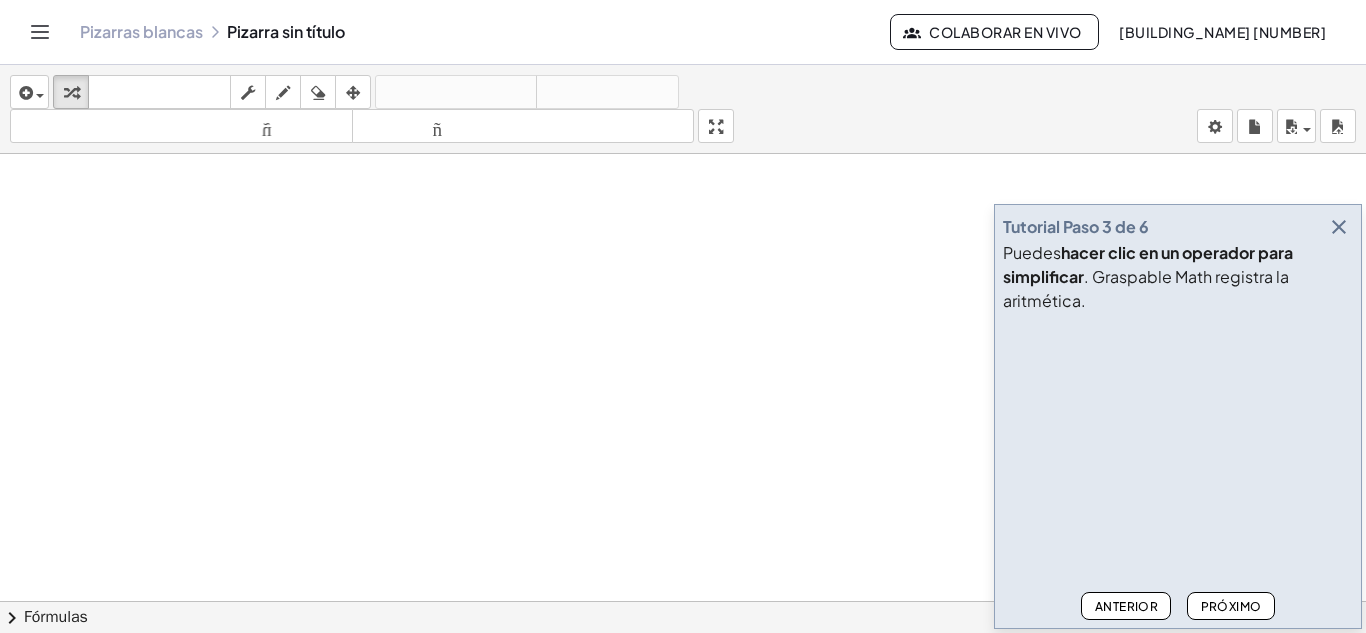 click on "Próximo" at bounding box center [1230, 606] 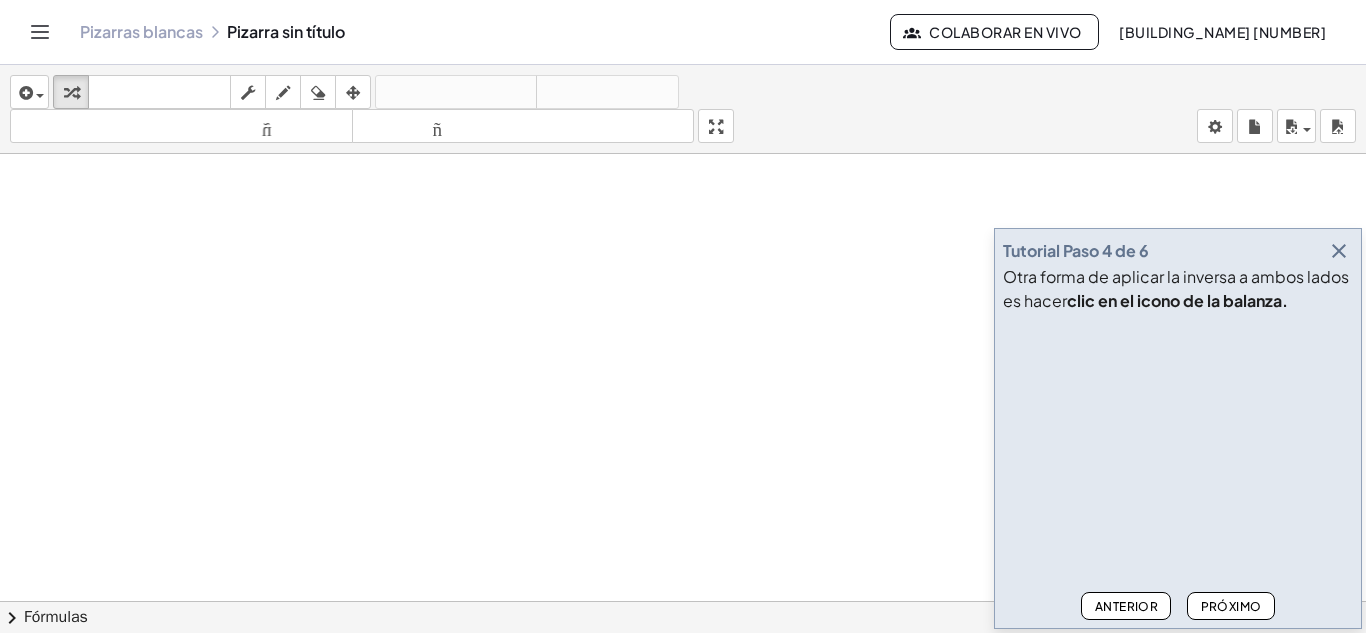 click on "Próximo" at bounding box center (1231, 606) 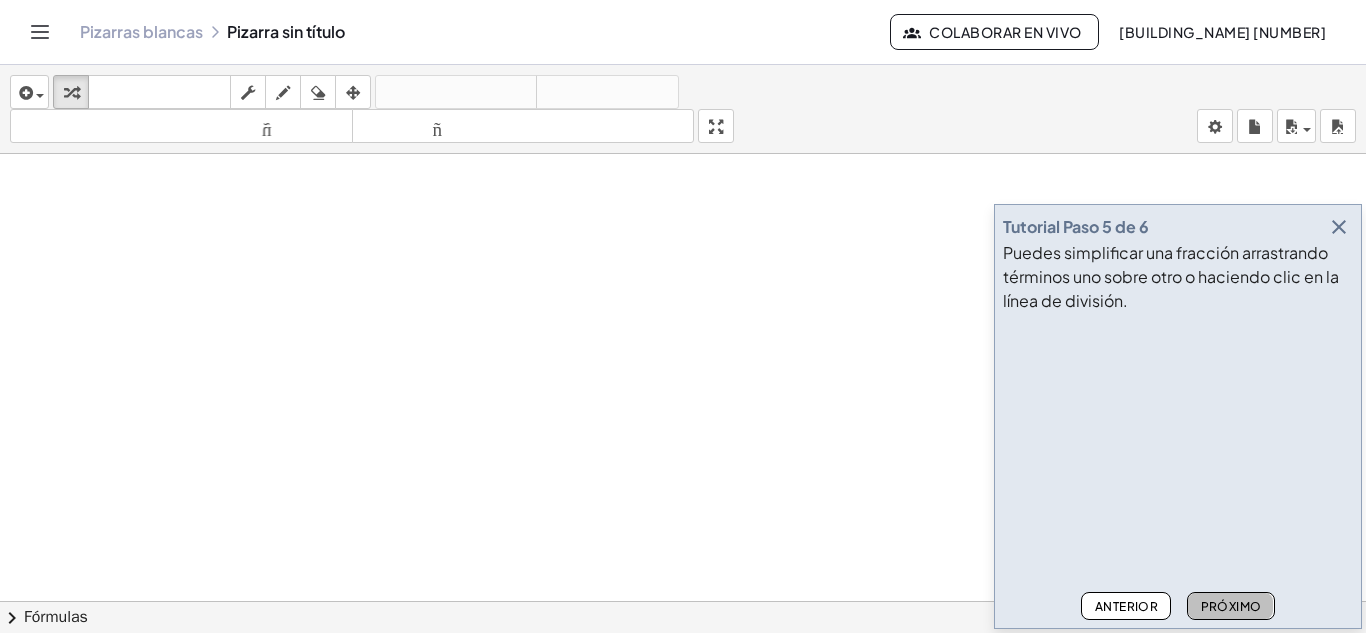click on "Próximo" at bounding box center [1231, 606] 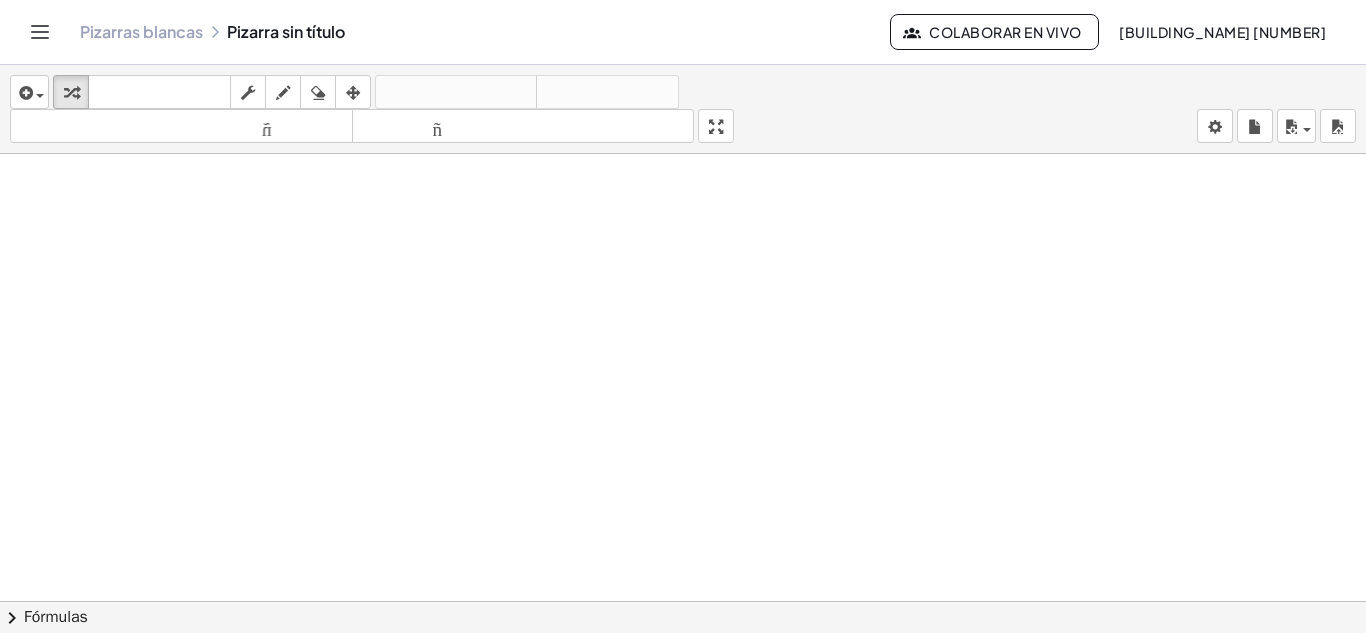 click 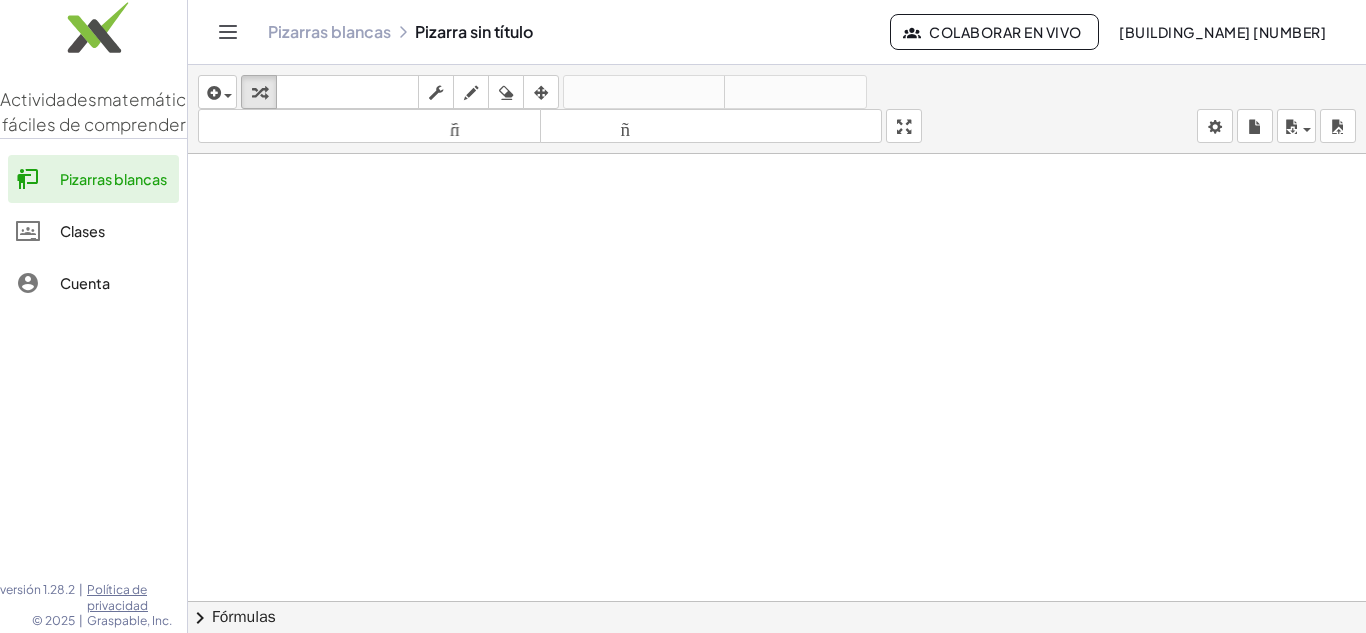 click 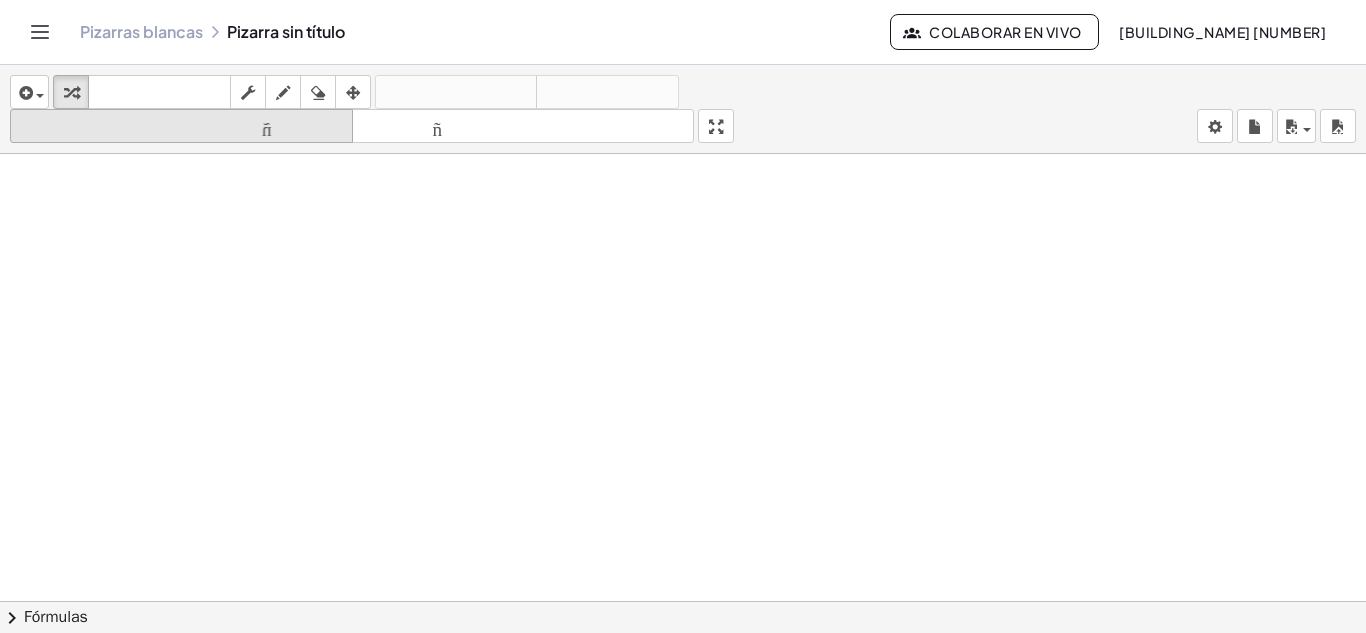 click on "tamaño_del_formato" at bounding box center [181, 126] 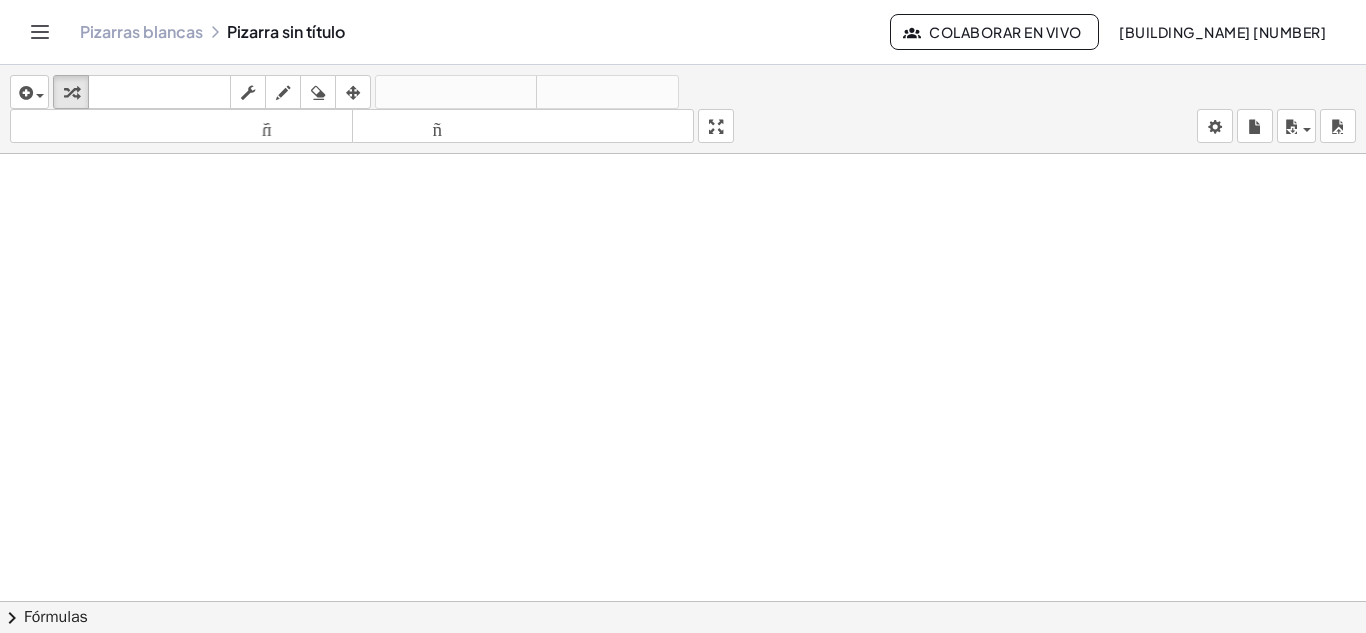 click on "Pizarras blancas Pizarra sin título" at bounding box center [485, 32] 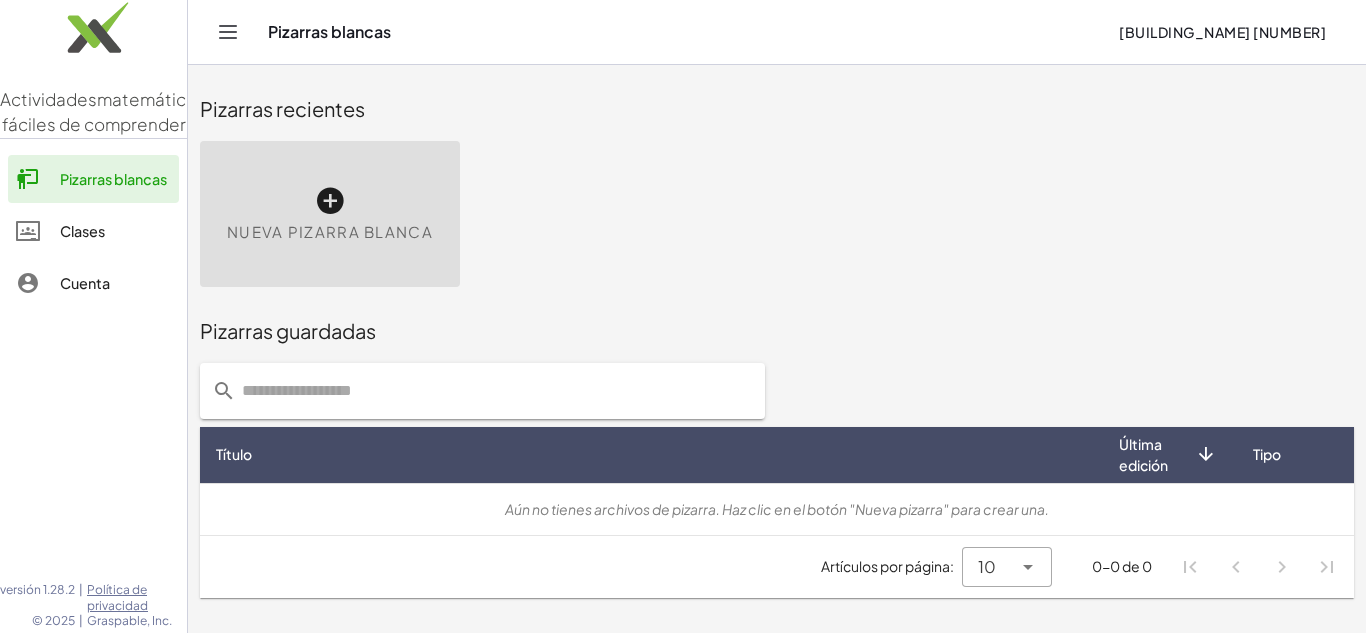 click on "Nueva pizarra blanca" at bounding box center (330, 214) 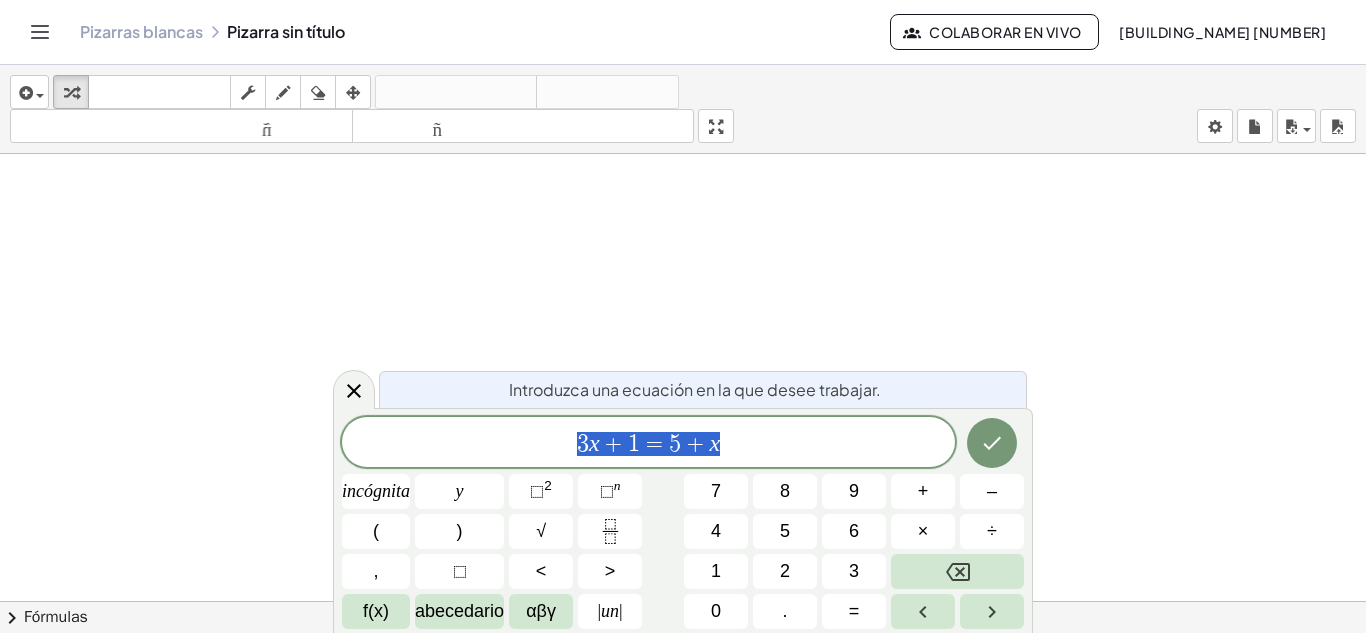 click on "3 x + 1 = 5 + x" 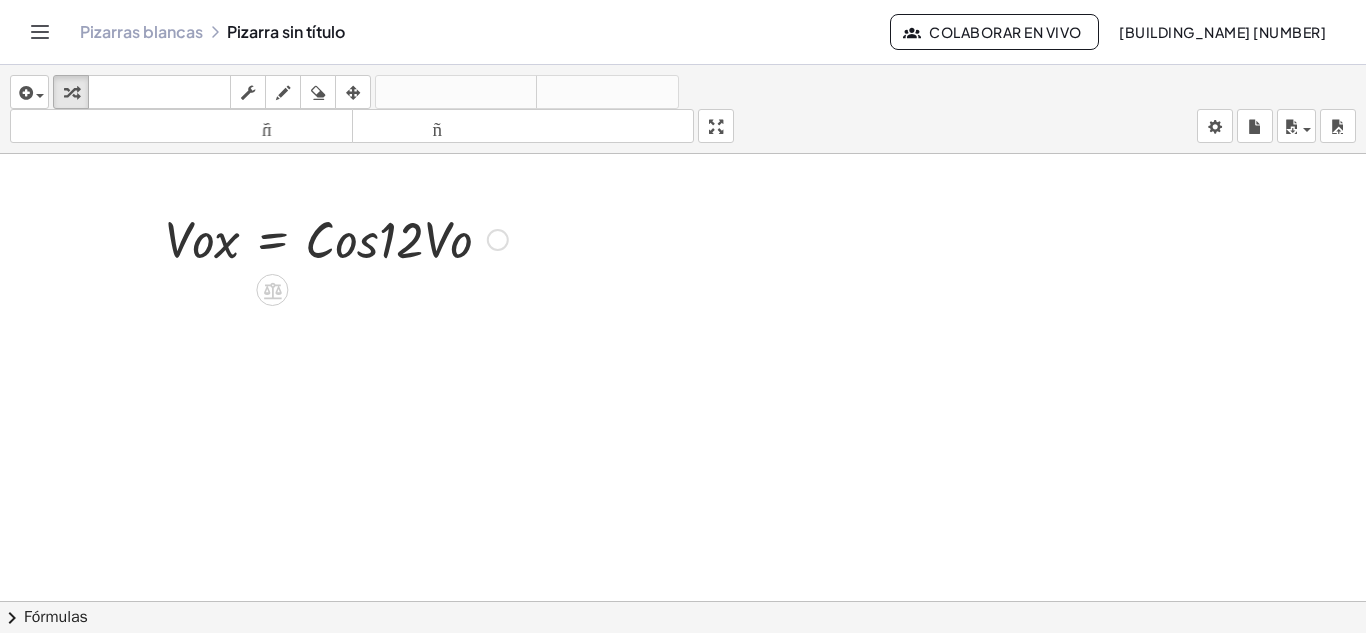 click on "· V · o · x = · C · o · s · 12 · V · o" at bounding box center (329, 238) 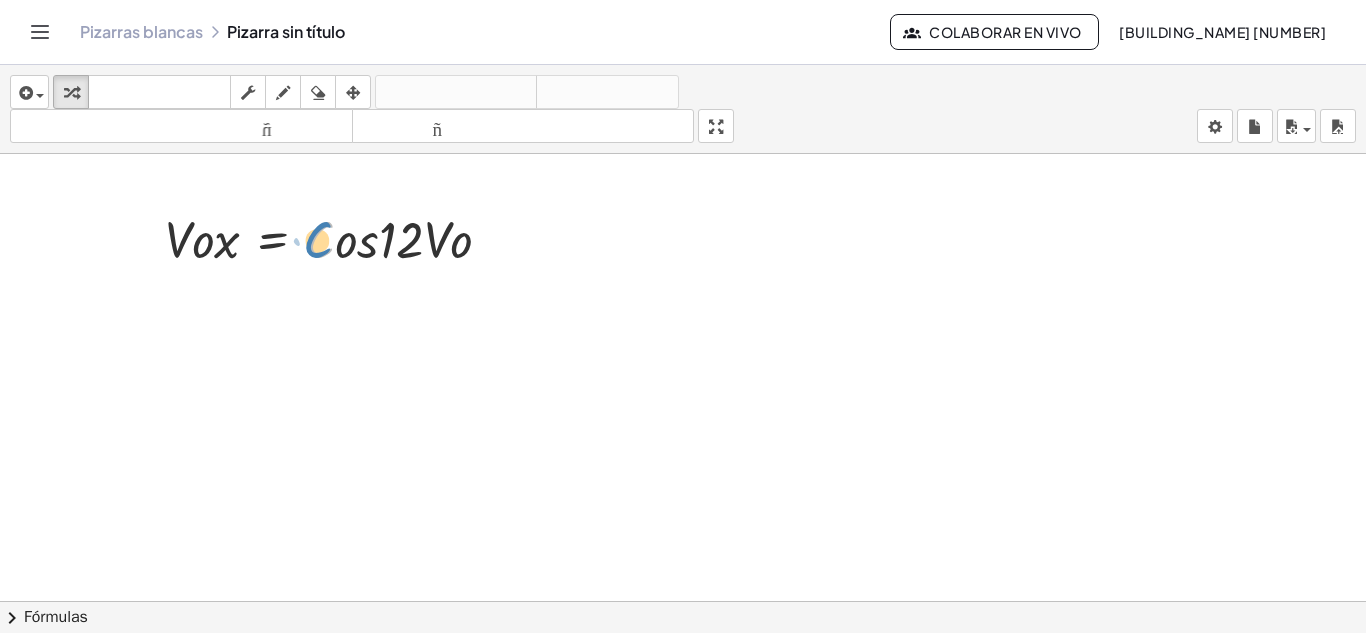 click at bounding box center [336, 238] 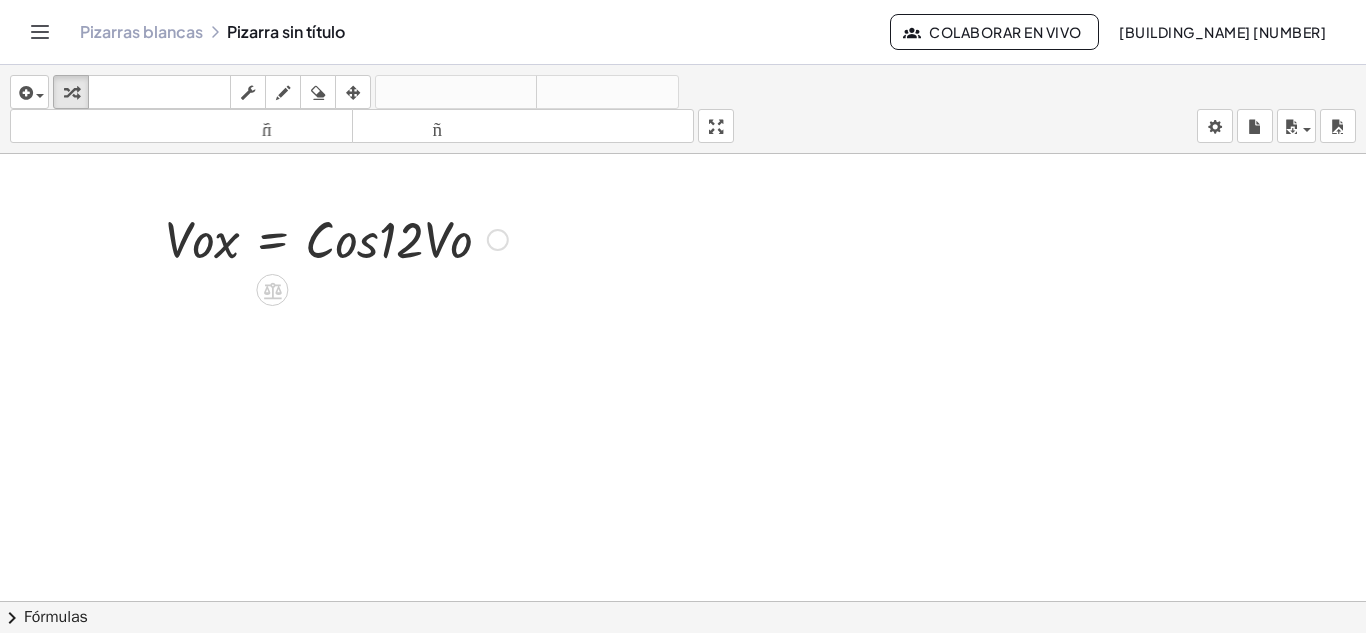 click on "· V · o · x = · C · o · s · 12 · V · o" at bounding box center [329, 238] 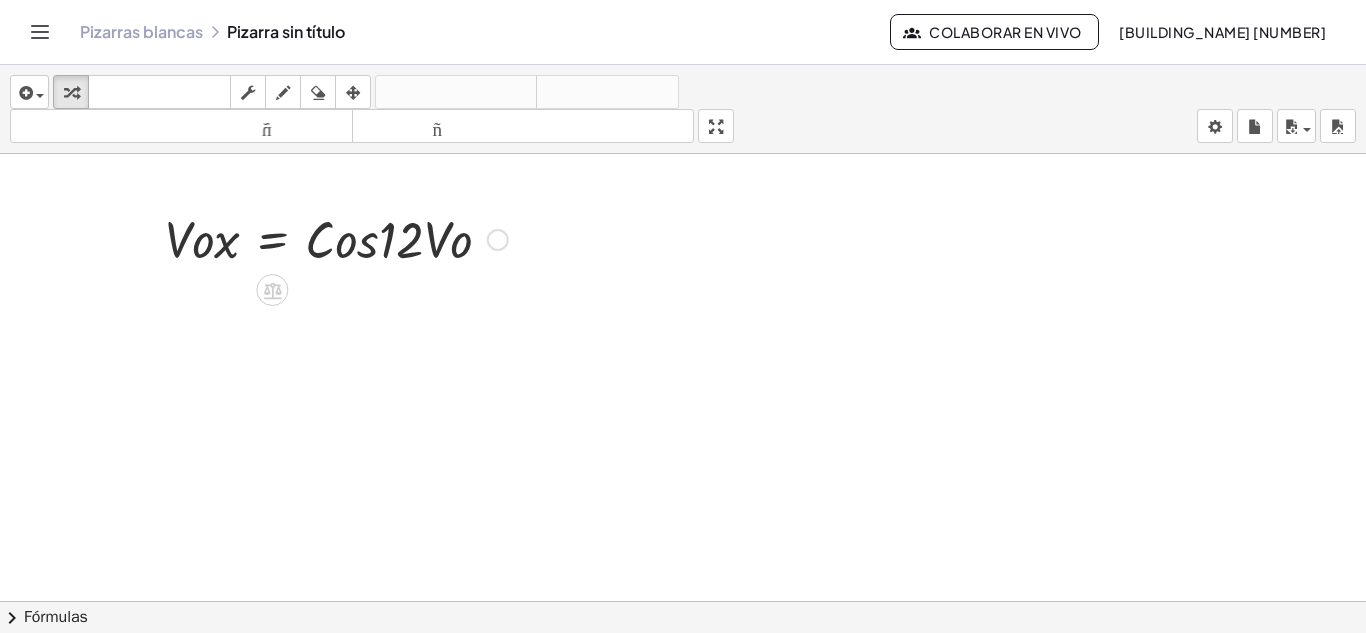 click at bounding box center [336, 238] 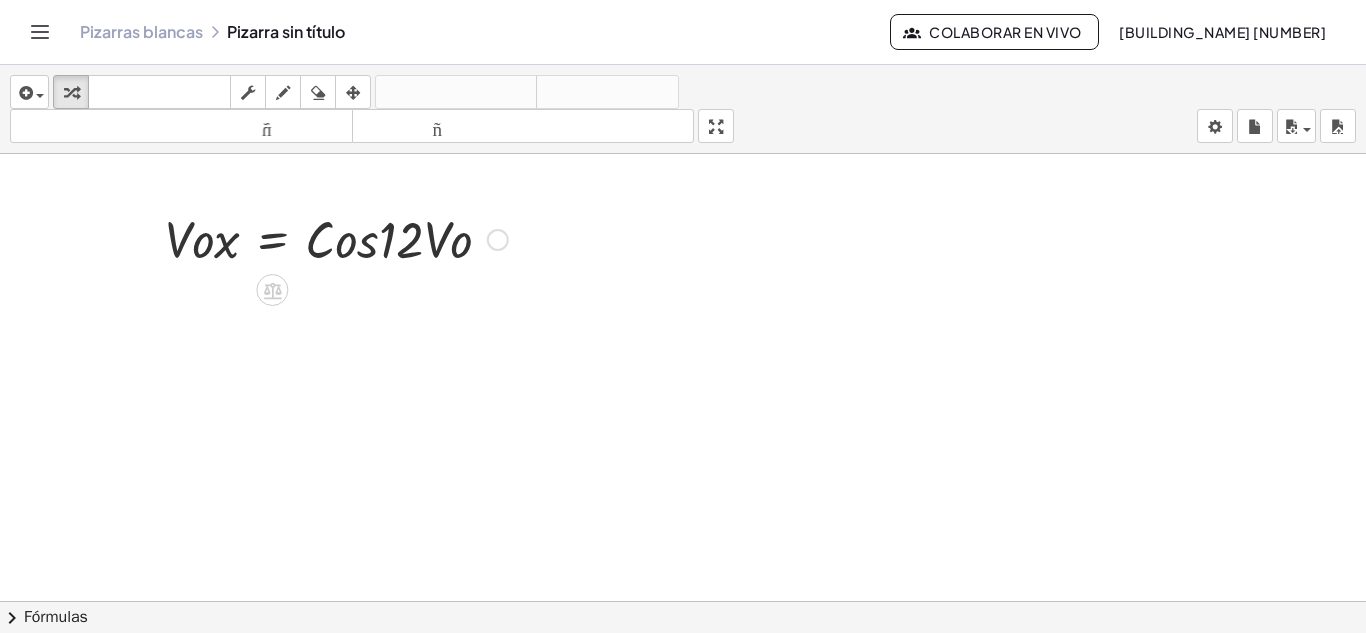 click at bounding box center (336, 238) 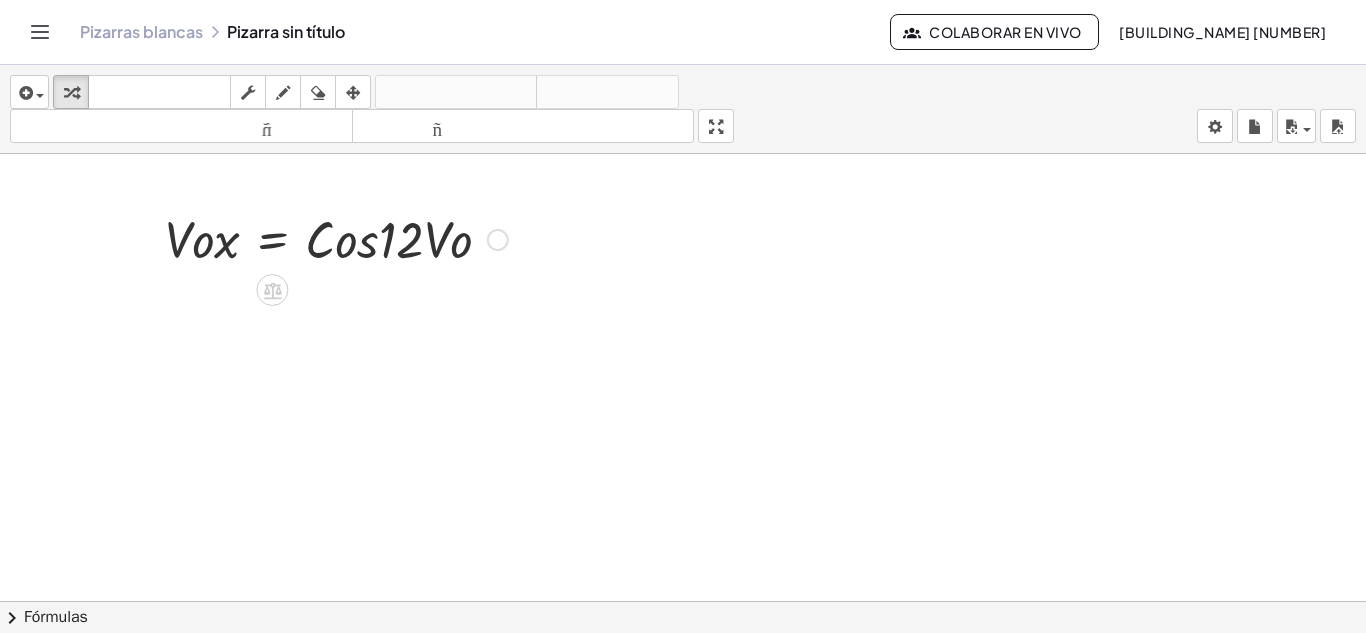 click at bounding box center [336, 238] 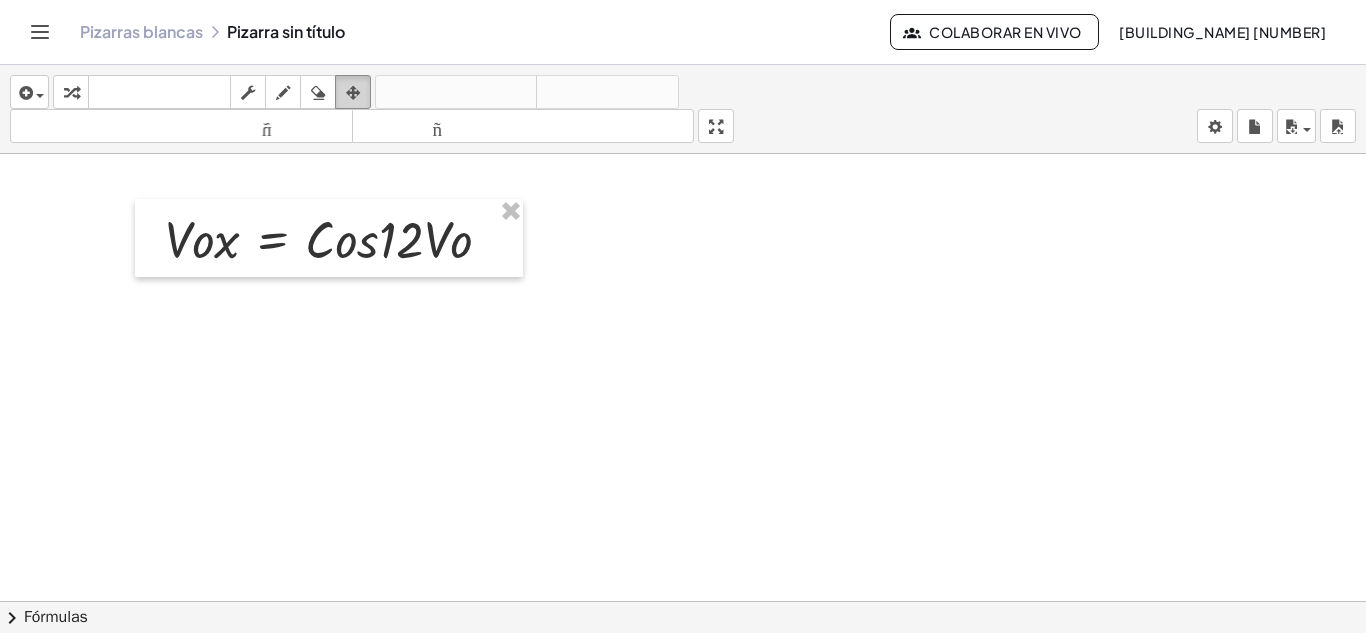 click at bounding box center [353, 93] 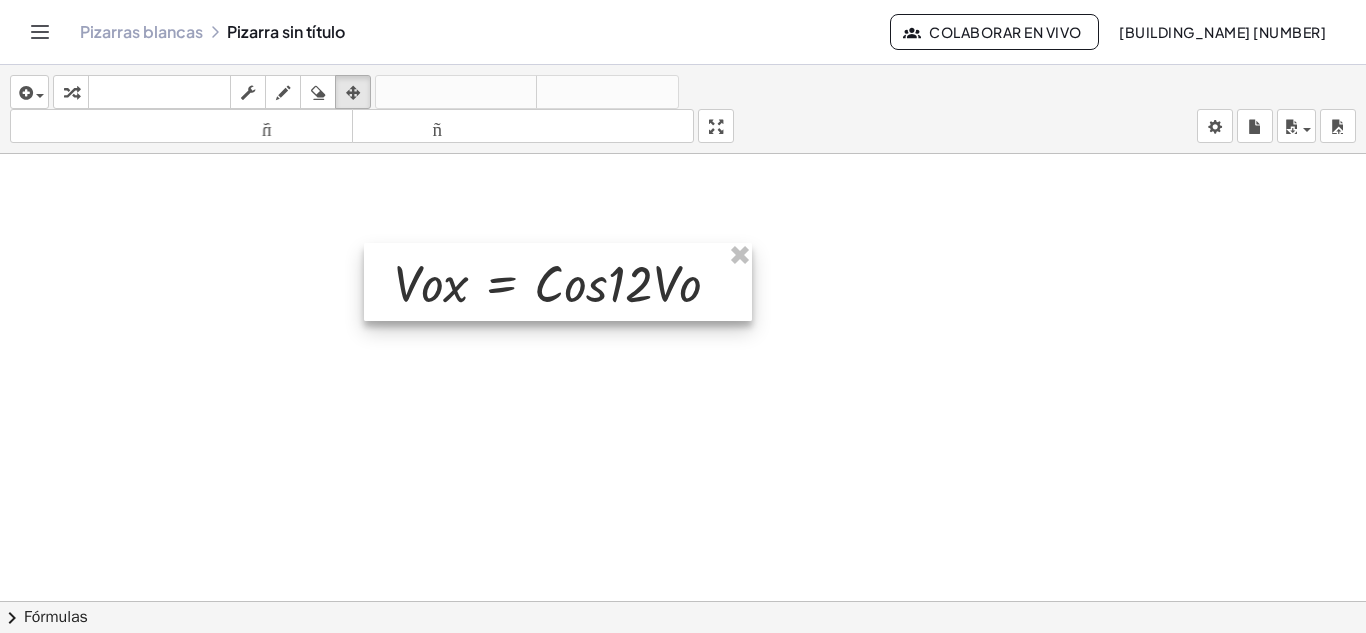 drag, startPoint x: 387, startPoint y: 218, endPoint x: 616, endPoint y: 262, distance: 233.18877 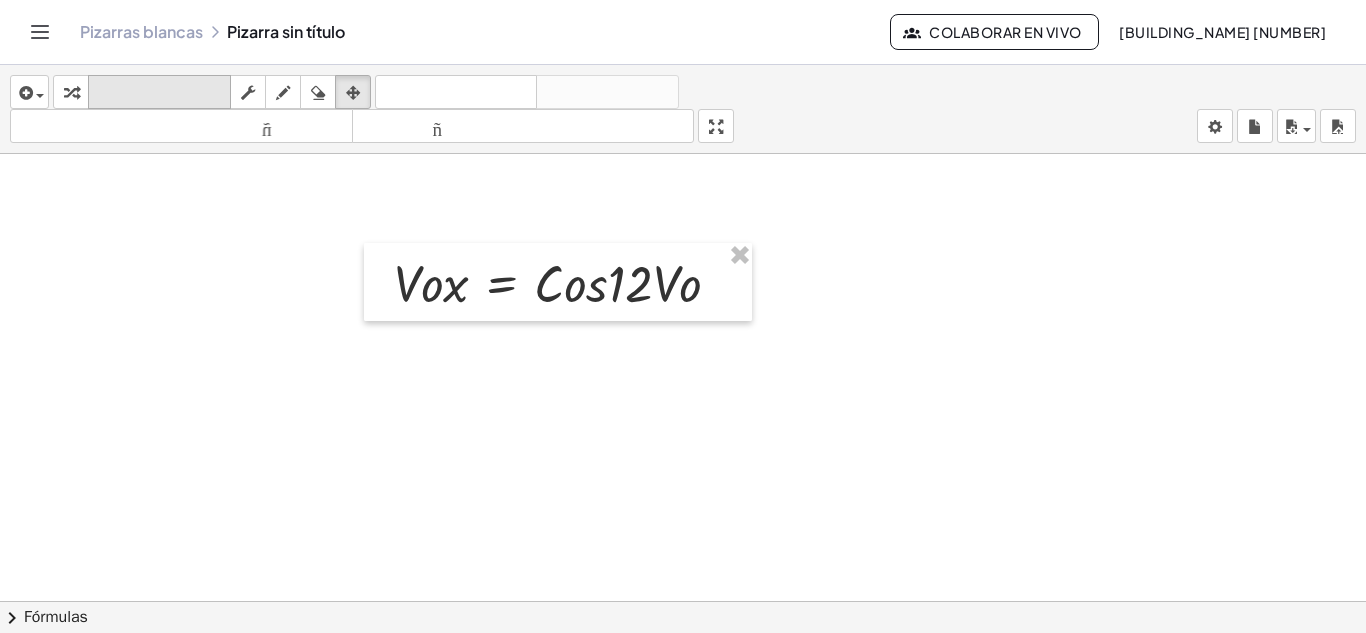 click on "teclado" at bounding box center [159, 92] 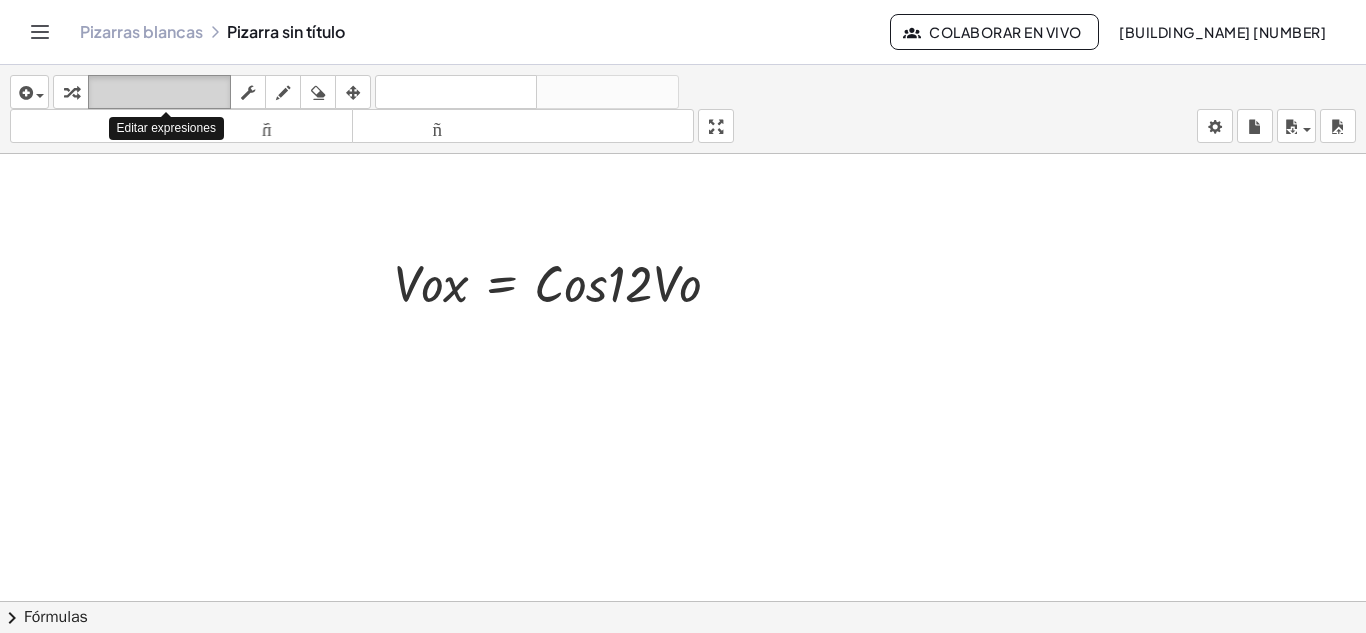 click on "teclado" at bounding box center (159, 92) 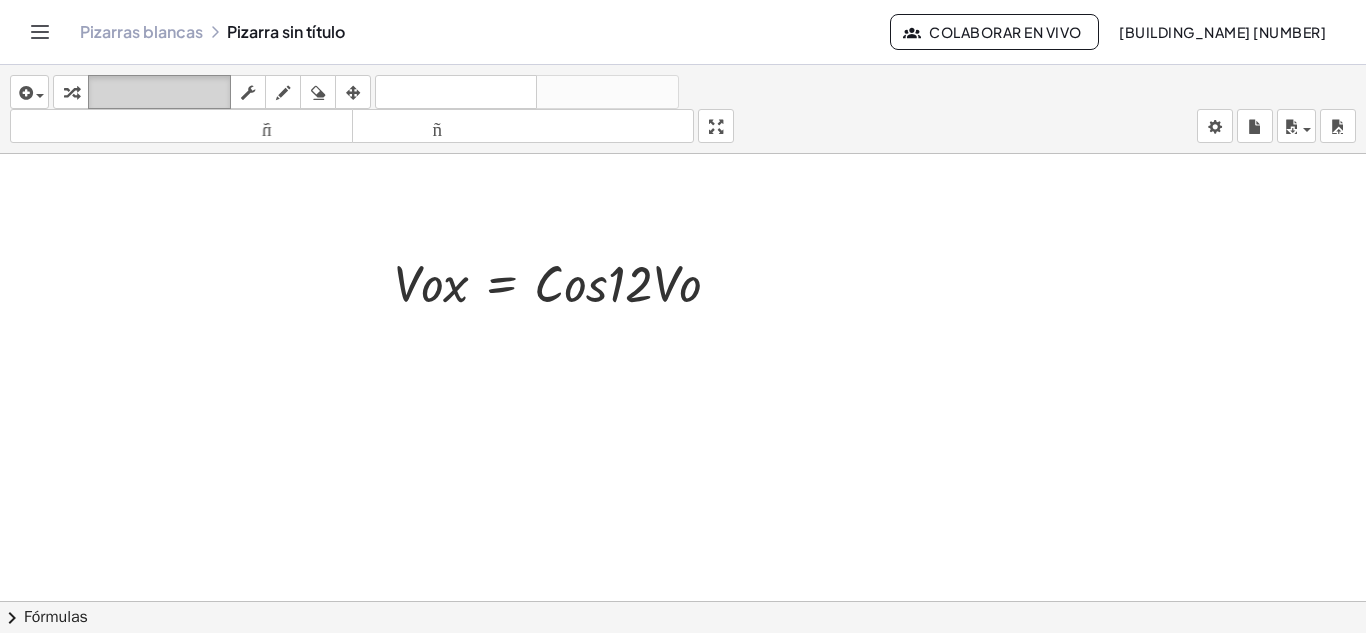 click on "teclado" at bounding box center (159, 92) 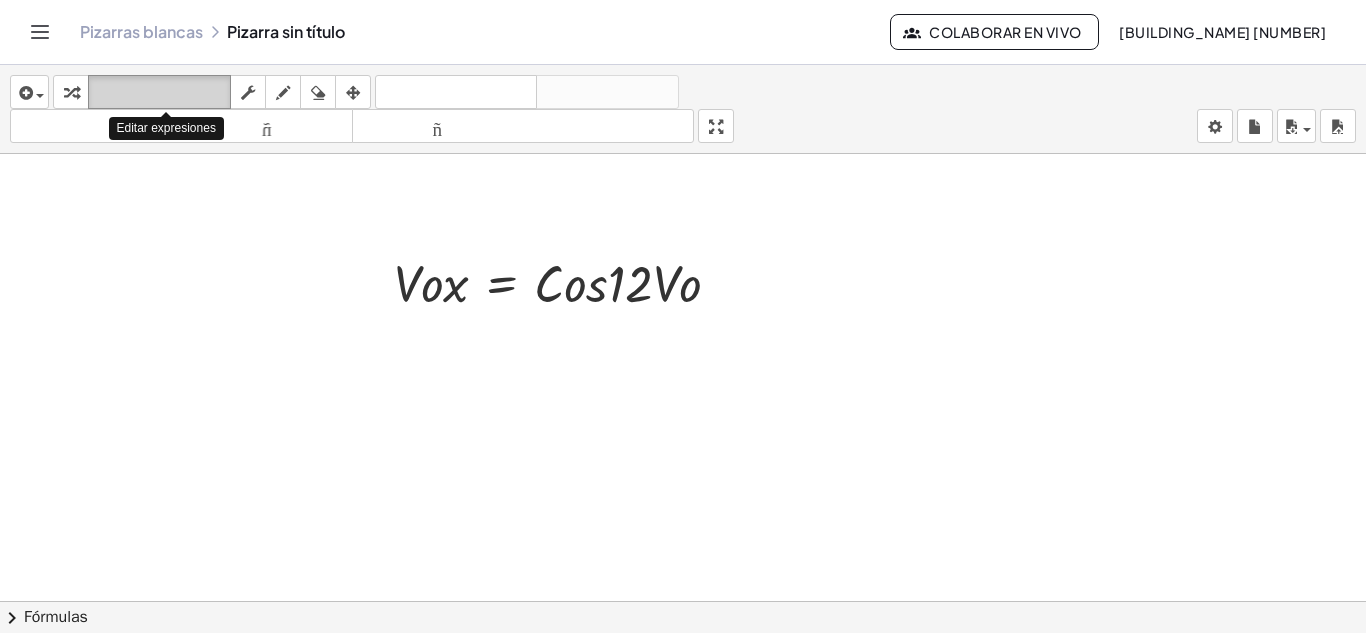 click on "teclado" at bounding box center [159, 92] 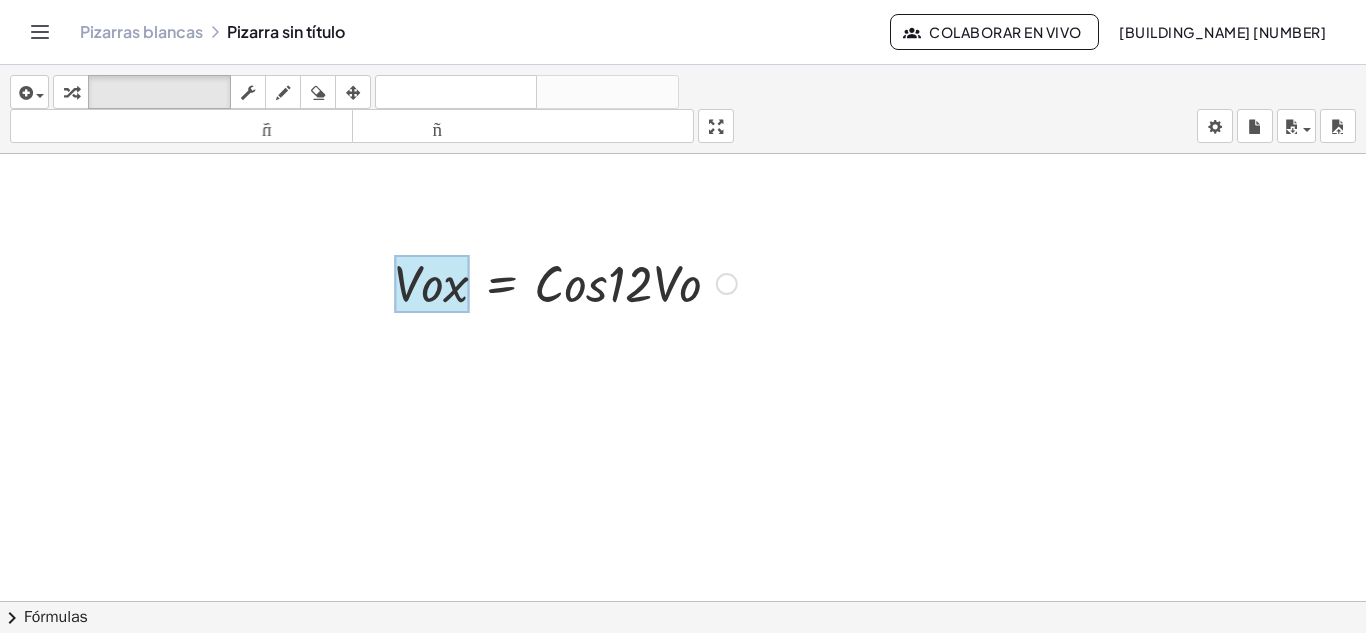 click at bounding box center [431, 284] 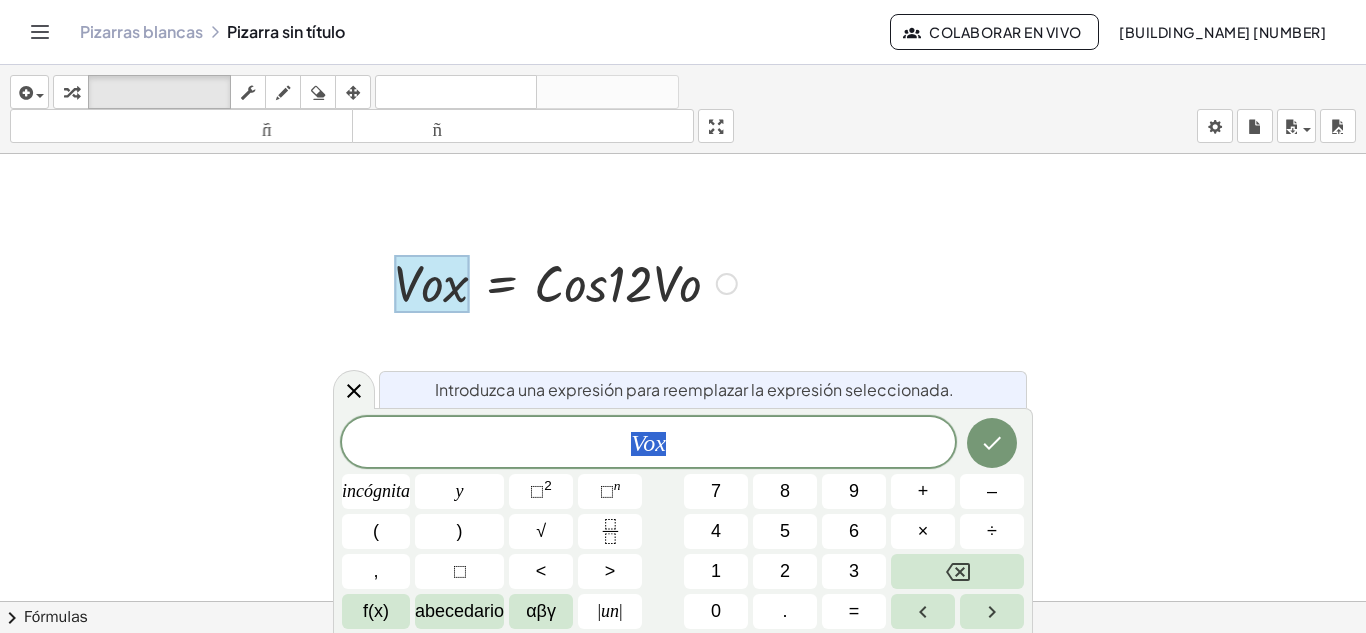 click at bounding box center (683, 615) 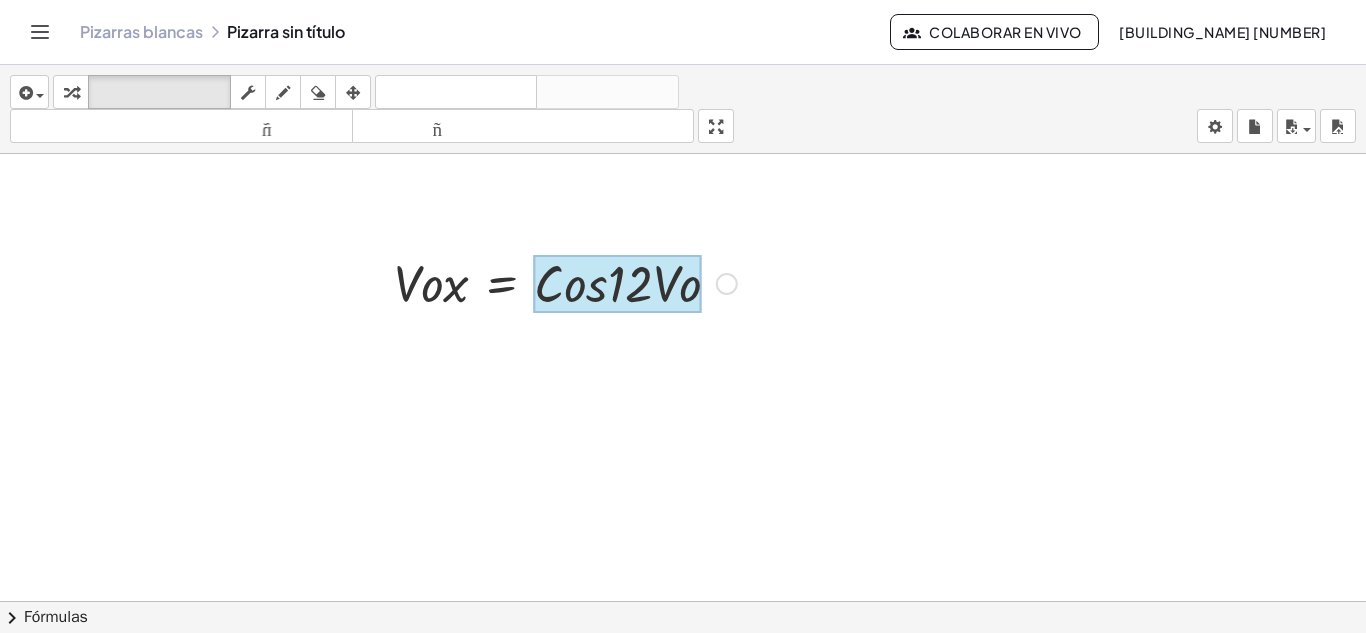 click at bounding box center (618, 284) 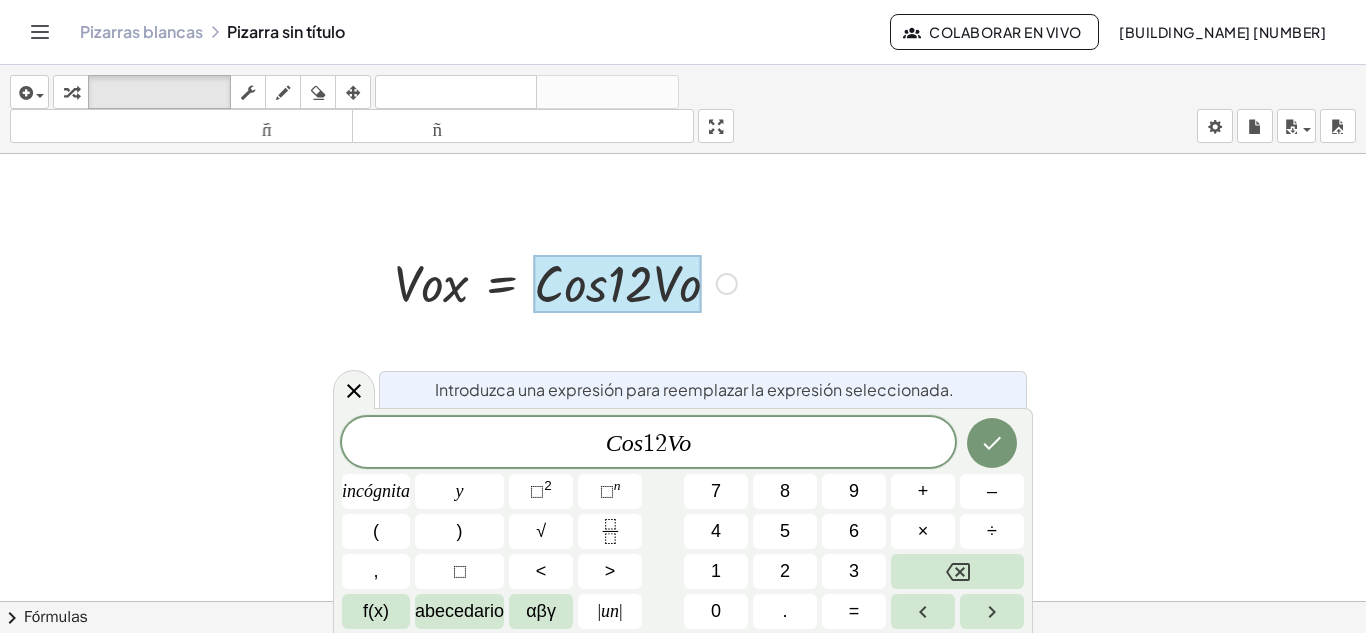 click at bounding box center (565, 282) 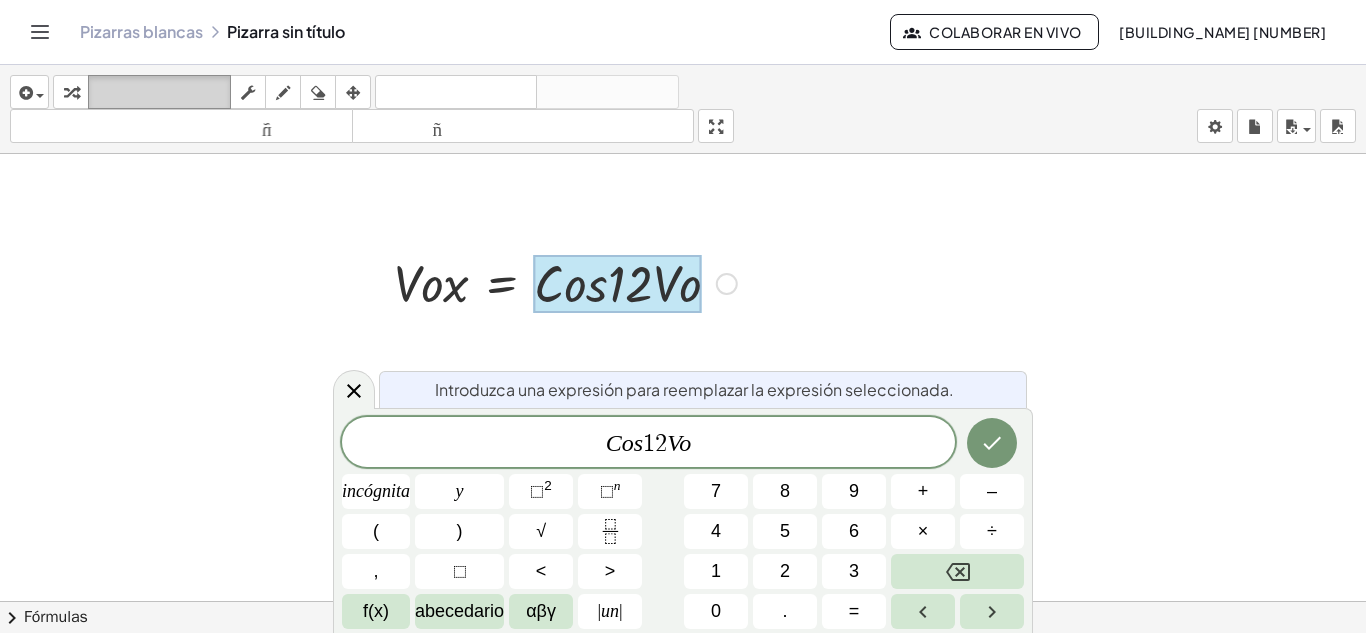 click on "teclado" at bounding box center (159, 92) 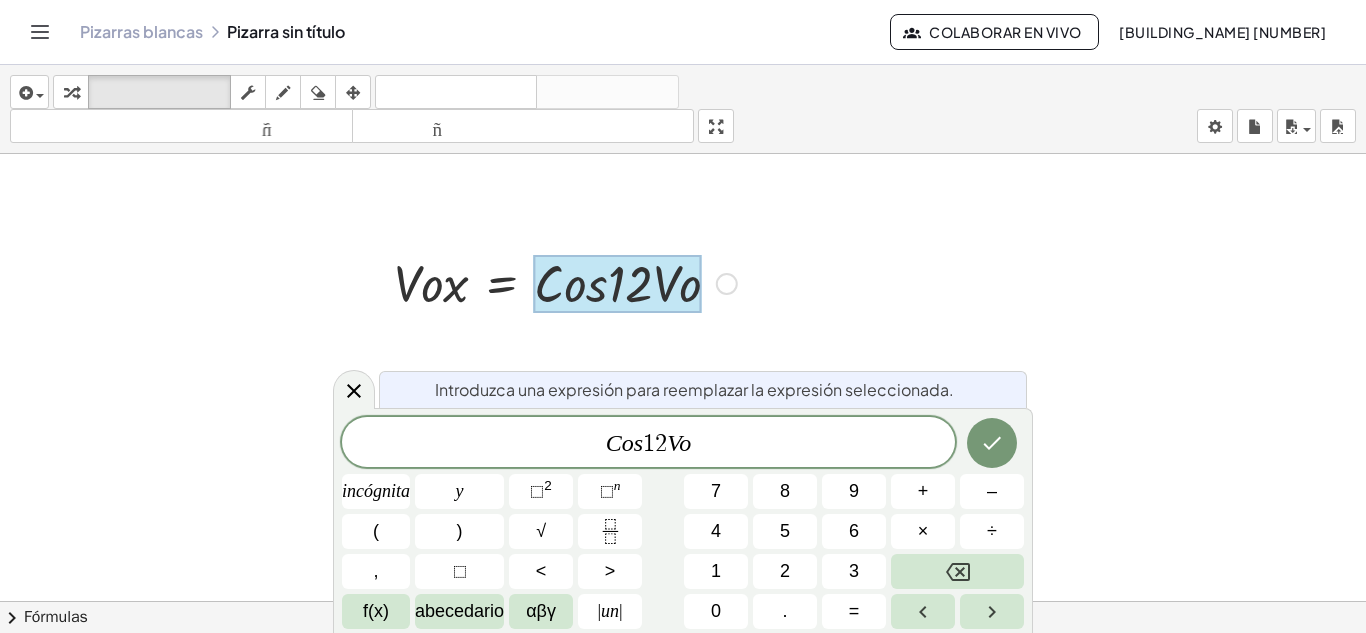 click at bounding box center (565, 282) 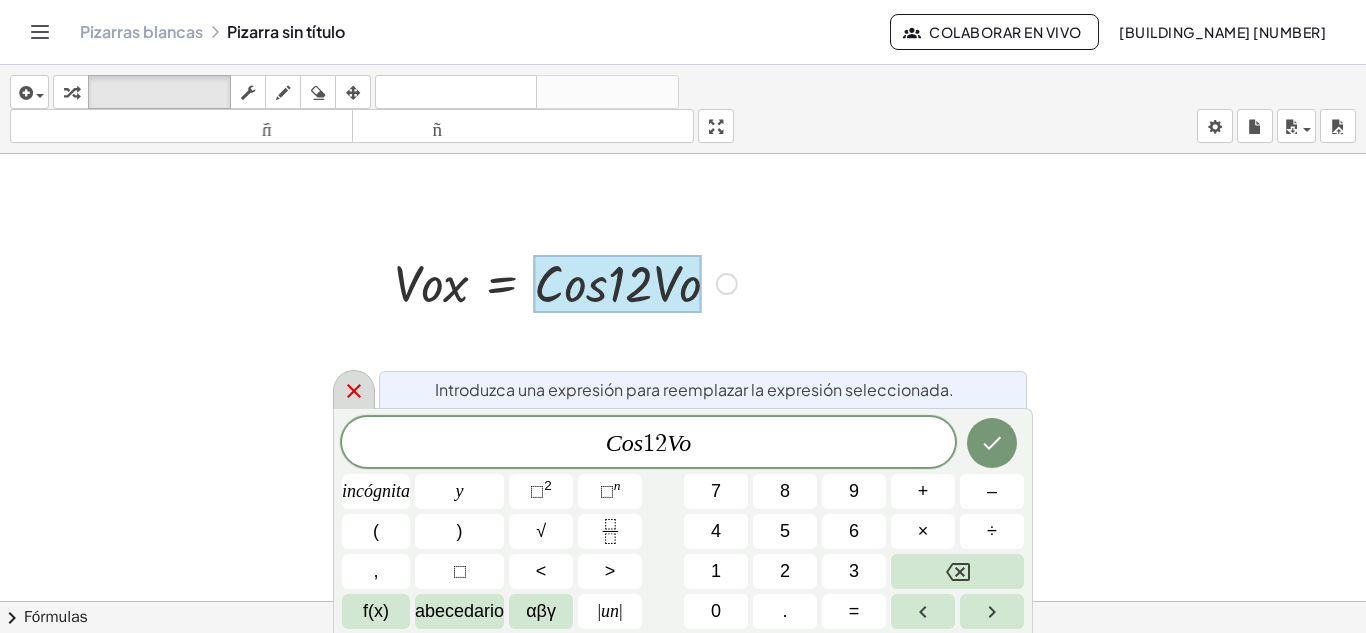 click 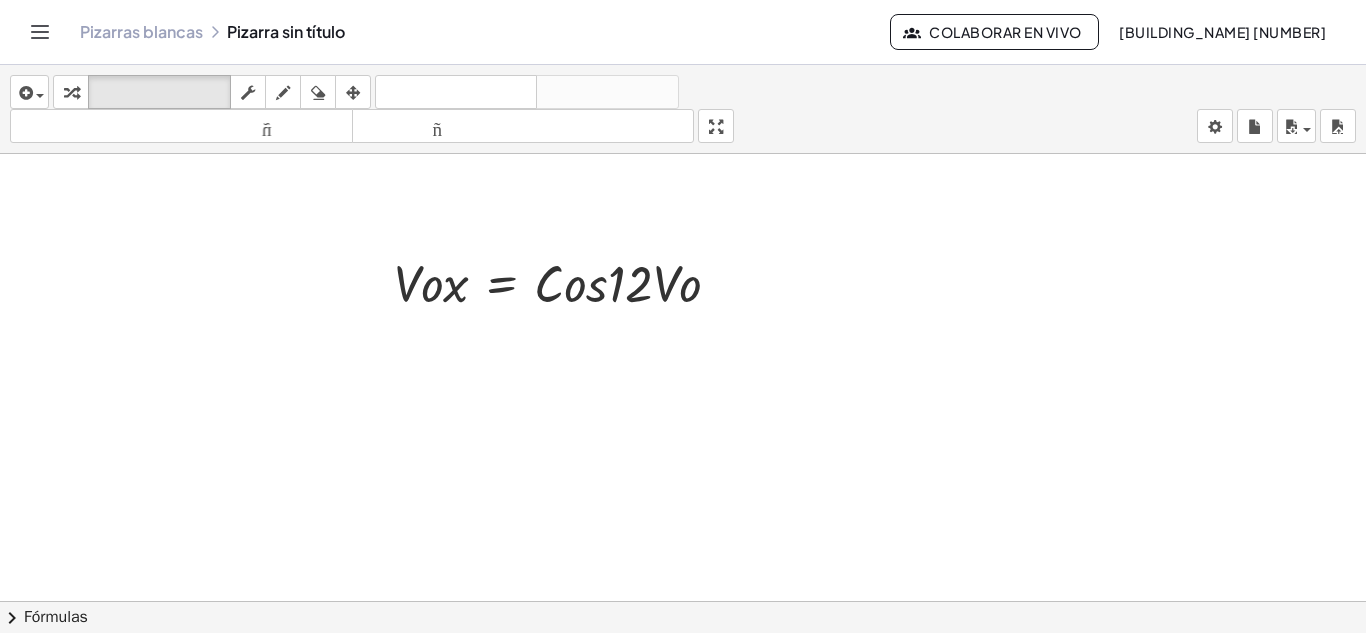drag, startPoint x: 478, startPoint y: 307, endPoint x: 478, endPoint y: 346, distance: 39 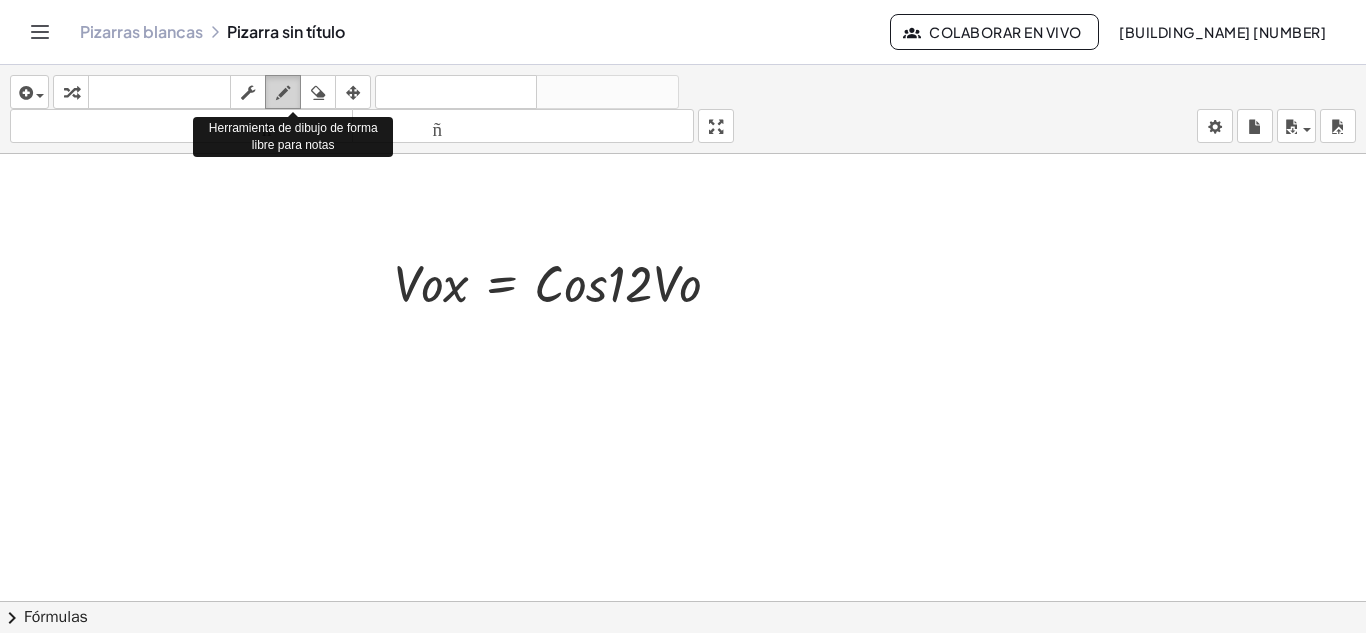 click at bounding box center [283, 92] 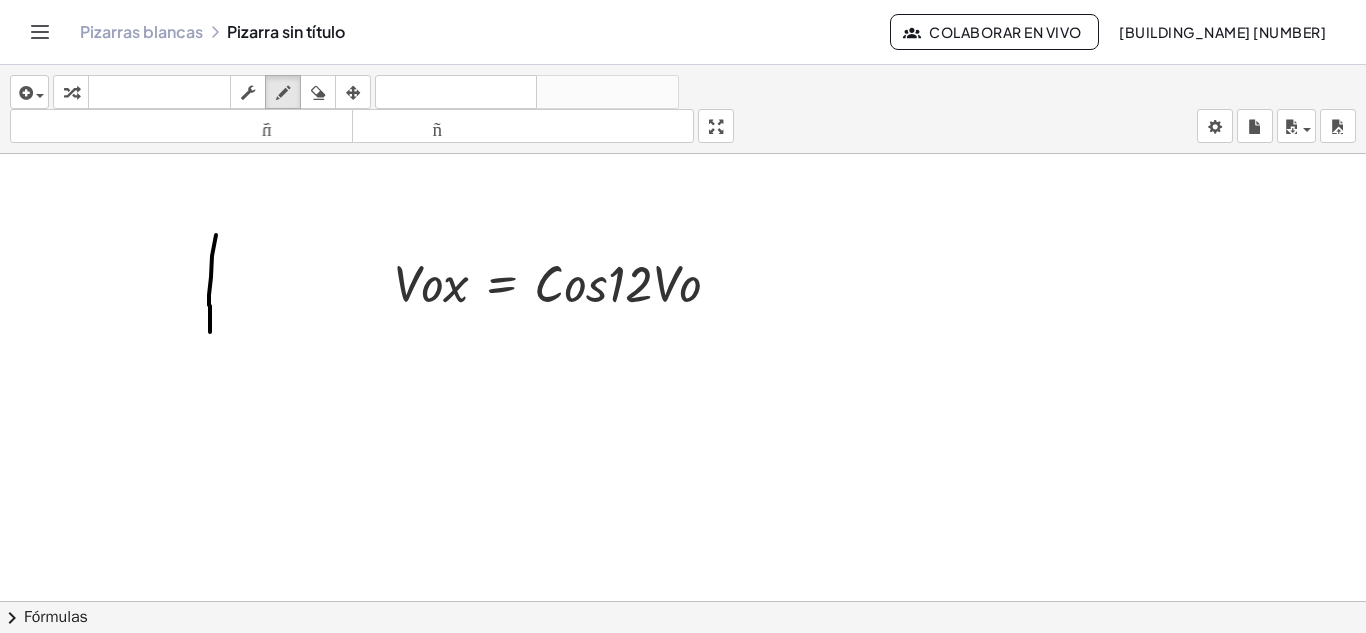 drag, startPoint x: 216, startPoint y: 235, endPoint x: 210, endPoint y: 332, distance: 97.18539 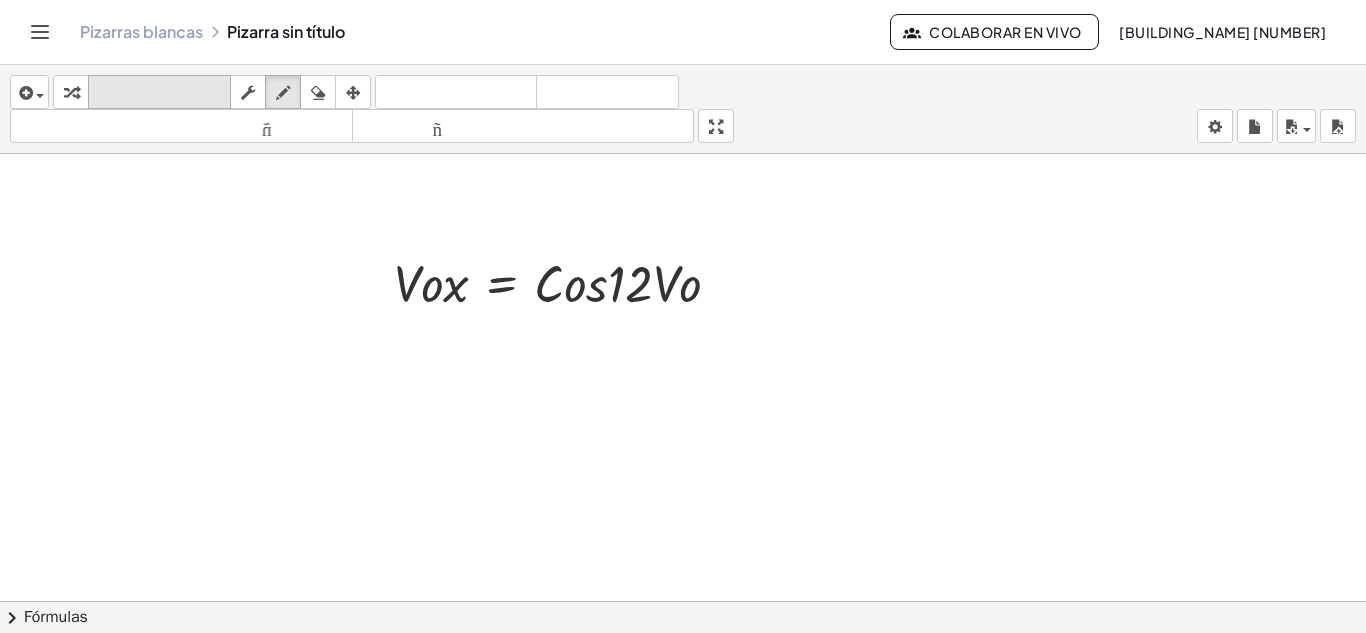click on "teclado" at bounding box center [159, 92] 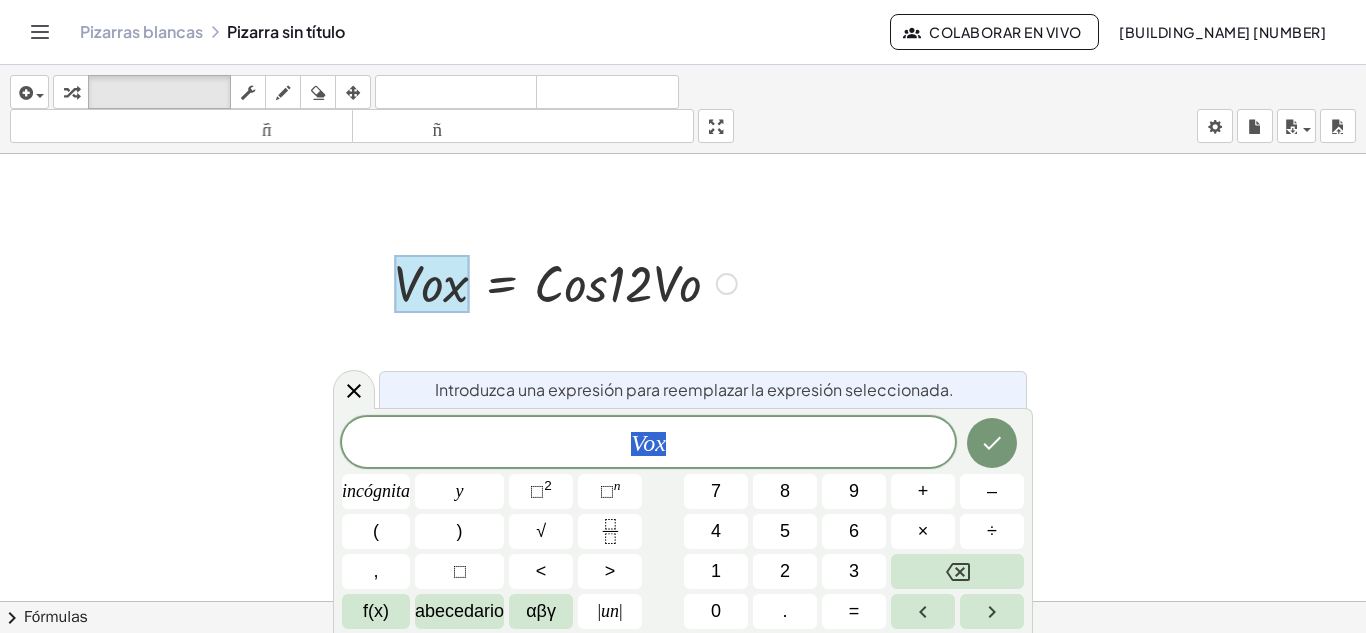 click at bounding box center (565, 282) 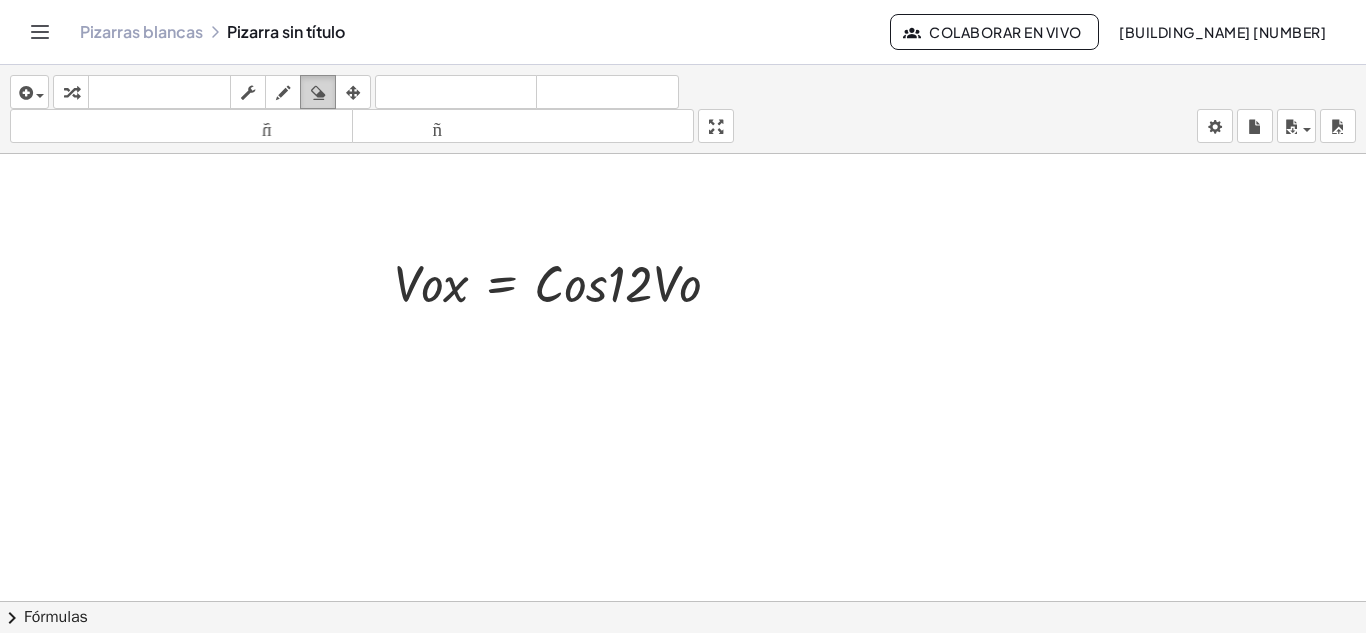 click on "borrar" at bounding box center (318, 92) 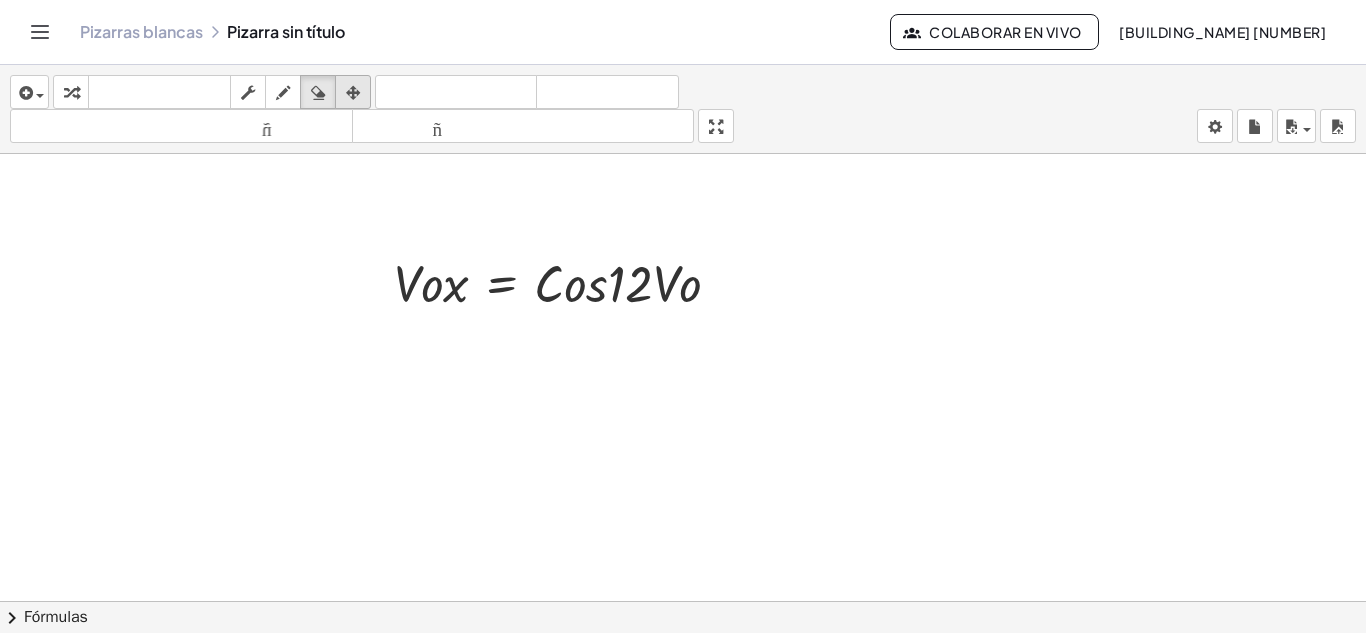 click at bounding box center [353, 92] 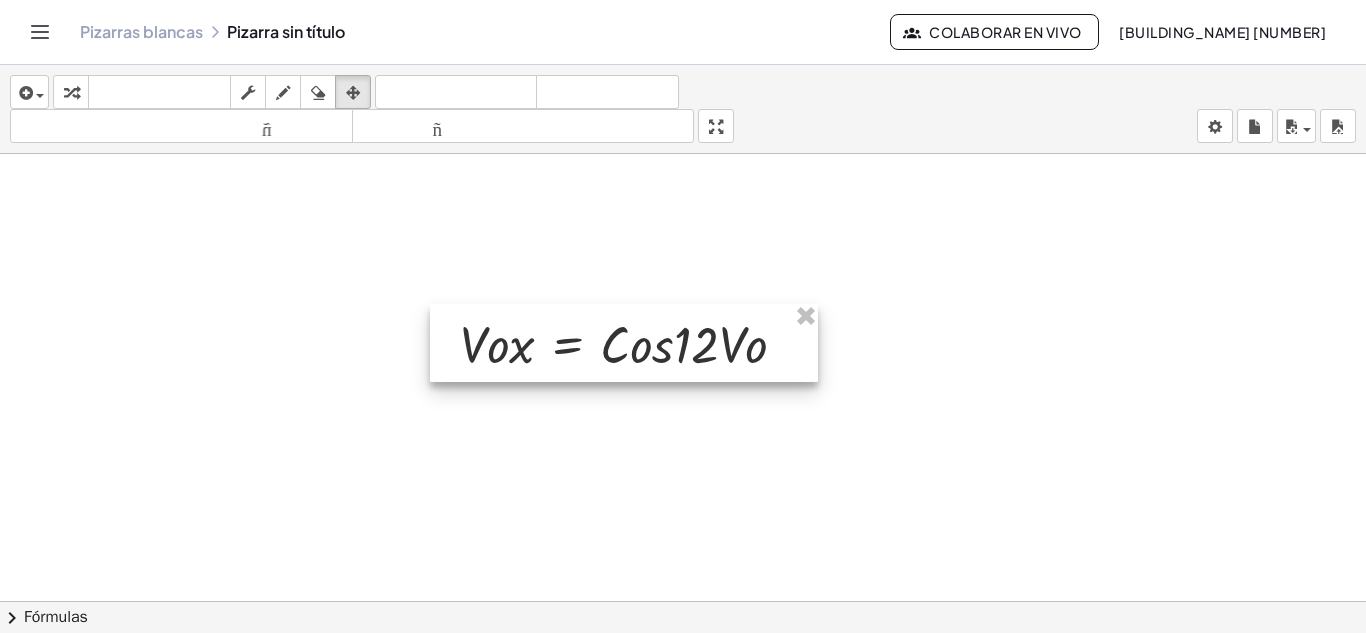 drag, startPoint x: 452, startPoint y: 303, endPoint x: 517, endPoint y: 364, distance: 89.140335 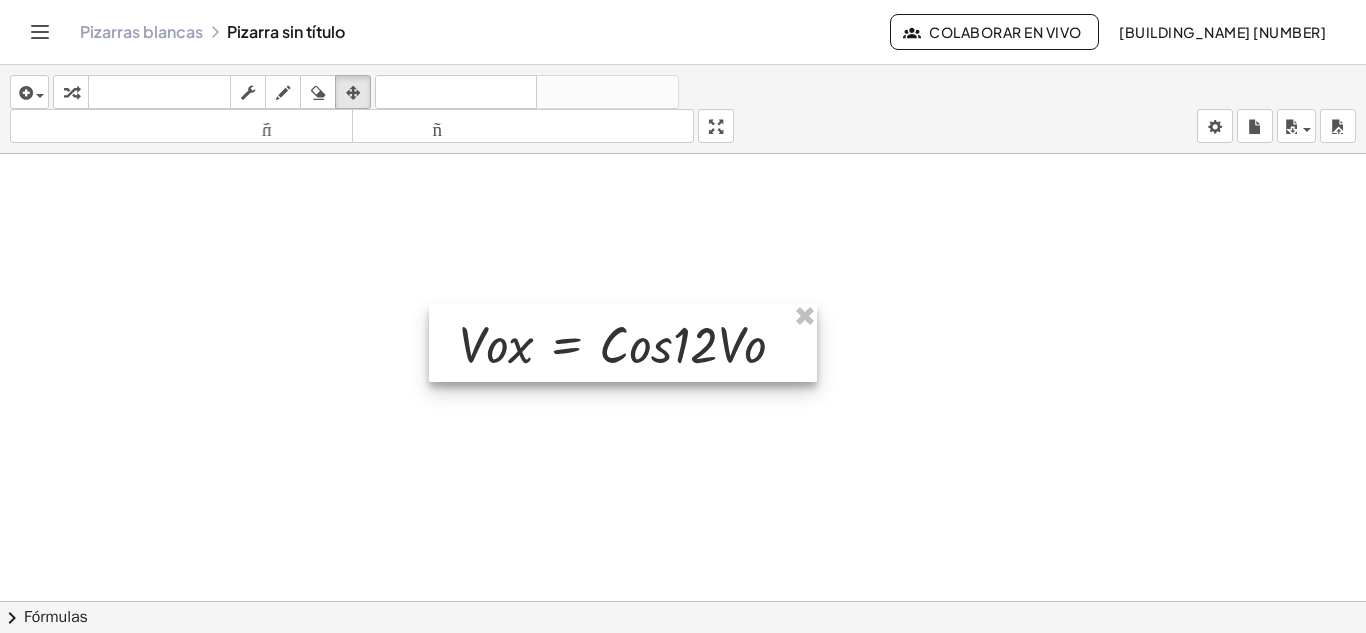click at bounding box center (623, 343) 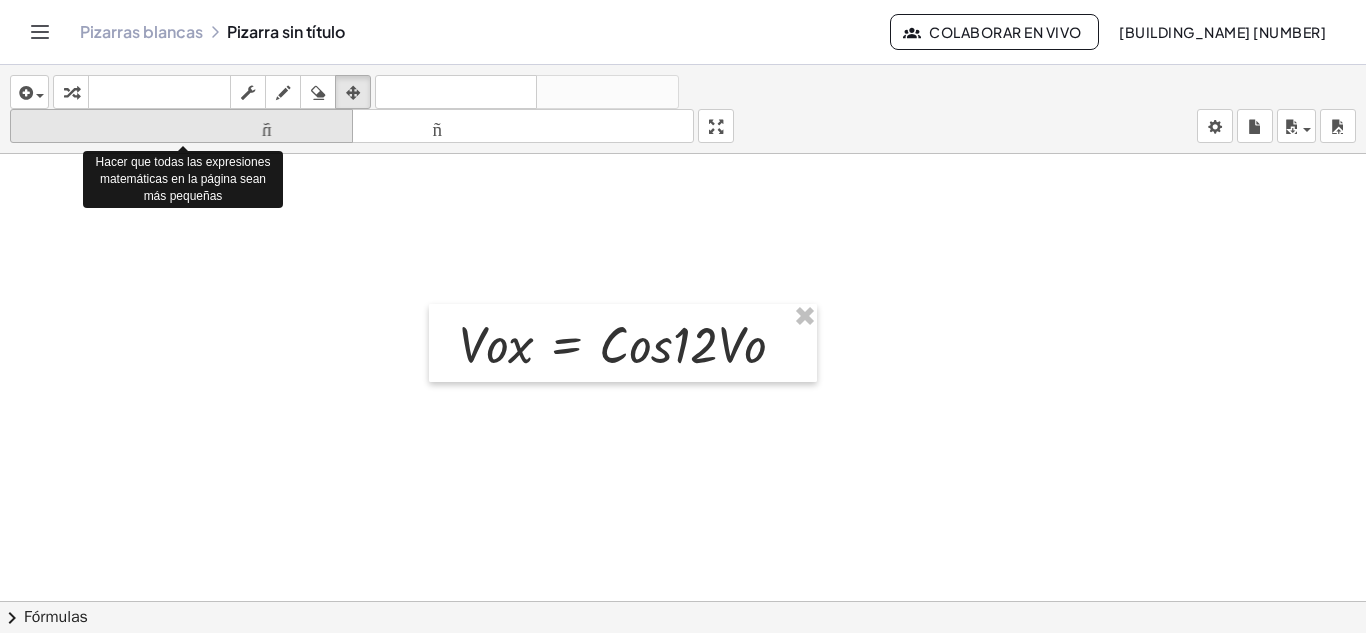click on "tamaño_del_formato" at bounding box center (181, 126) 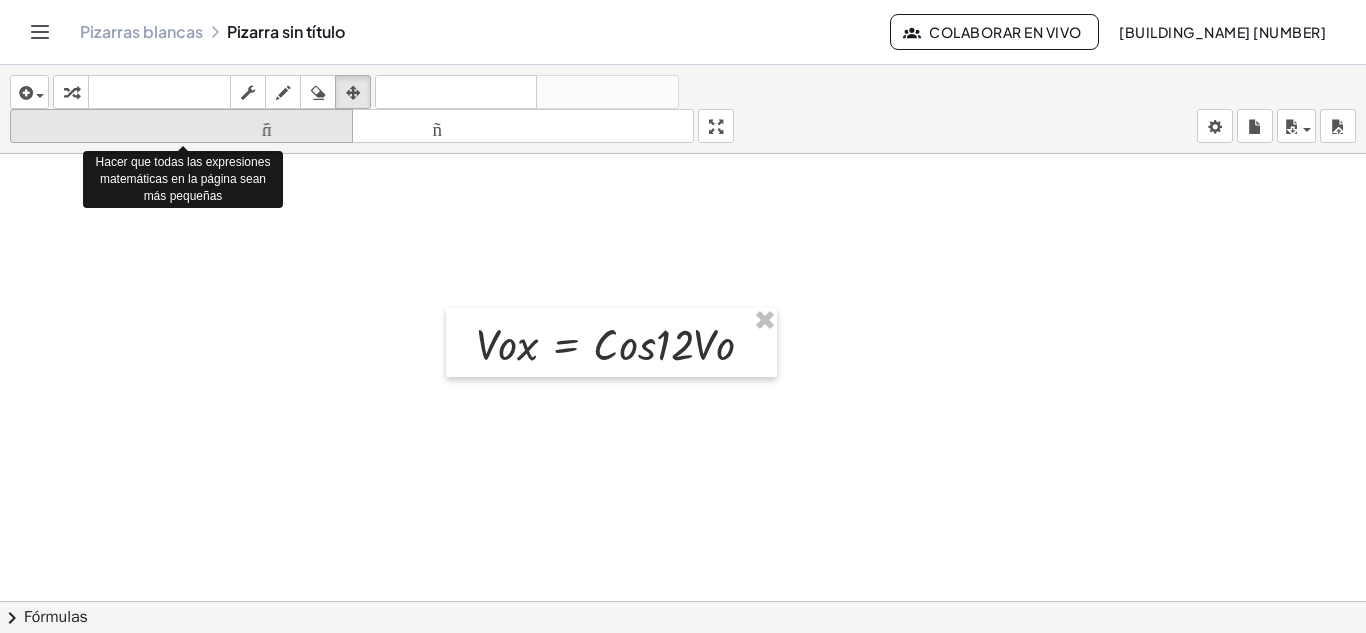 click on "tamaño_del_formato" at bounding box center [181, 126] 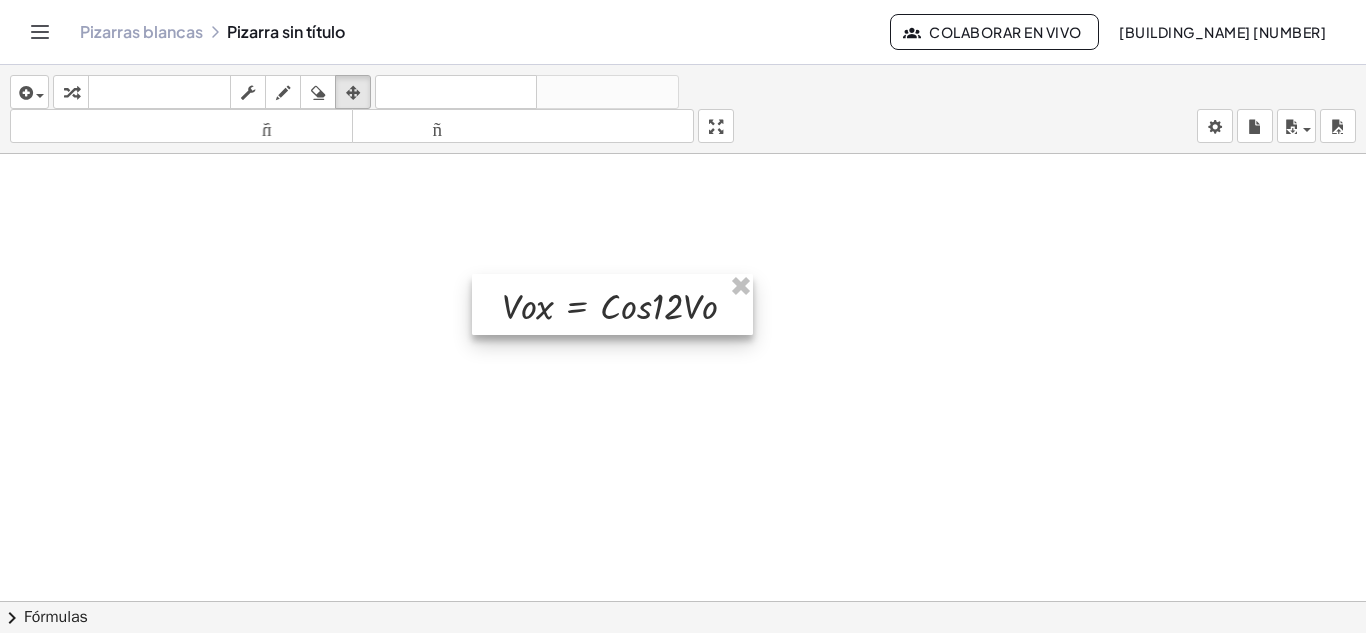 drag, startPoint x: 556, startPoint y: 349, endPoint x: 567, endPoint y: 310, distance: 40.5216 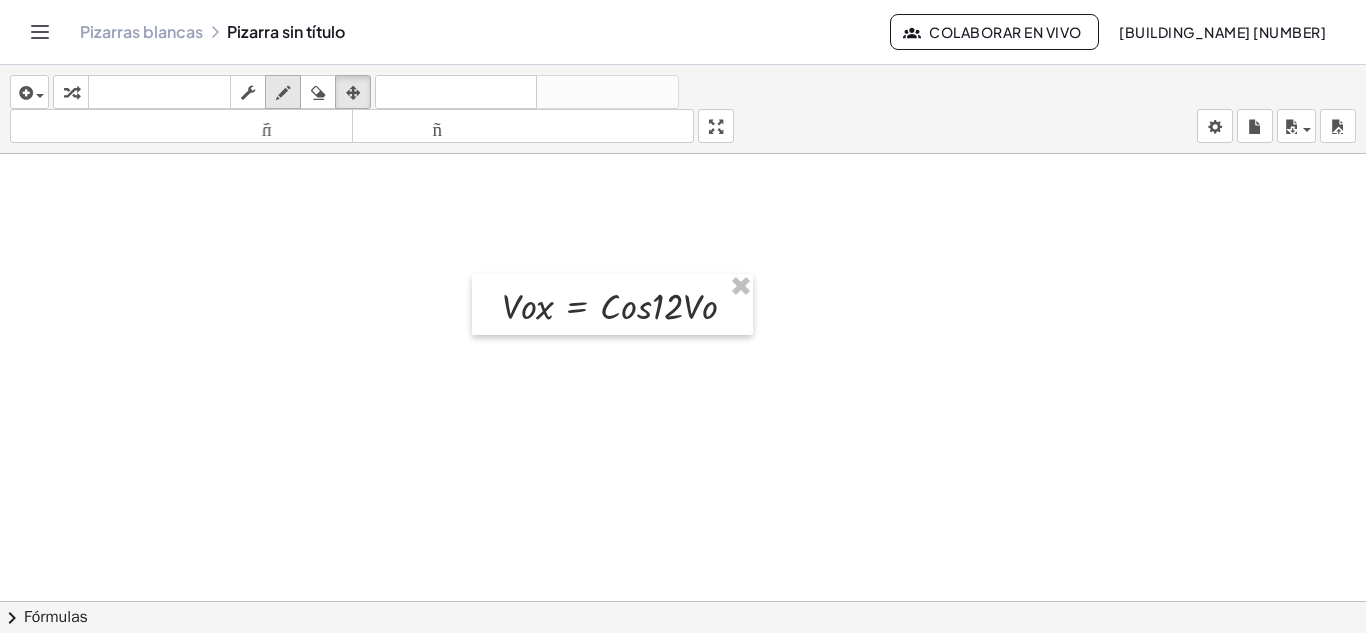 click at bounding box center [283, 93] 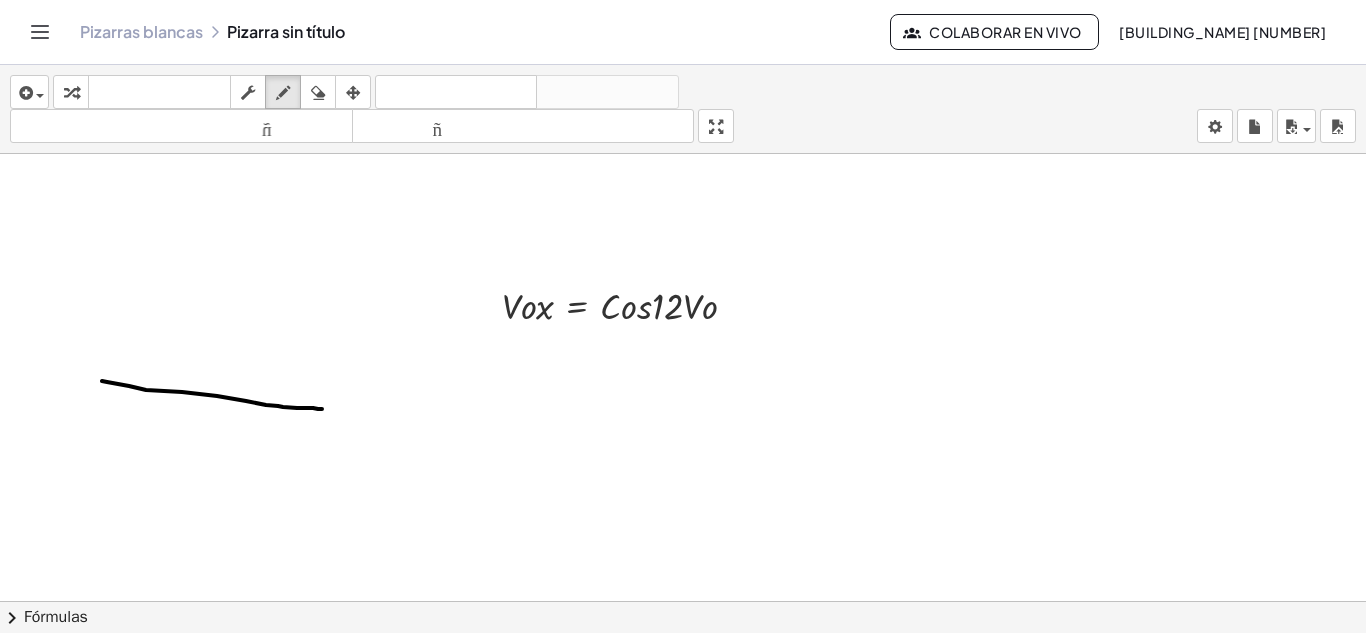 drag, startPoint x: 102, startPoint y: 381, endPoint x: 322, endPoint y: 409, distance: 221.77466 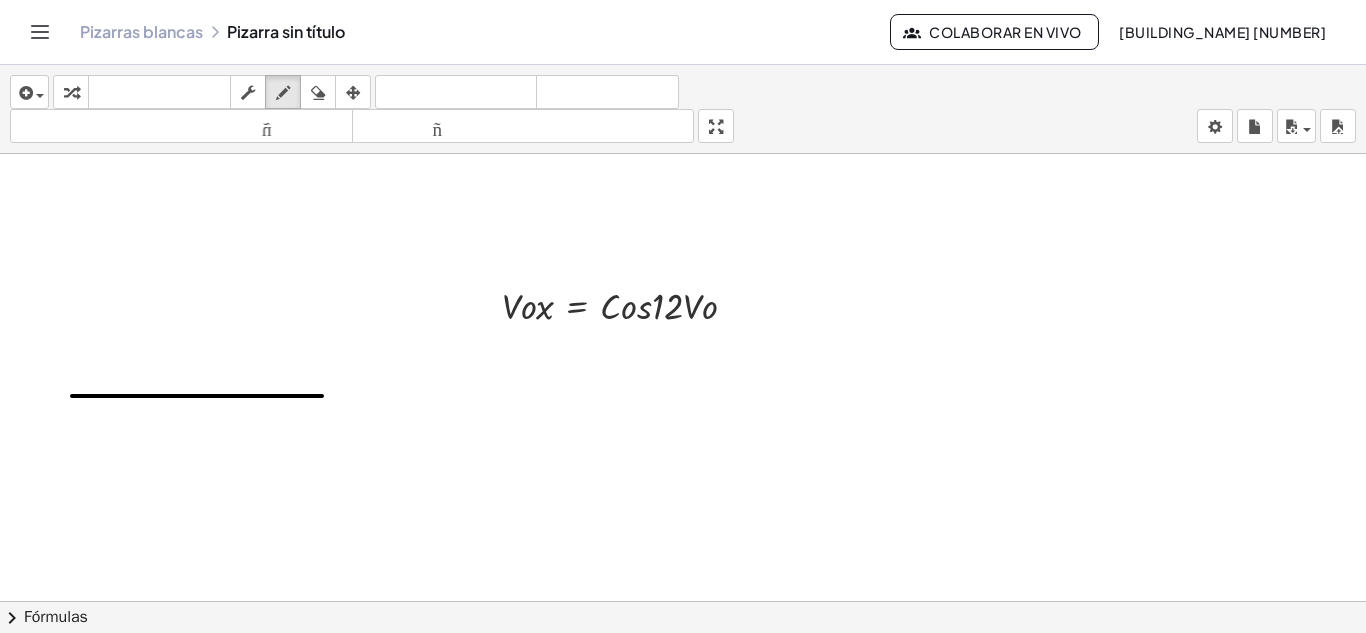 drag, startPoint x: 72, startPoint y: 396, endPoint x: 322, endPoint y: 396, distance: 250 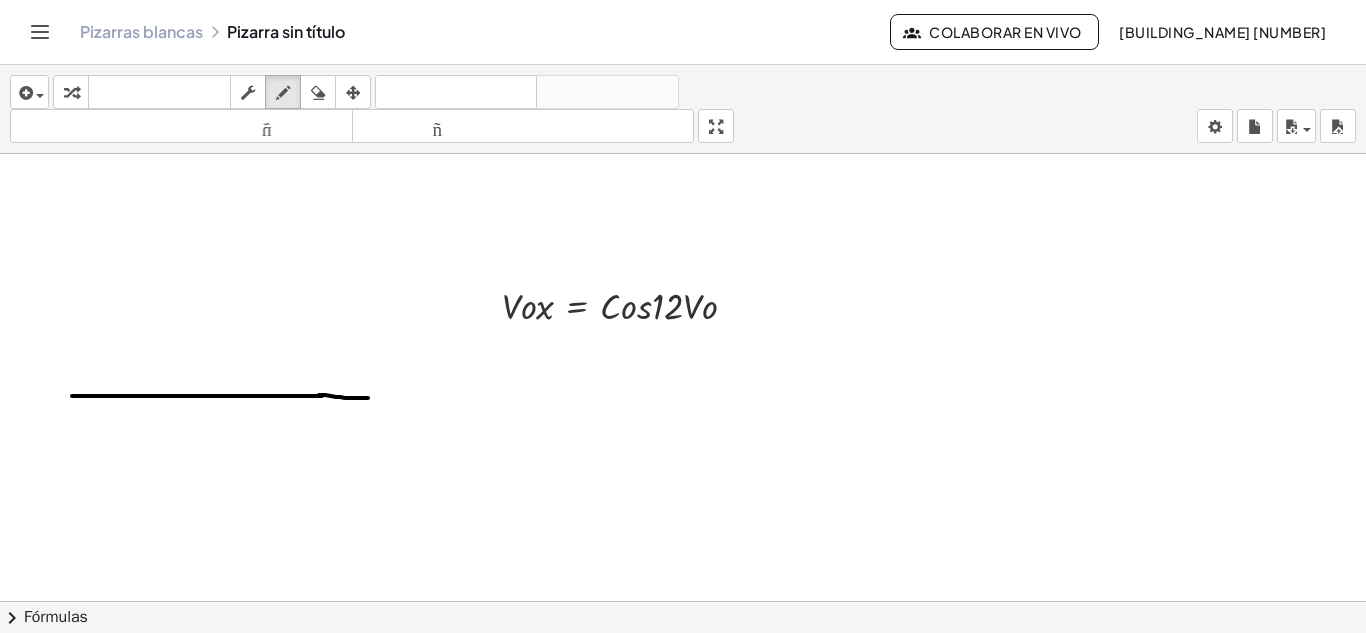 drag, startPoint x: 318, startPoint y: 396, endPoint x: 402, endPoint y: 400, distance: 84.095184 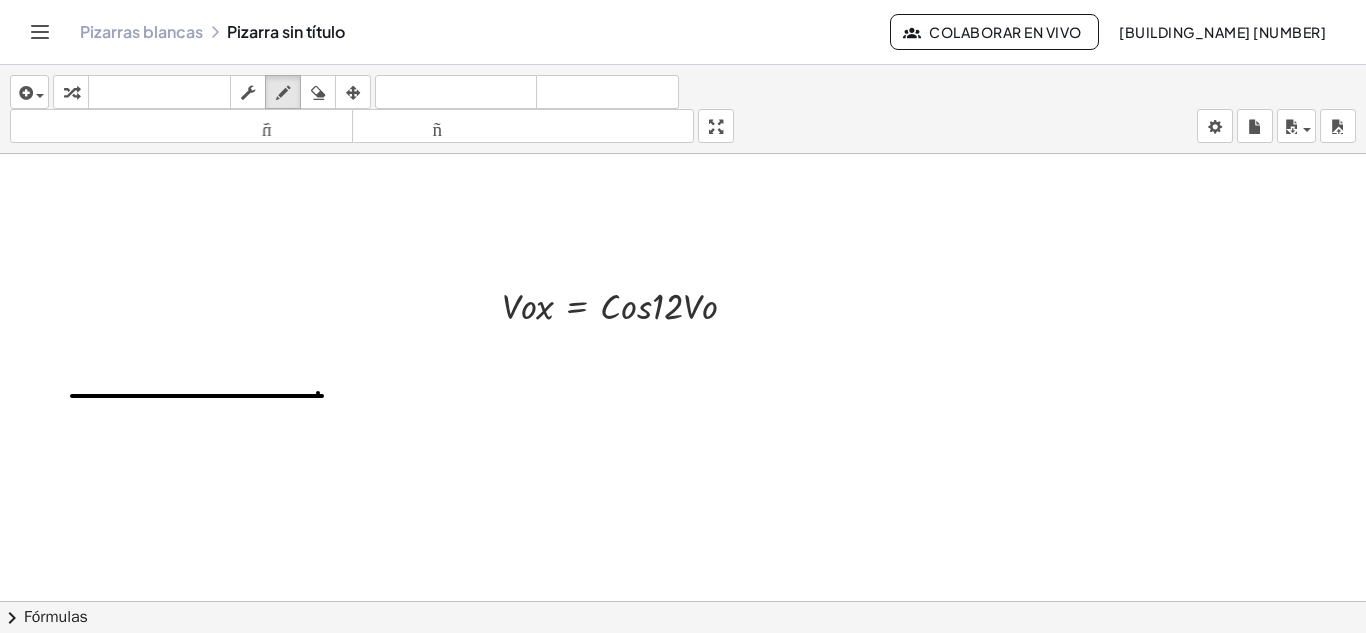 click at bounding box center (683, 615) 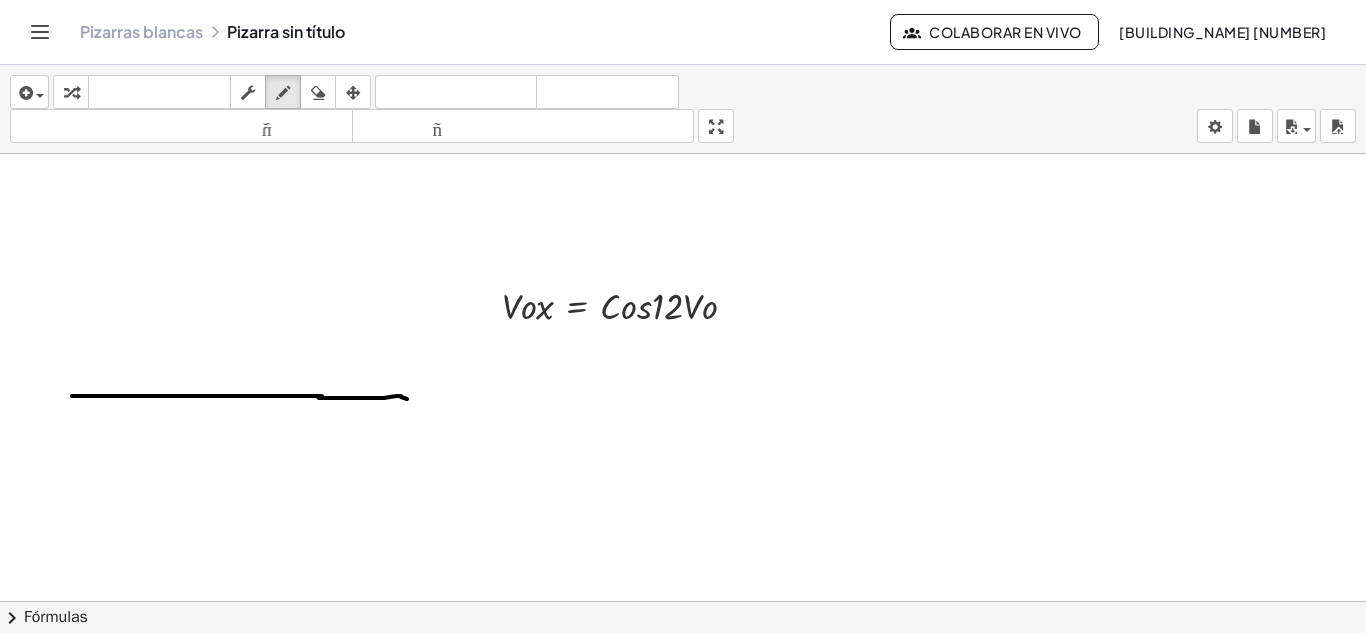 drag, startPoint x: 318, startPoint y: 396, endPoint x: 417, endPoint y: 399, distance: 99.04544 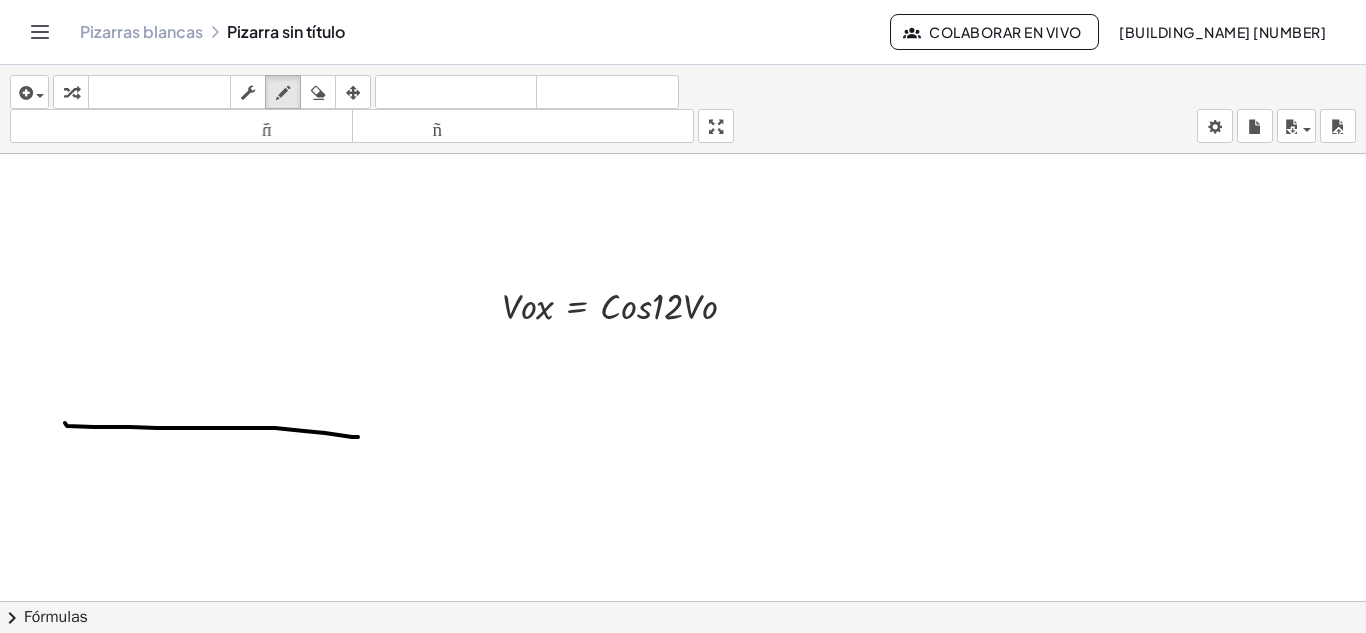 drag, startPoint x: 65, startPoint y: 423, endPoint x: 362, endPoint y: 437, distance: 297.32977 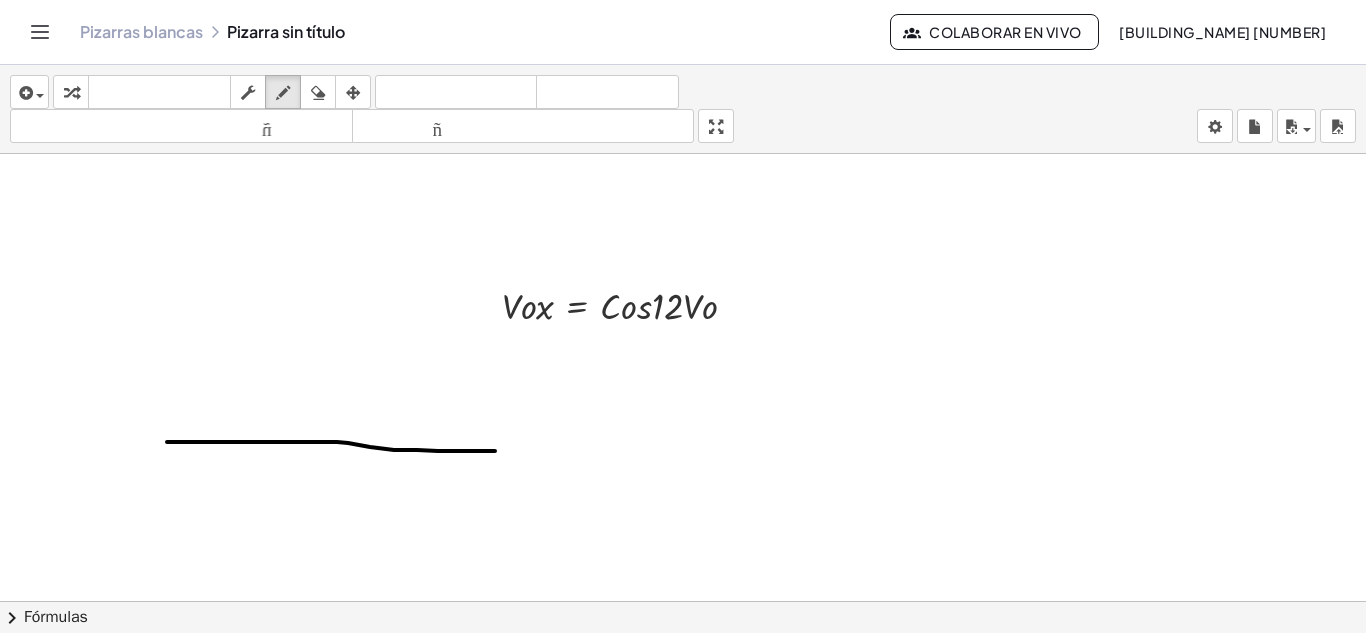 drag, startPoint x: 167, startPoint y: 442, endPoint x: 495, endPoint y: 451, distance: 328.12344 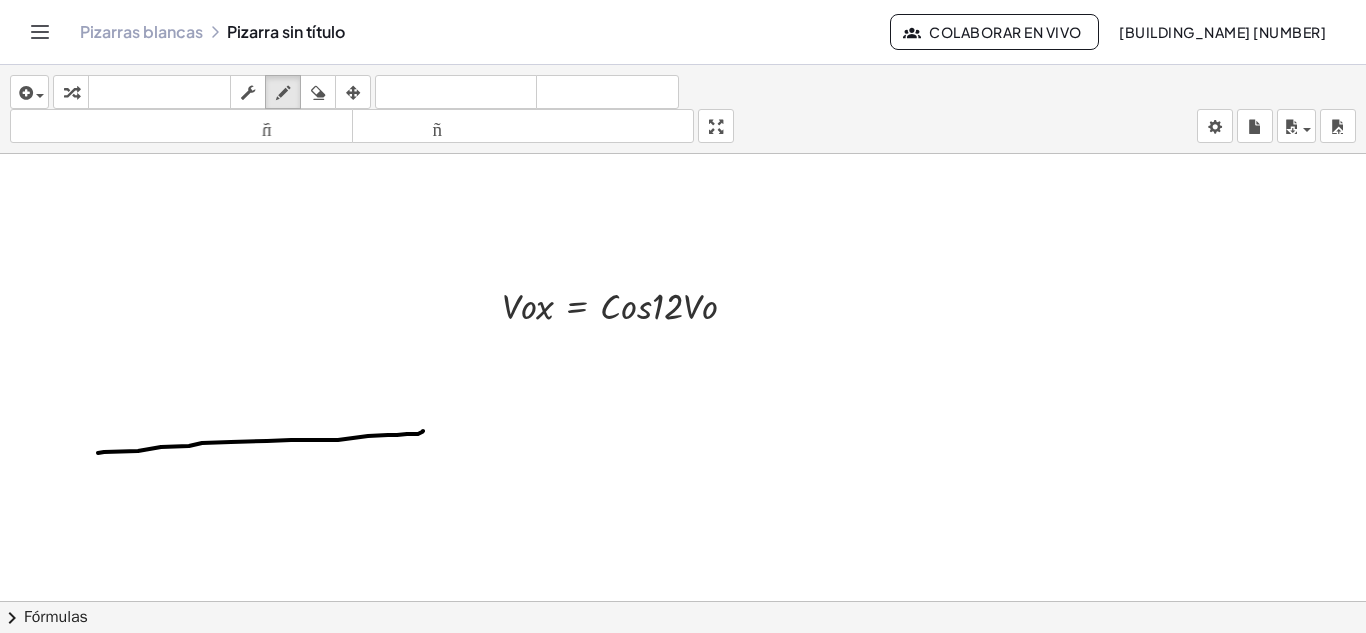 drag, startPoint x: 98, startPoint y: 453, endPoint x: 423, endPoint y: 431, distance: 325.74377 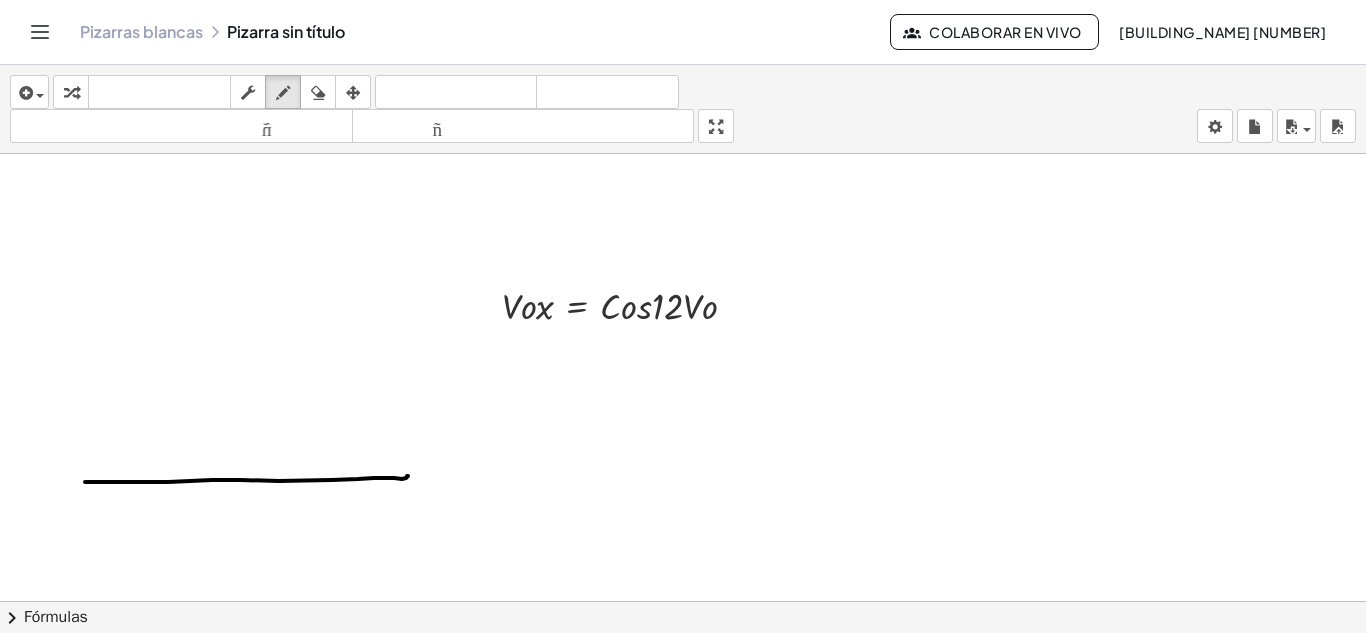 drag, startPoint x: 85, startPoint y: 482, endPoint x: 408, endPoint y: 476, distance: 323.05573 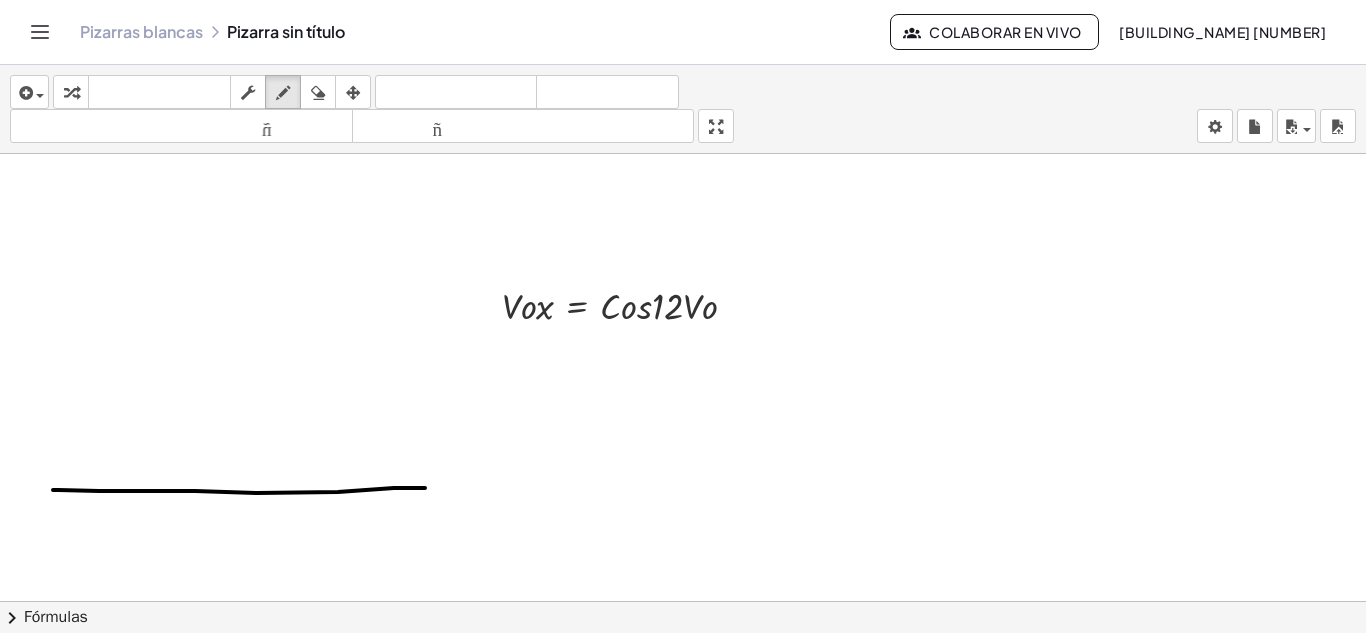 drag, startPoint x: 53, startPoint y: 490, endPoint x: 425, endPoint y: 488, distance: 372.00537 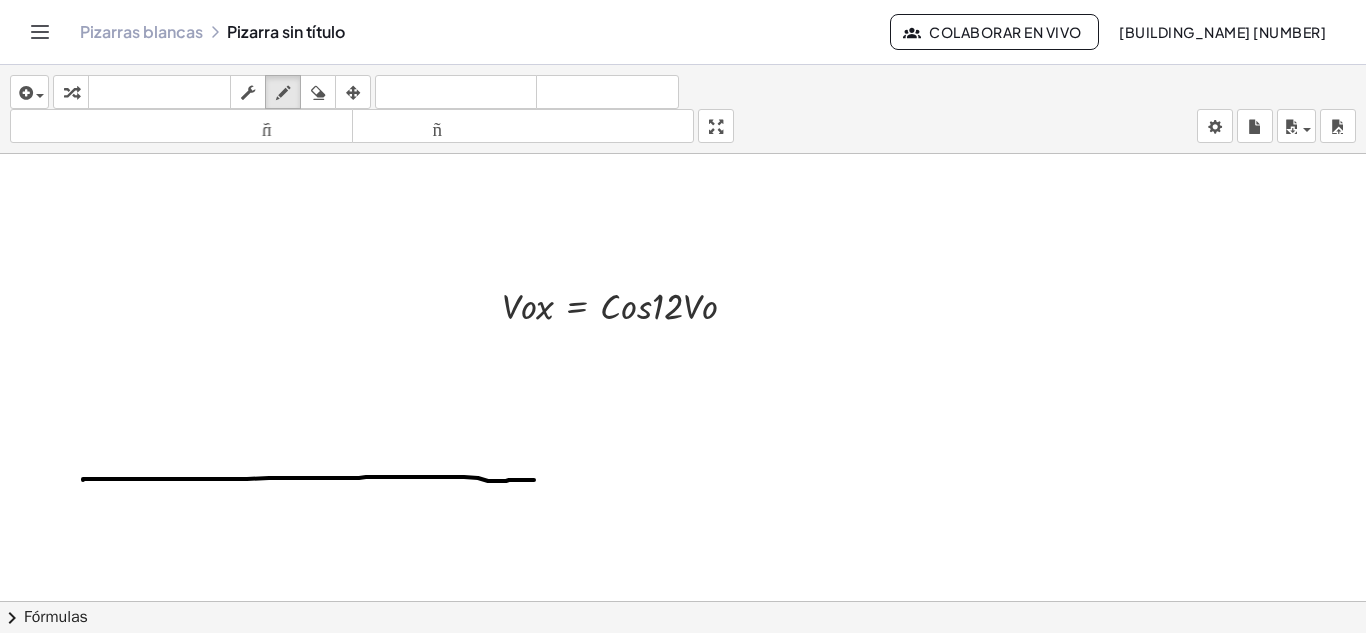 drag, startPoint x: 83, startPoint y: 480, endPoint x: 536, endPoint y: 480, distance: 453 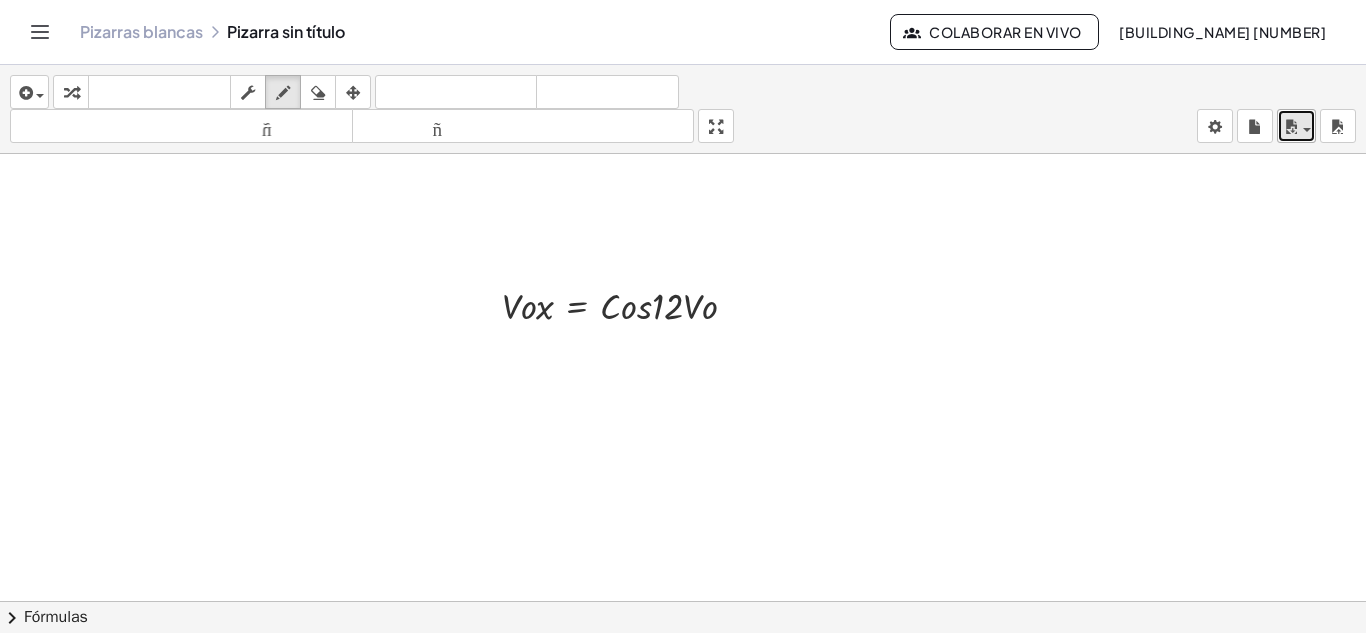 click on "ahorrar" at bounding box center (1296, 126) 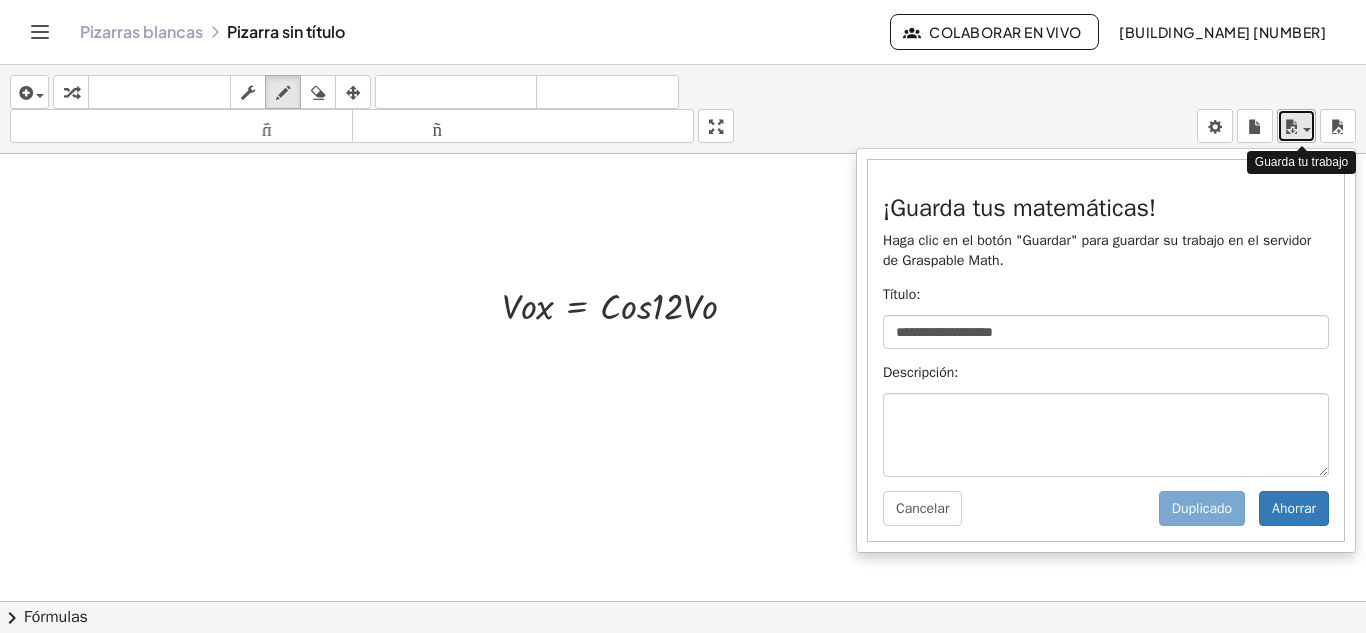 click on "ahorrar" at bounding box center [1296, 126] 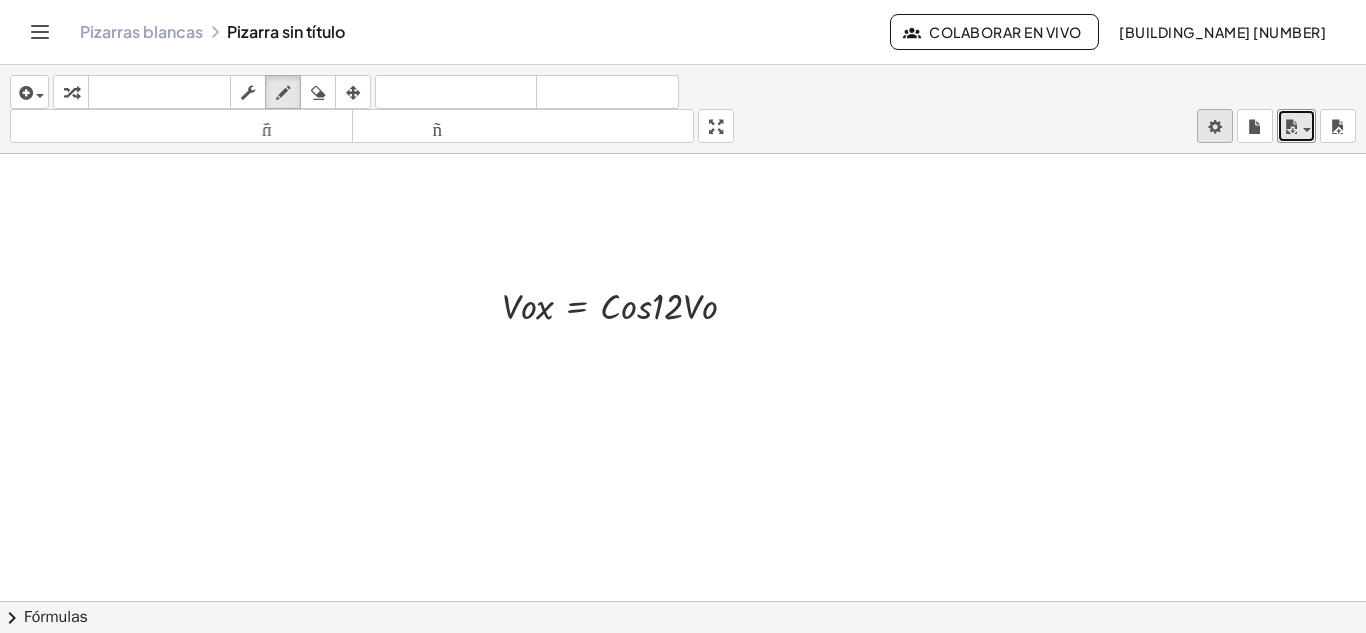 click on "**********" at bounding box center [683, 316] 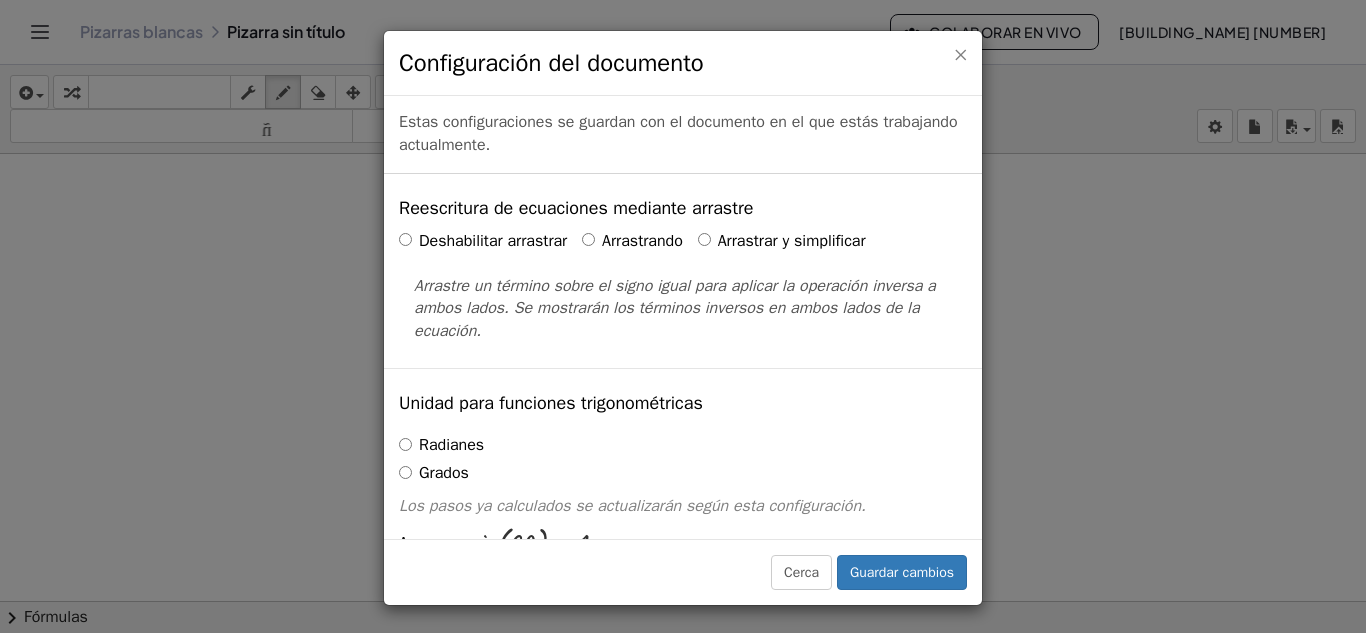 click on "×" at bounding box center (960, 54) 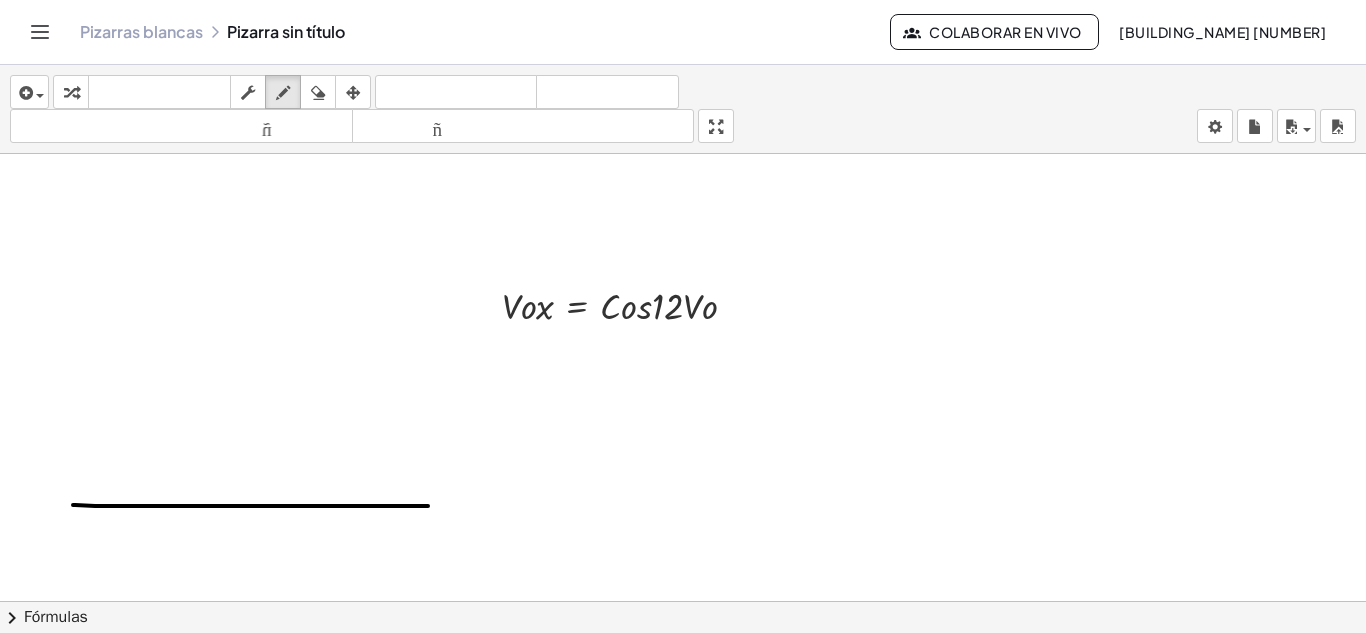 drag, startPoint x: 73, startPoint y: 505, endPoint x: 428, endPoint y: 506, distance: 355.0014 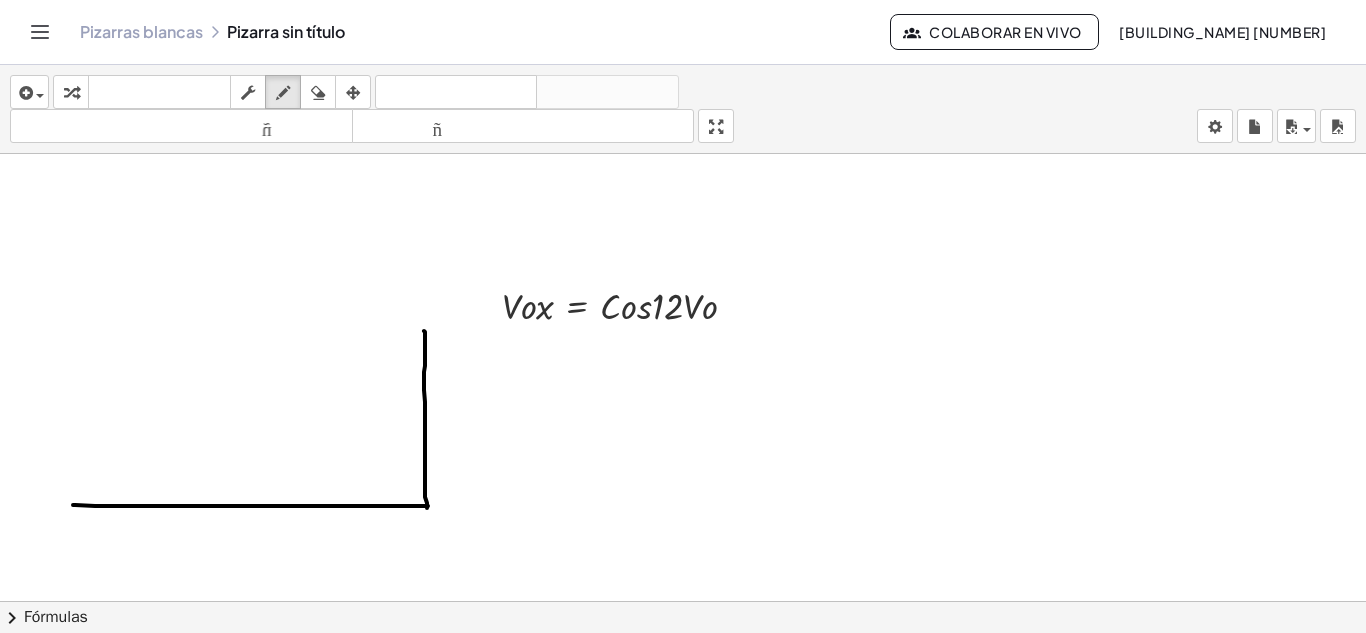 drag, startPoint x: 424, startPoint y: 331, endPoint x: 427, endPoint y: 508, distance: 177.02542 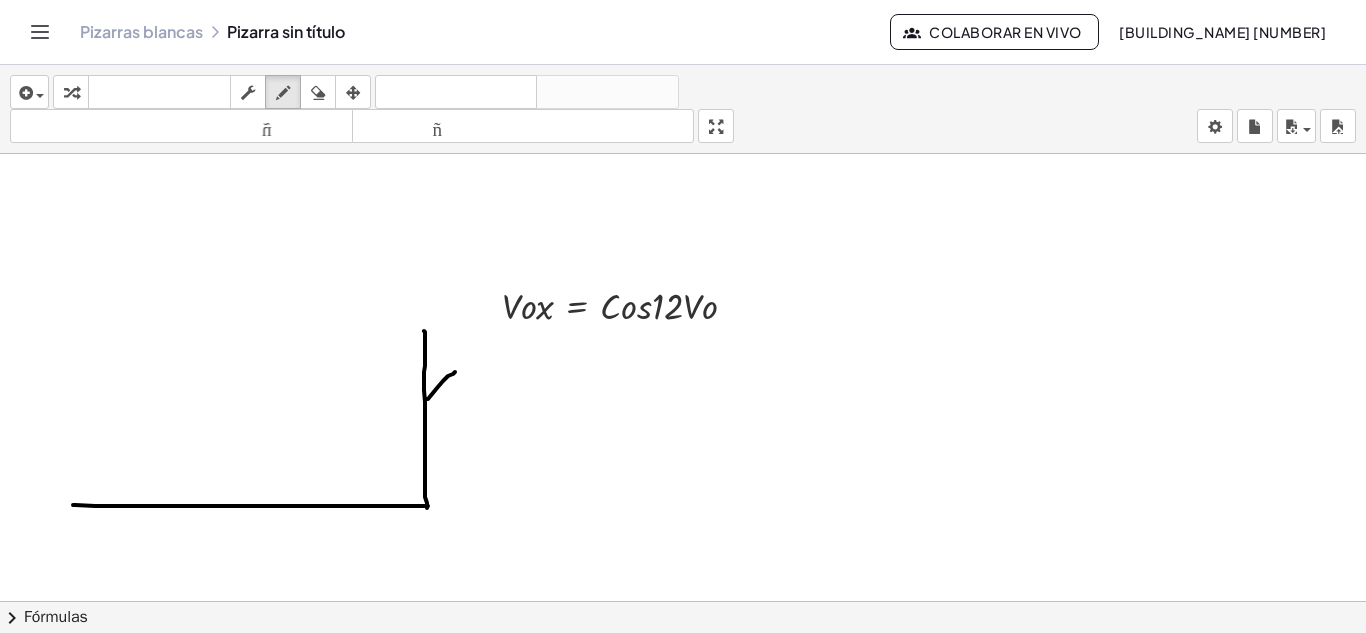 drag, startPoint x: 426, startPoint y: 399, endPoint x: 455, endPoint y: 372, distance: 39.623226 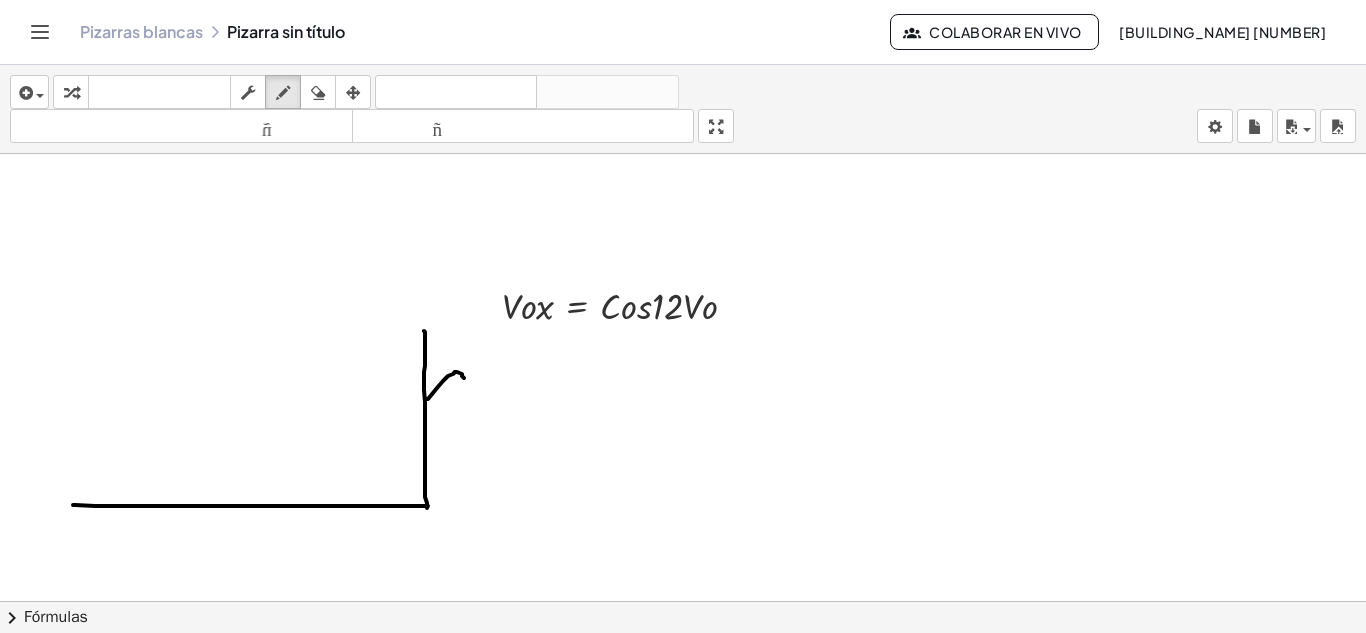 drag, startPoint x: 455, startPoint y: 372, endPoint x: 448, endPoint y: 394, distance: 23.086792 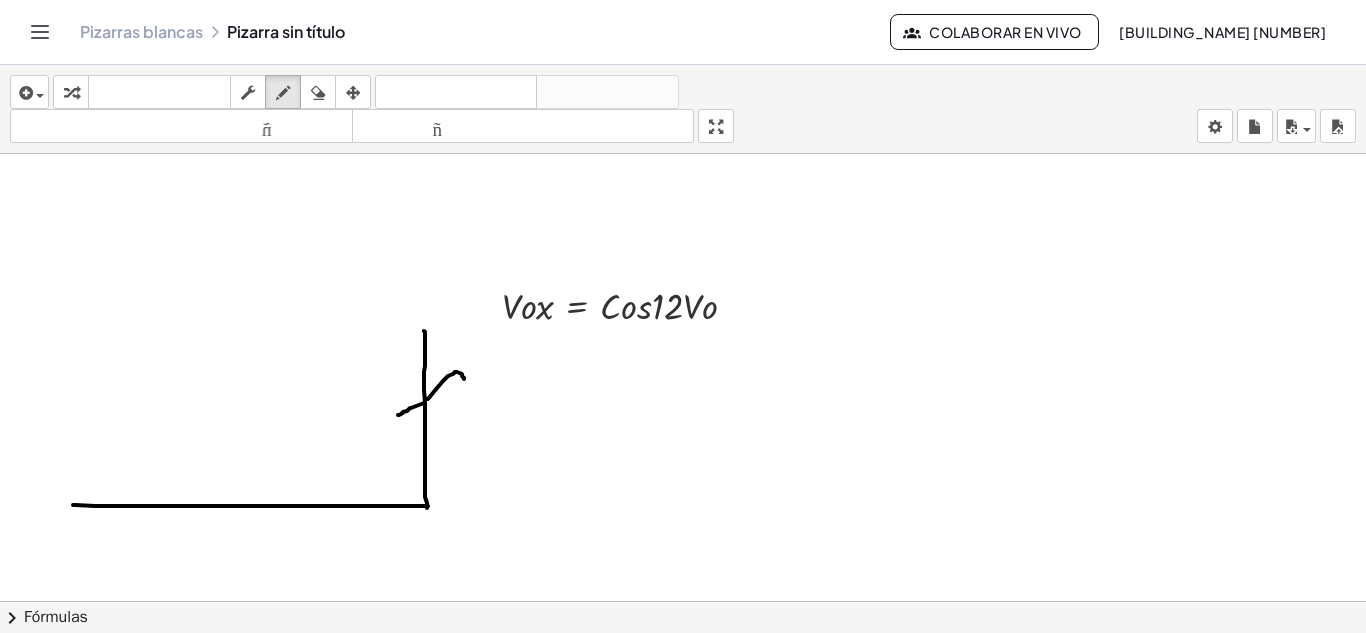 drag, startPoint x: 425, startPoint y: 403, endPoint x: 398, endPoint y: 416, distance: 29.966648 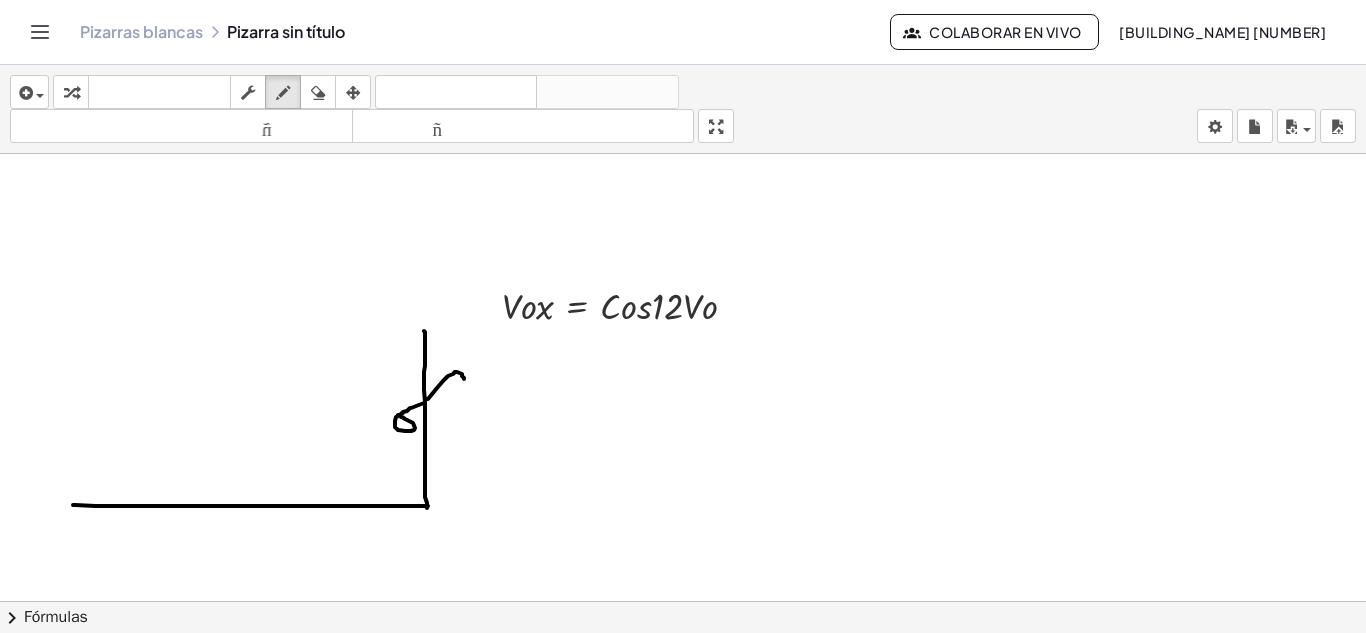 click at bounding box center (683, 615) 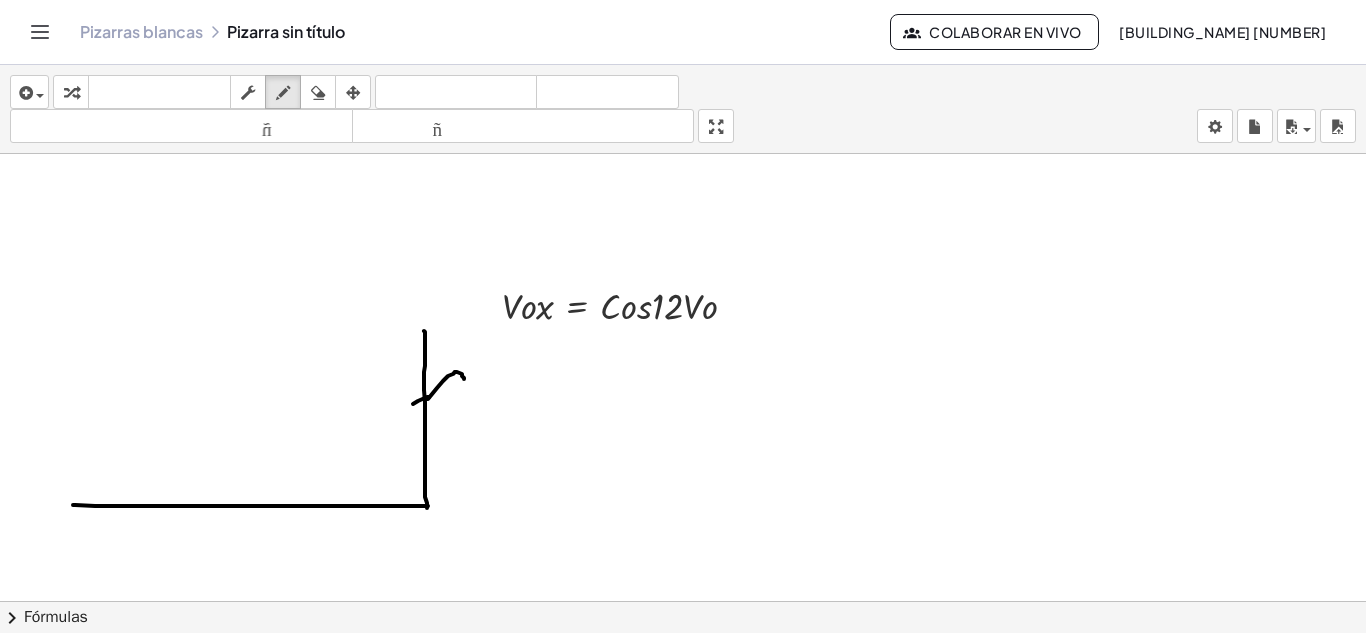 drag, startPoint x: 429, startPoint y: 397, endPoint x: 394, endPoint y: 415, distance: 39.357338 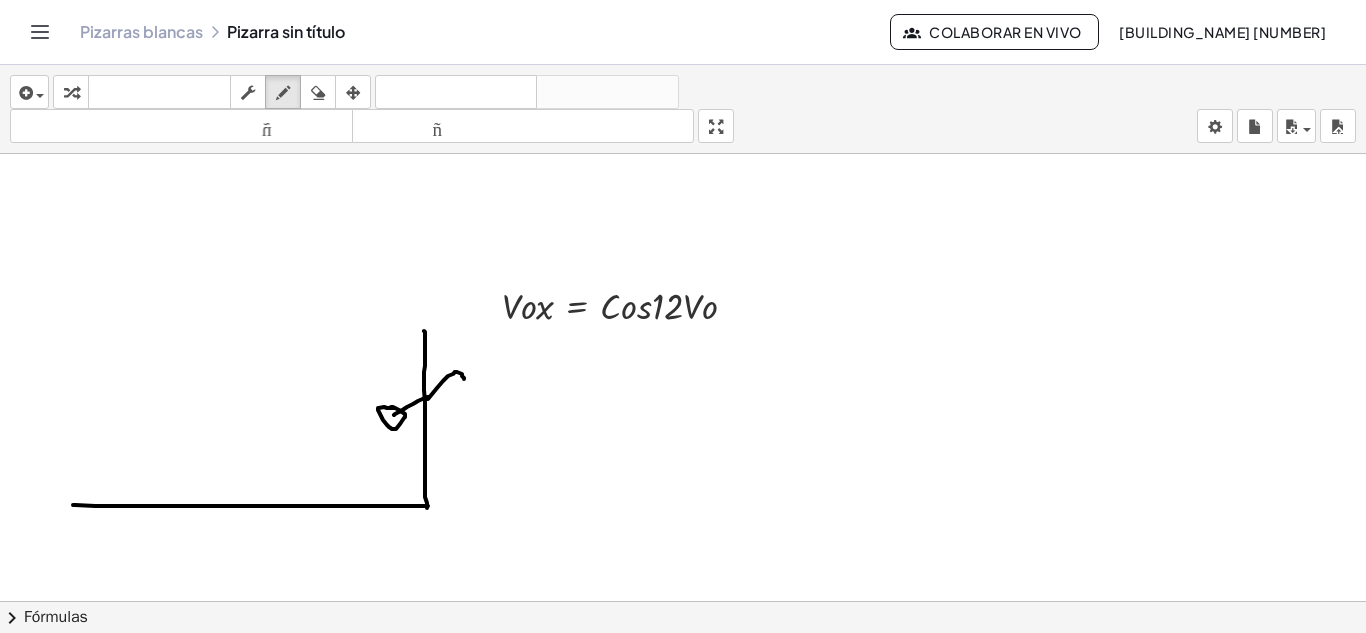 drag, startPoint x: 379, startPoint y: 408, endPoint x: 390, endPoint y: 407, distance: 11.045361 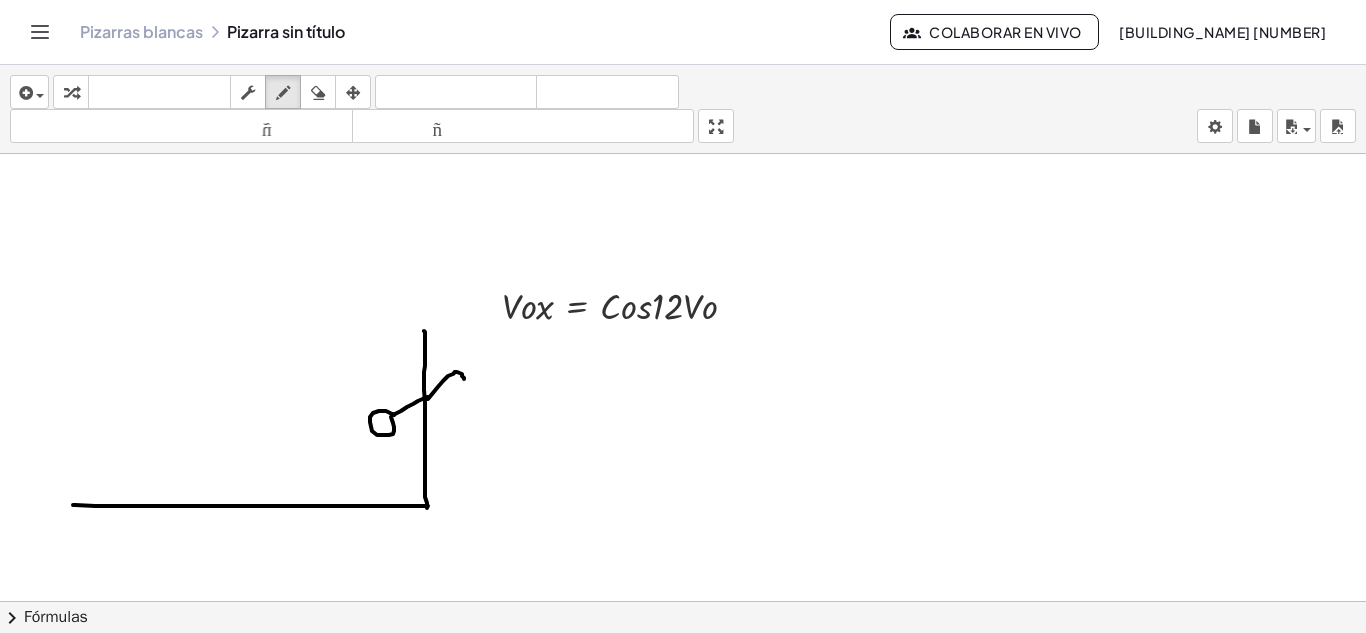 click at bounding box center [683, 615] 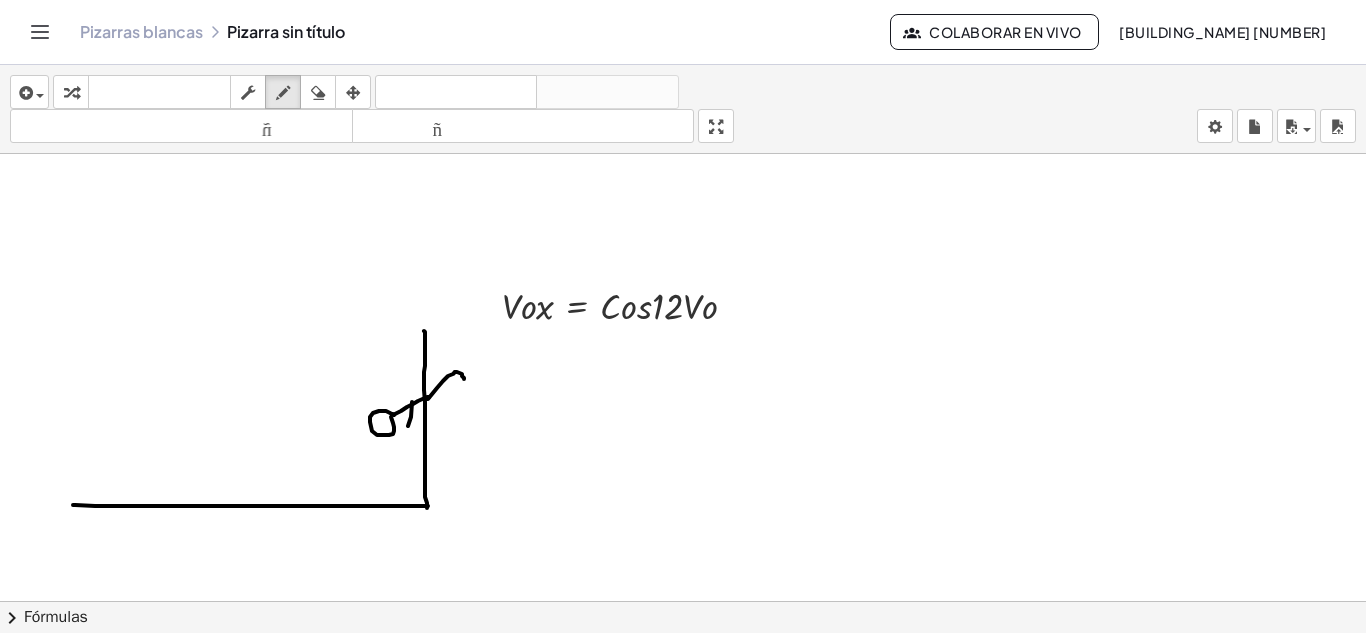 drag, startPoint x: 412, startPoint y: 402, endPoint x: 408, endPoint y: 426, distance: 24.33105 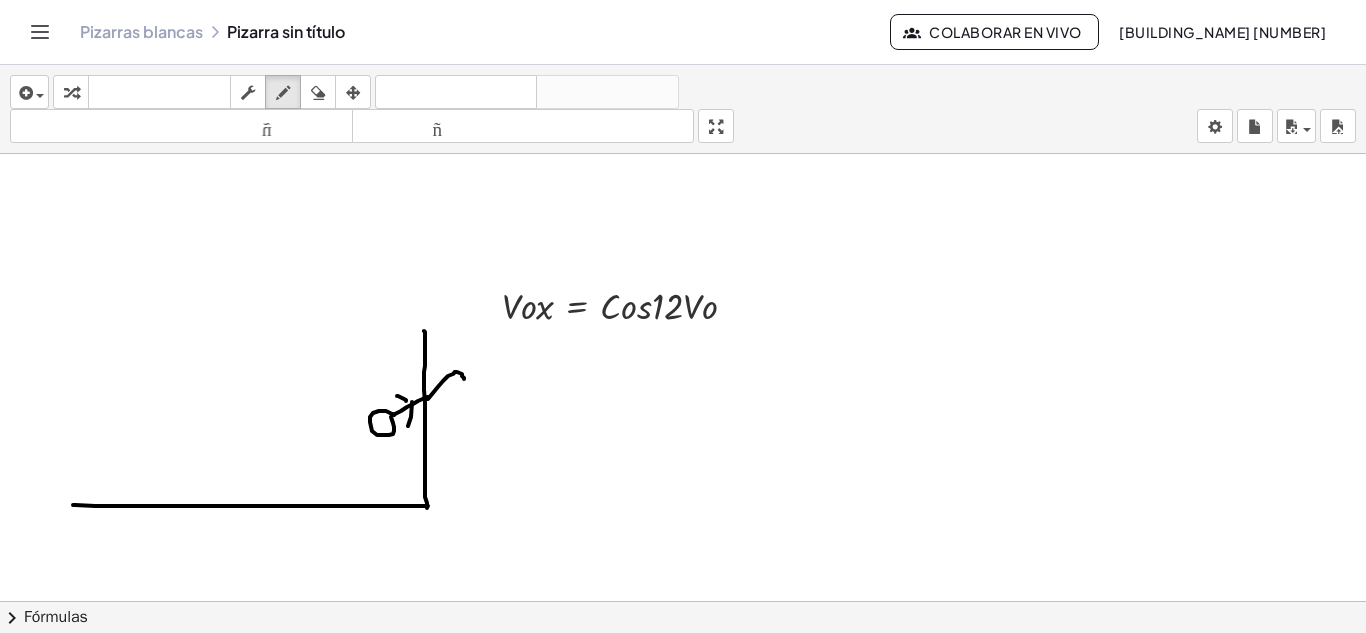 drag, startPoint x: 406, startPoint y: 401, endPoint x: 397, endPoint y: 396, distance: 10.29563 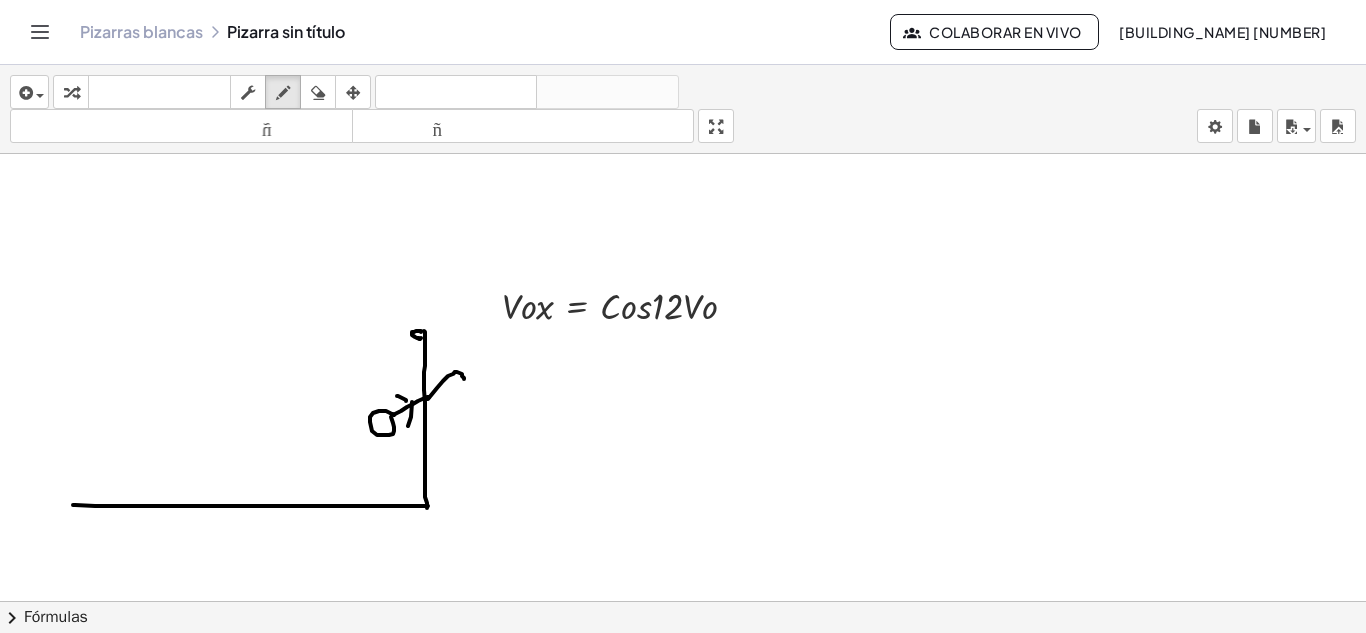 click at bounding box center (683, 615) 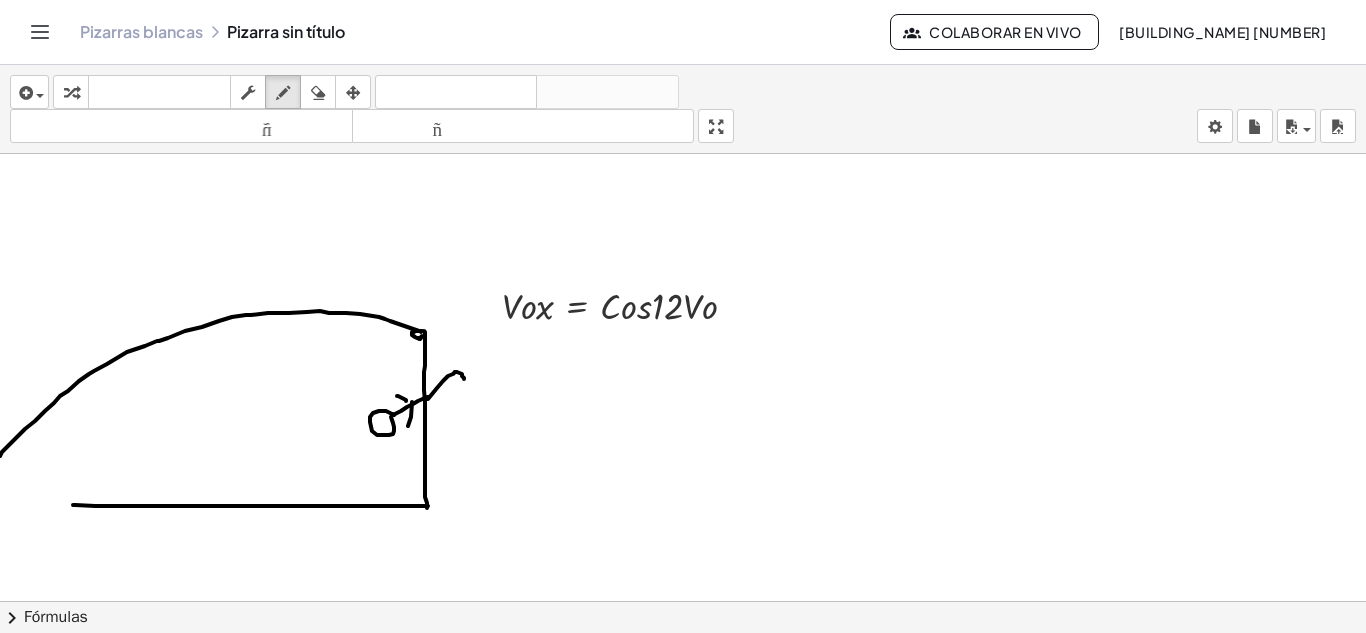 drag, startPoint x: 422, startPoint y: 331, endPoint x: 0, endPoint y: 466, distance: 443.06772 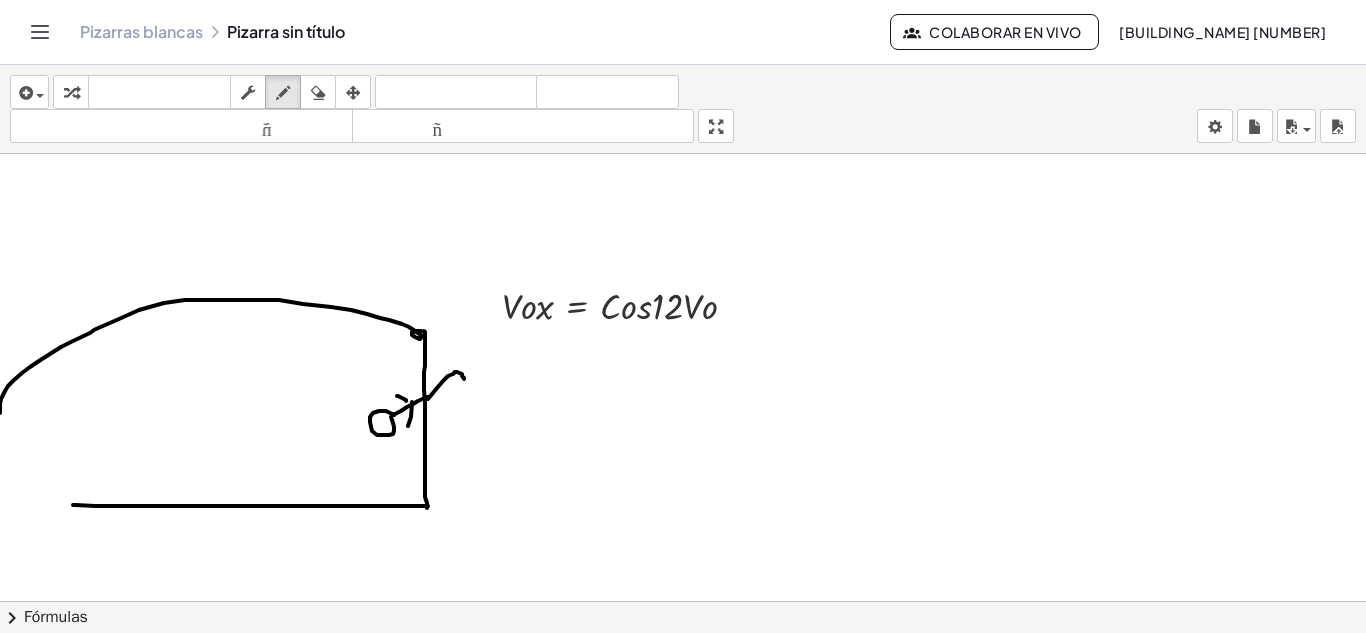 drag, startPoint x: 421, startPoint y: 336, endPoint x: 0, endPoint y: 413, distance: 427.98364 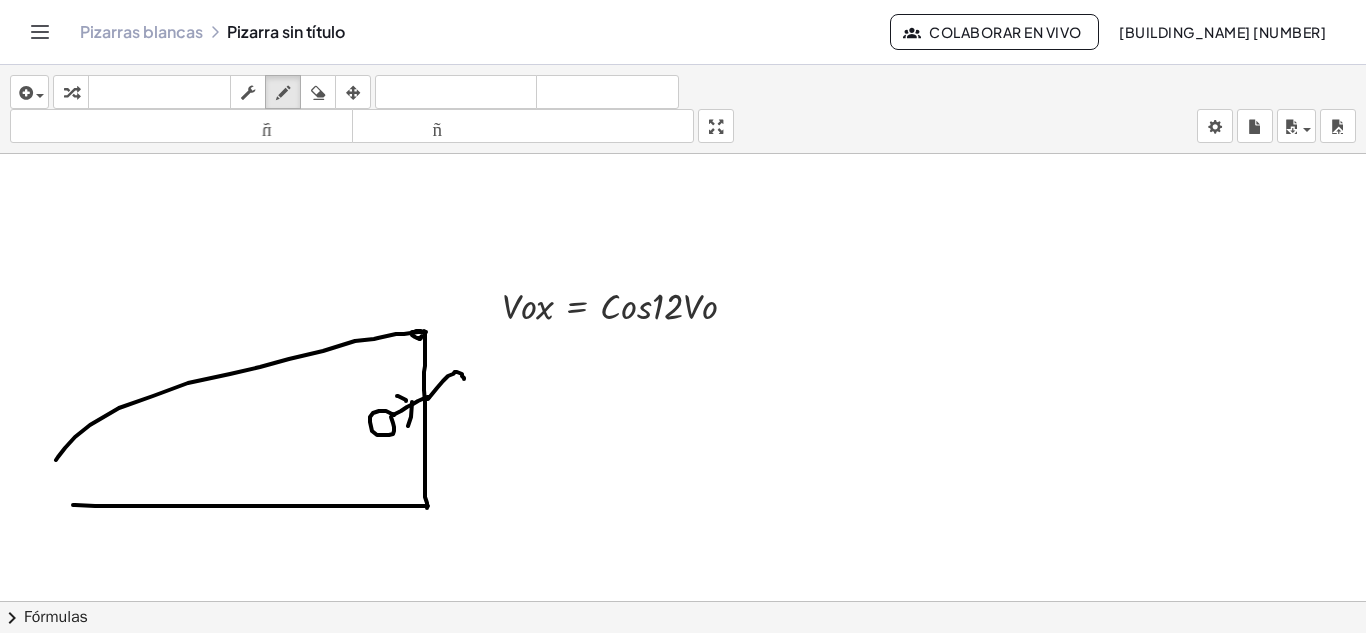 drag, startPoint x: 426, startPoint y: 332, endPoint x: 56, endPoint y: 460, distance: 391.515 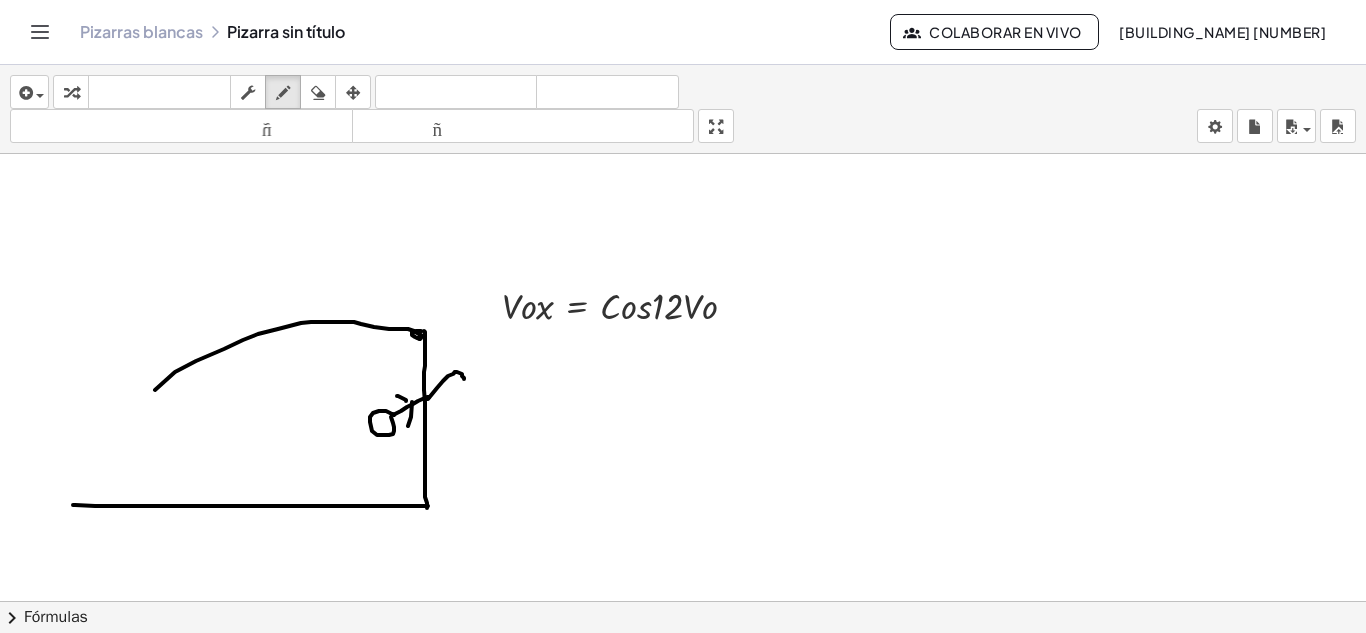 drag, startPoint x: 425, startPoint y: 337, endPoint x: 113, endPoint y: 443, distance: 329.5148 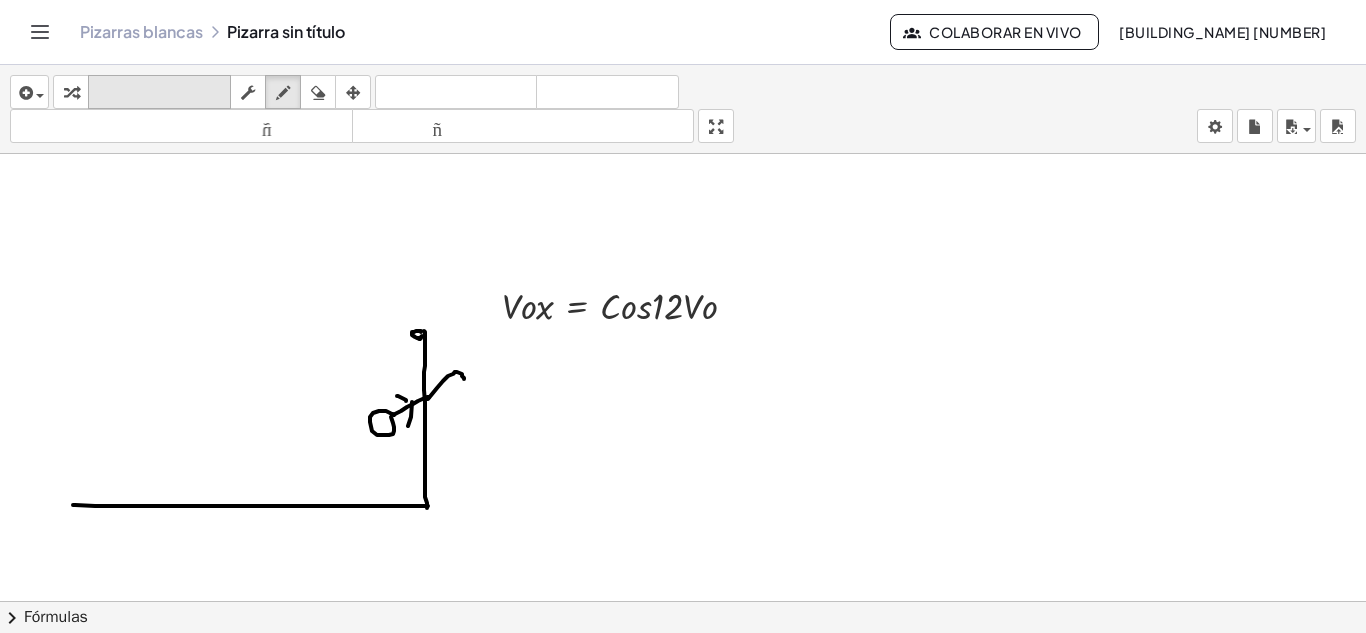 click on "teclado" at bounding box center (159, 92) 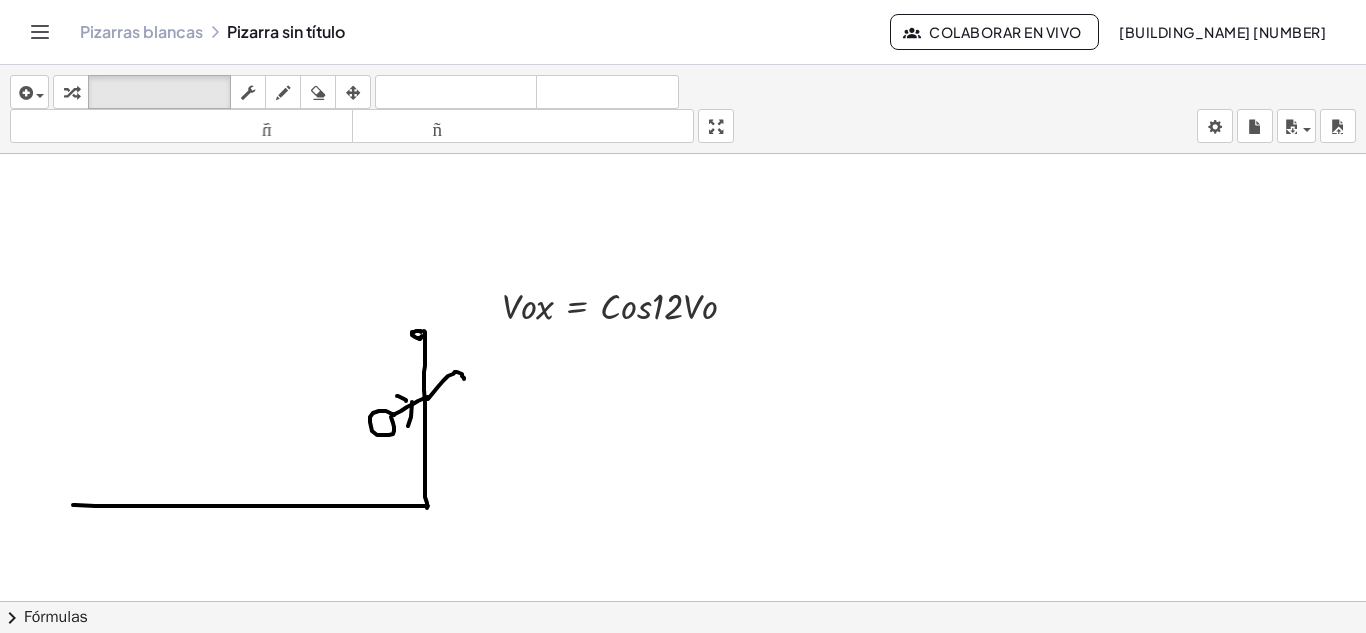 drag, startPoint x: 479, startPoint y: 548, endPoint x: 200, endPoint y: 341, distance: 347.40466 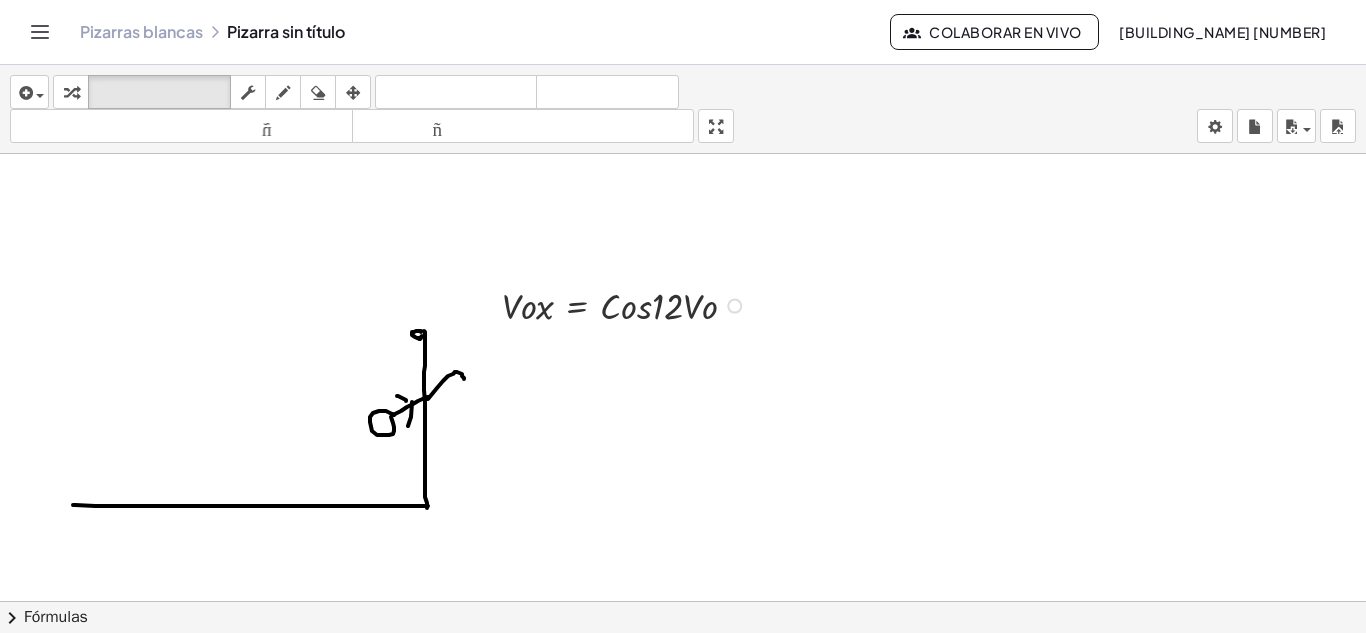 click at bounding box center [487, 304] 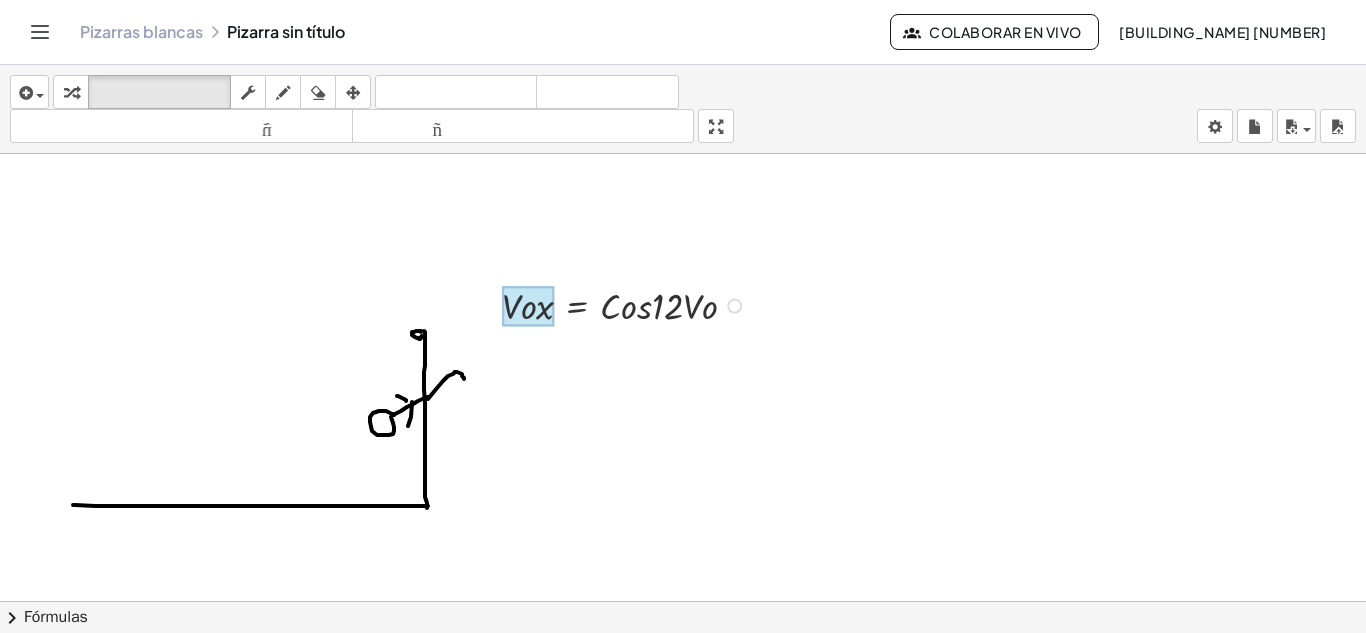 drag, startPoint x: 512, startPoint y: 320, endPoint x: 620, endPoint y: 329, distance: 108.37435 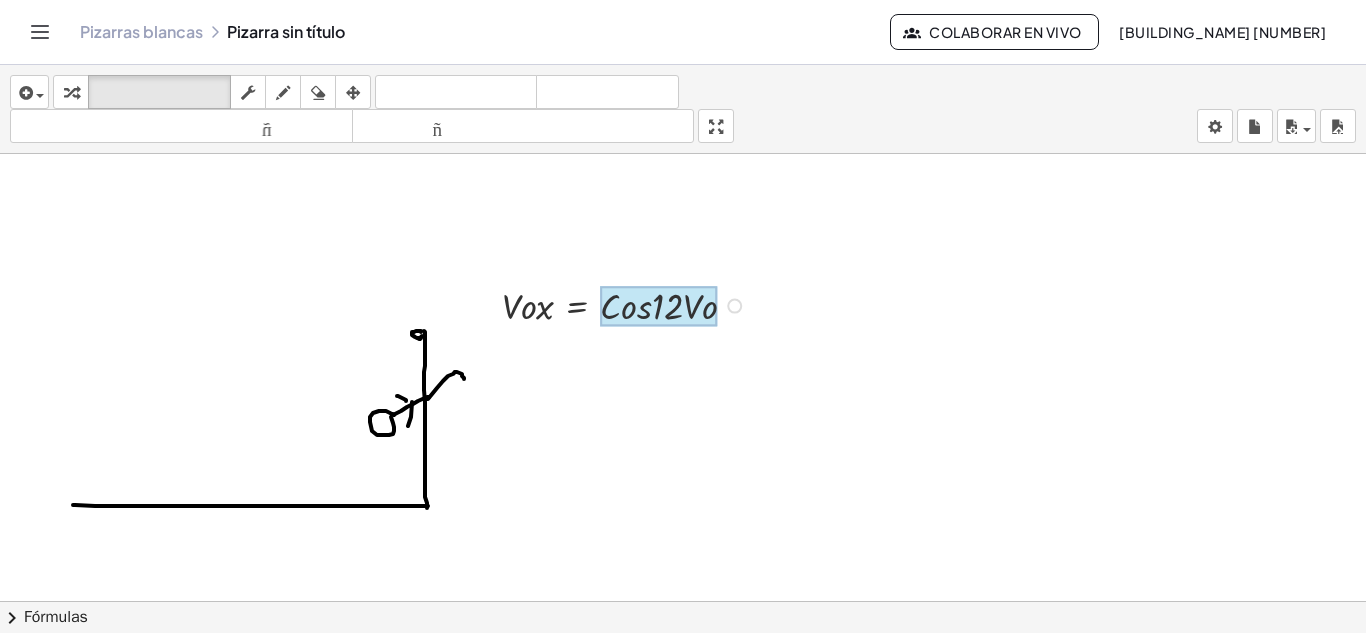 click at bounding box center (659, 306) 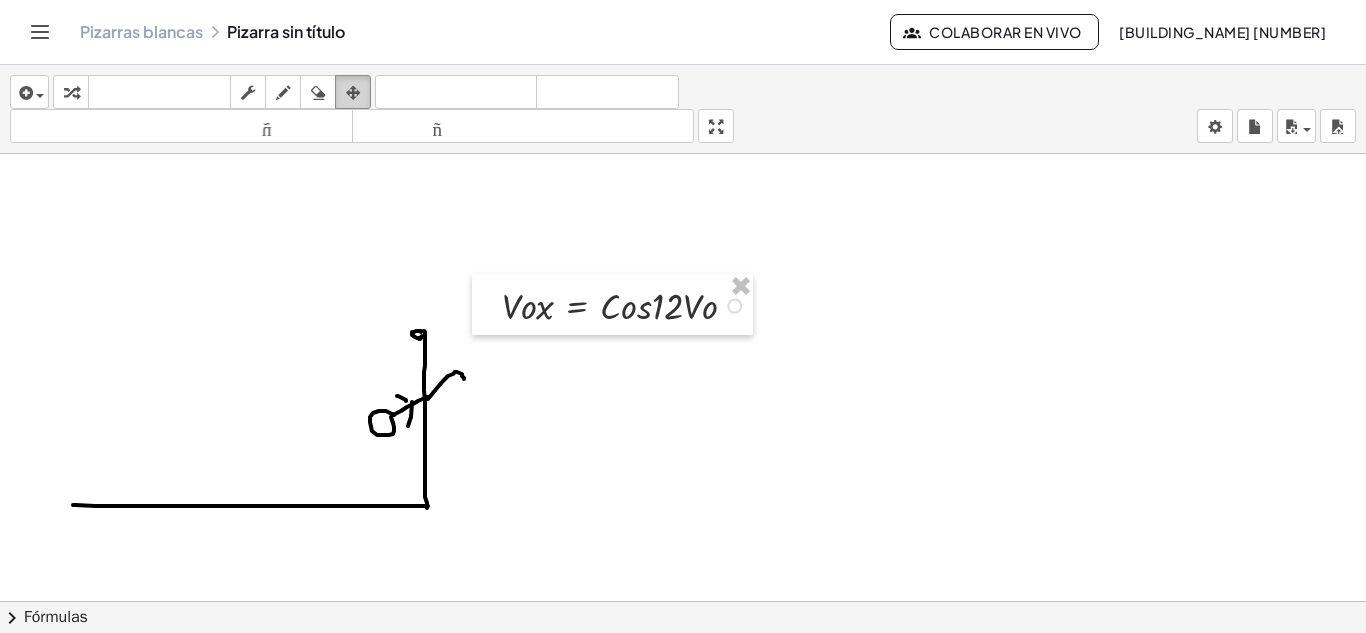 click at bounding box center [353, 93] 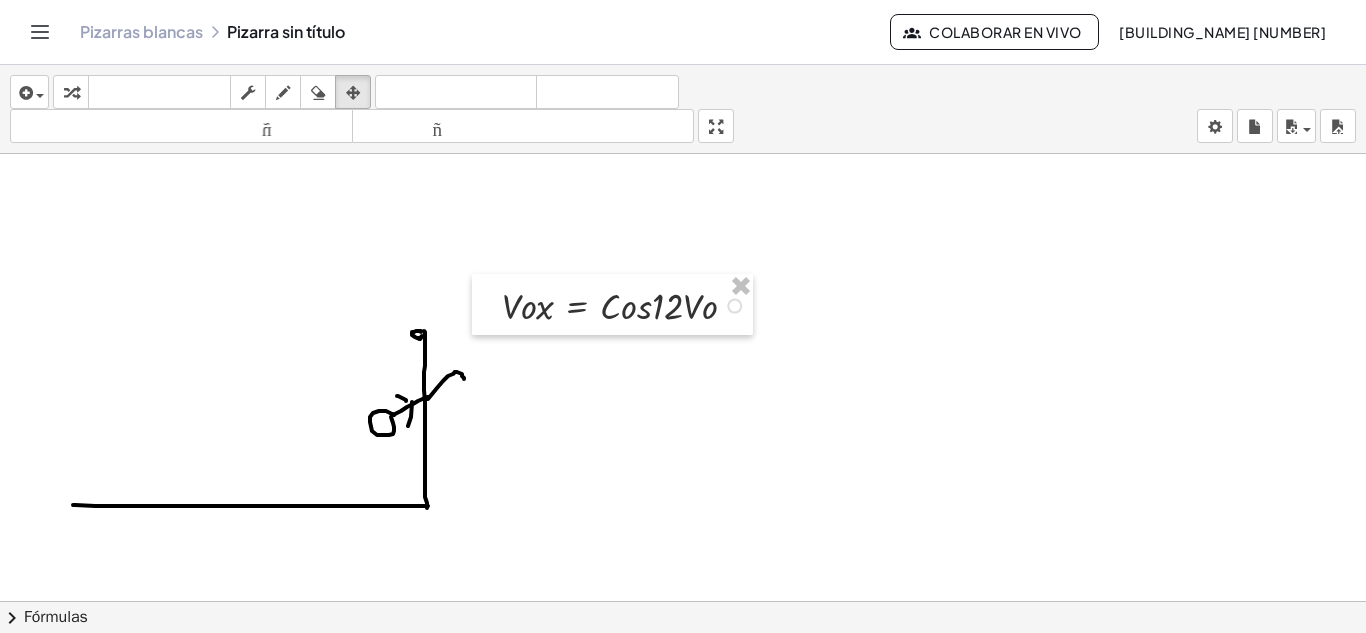 click at bounding box center (683, 615) 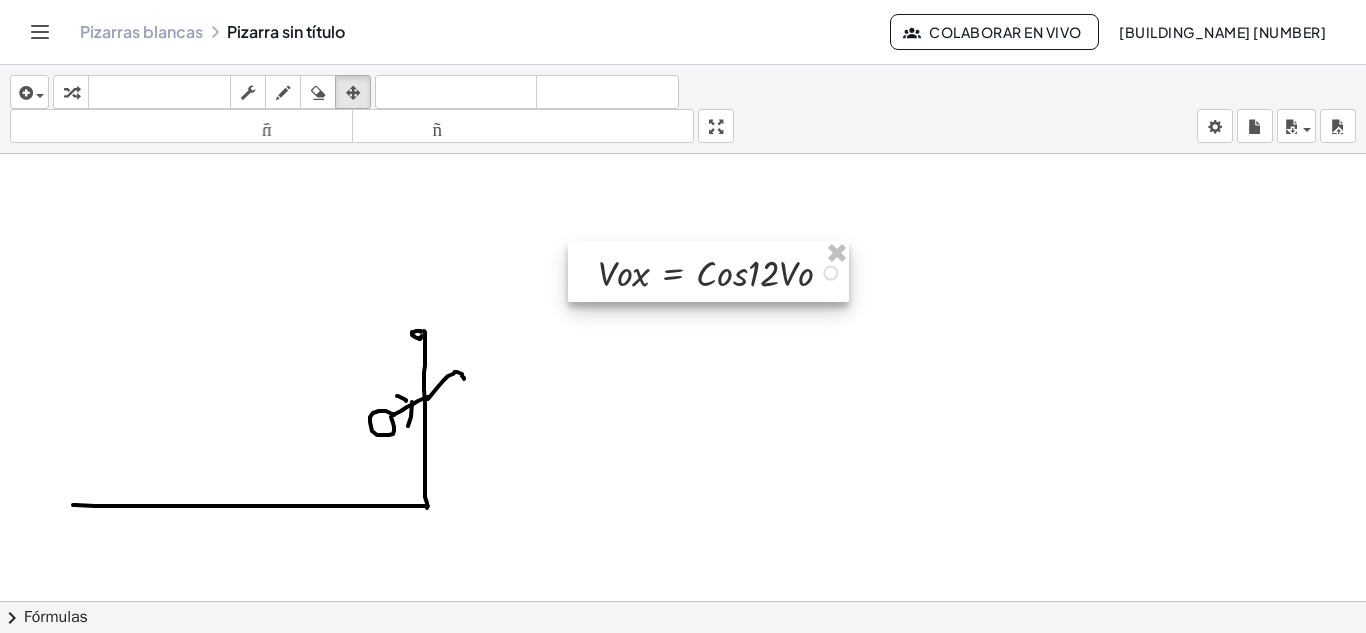 drag, startPoint x: 556, startPoint y: 292, endPoint x: 652, endPoint y: 259, distance: 101.51354 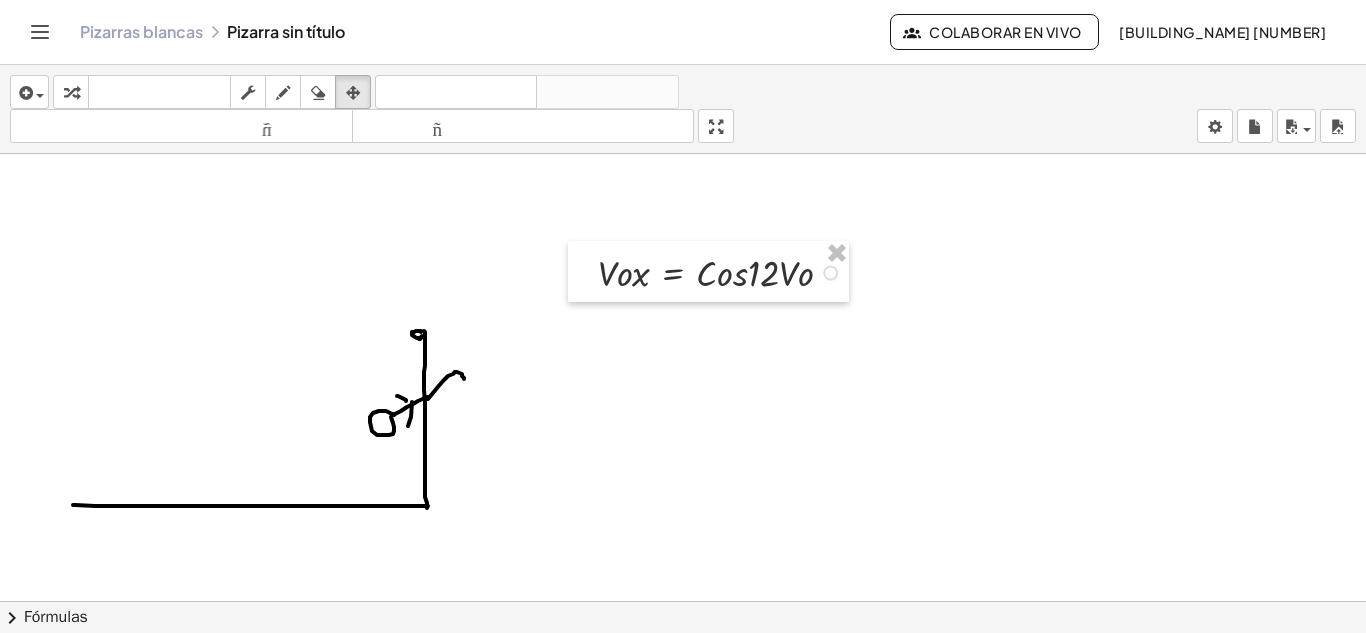 drag, startPoint x: 255, startPoint y: 354, endPoint x: 352, endPoint y: 367, distance: 97.867256 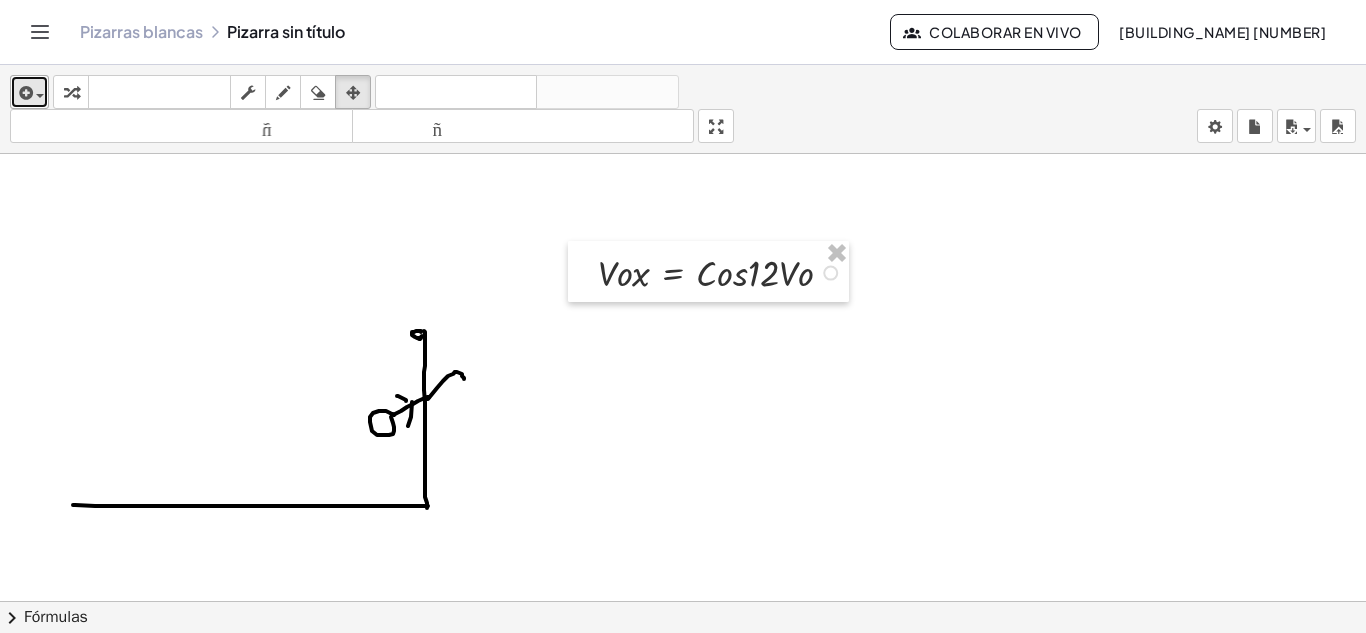 click at bounding box center (40, 96) 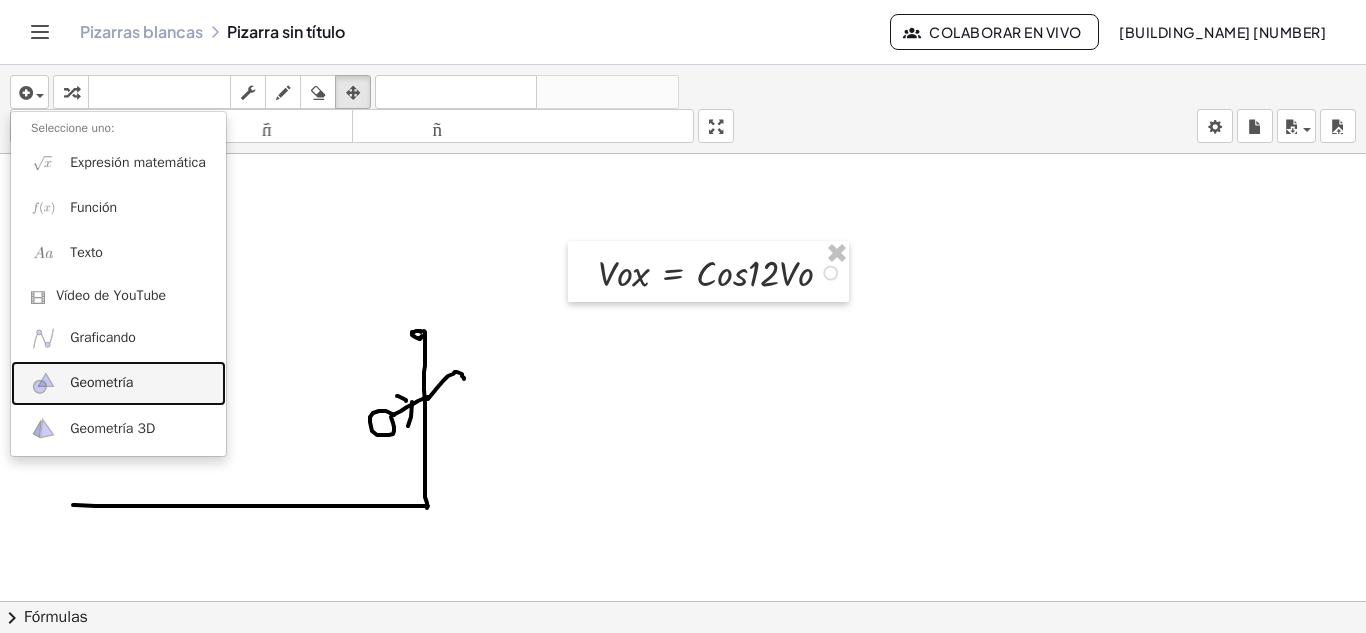 click on "Geometría" at bounding box center (118, 383) 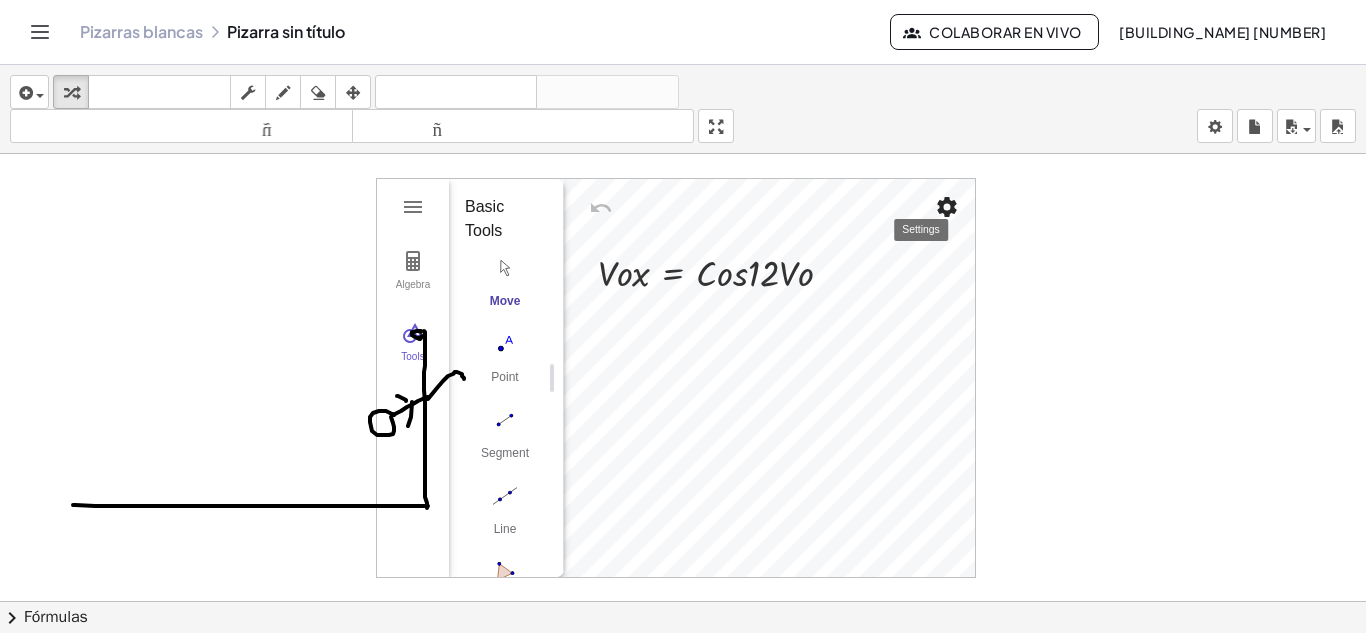 click at bounding box center [947, 207] 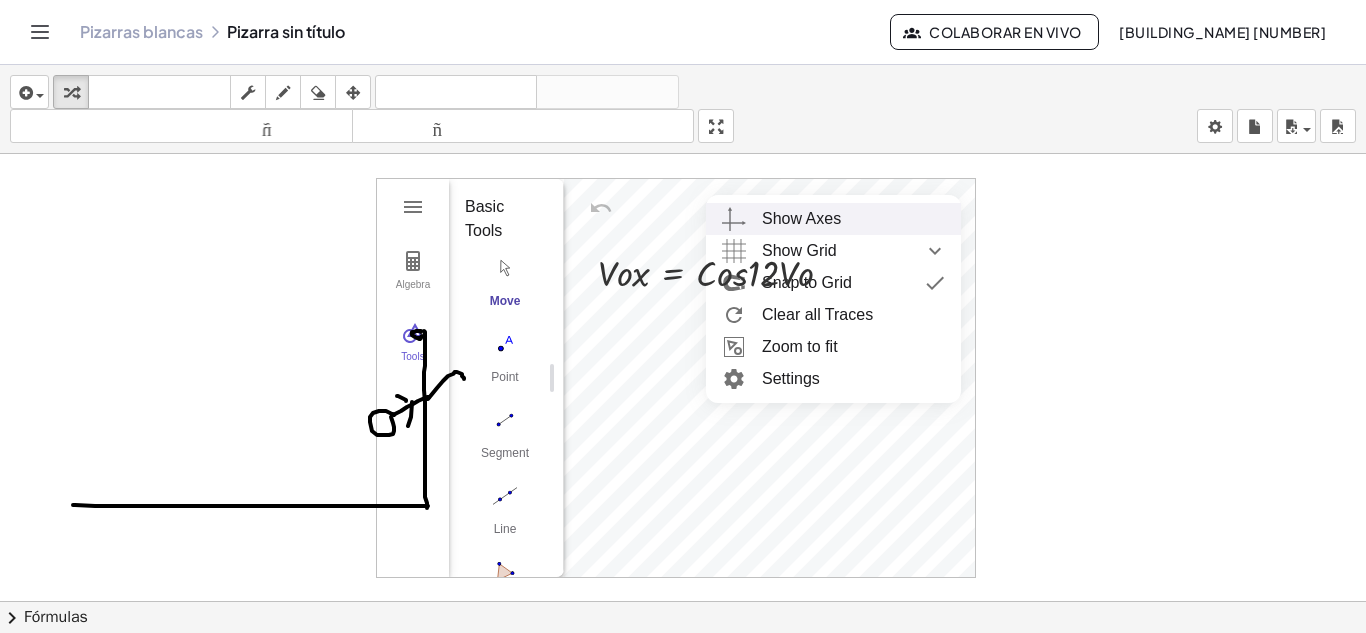 click on "Show Axes" at bounding box center [833, 219] 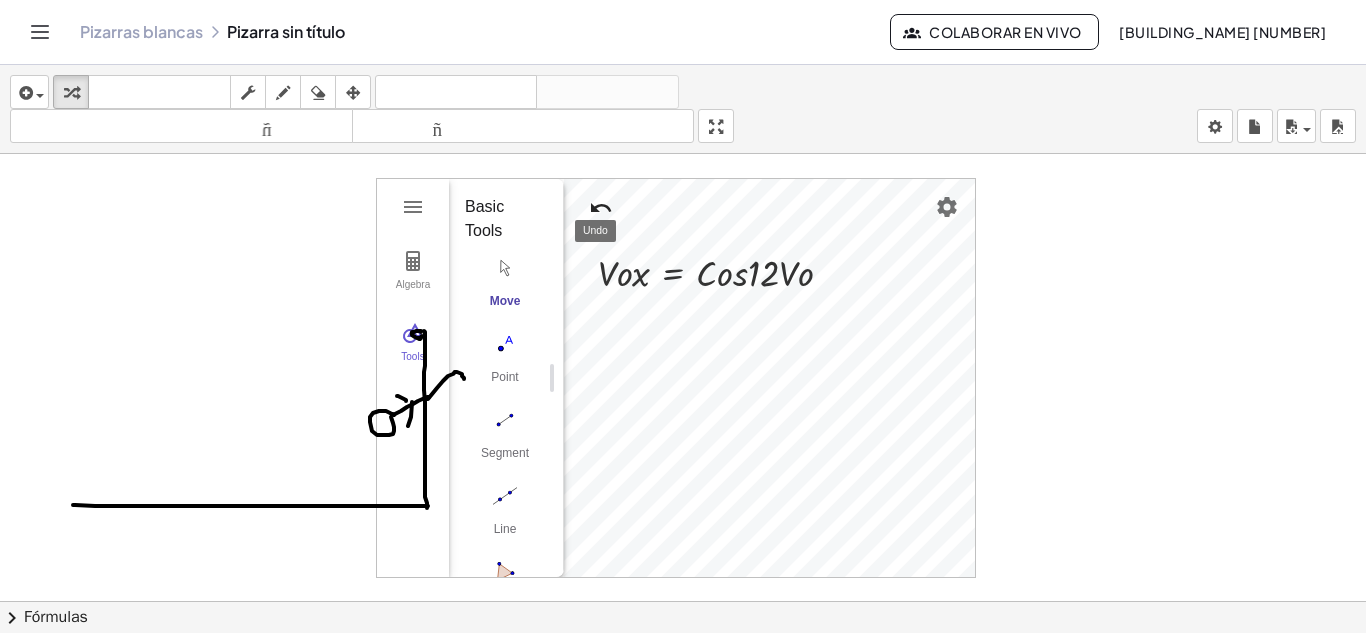 click at bounding box center [601, 208] 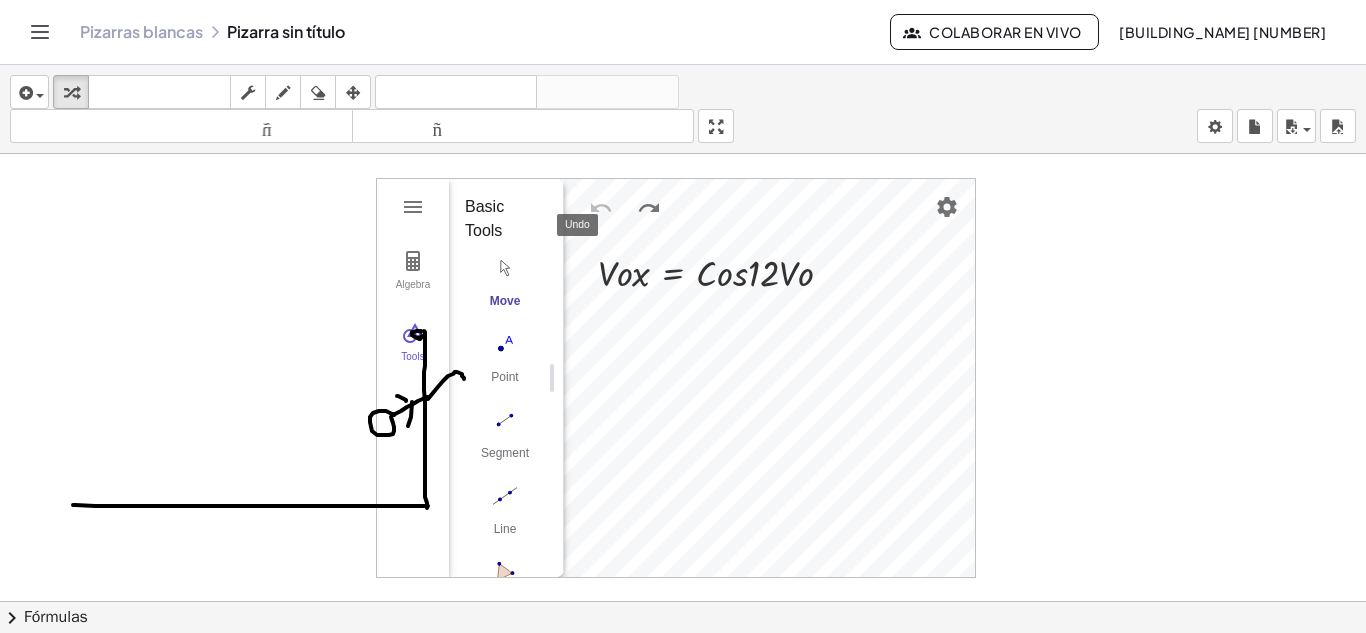 click at bounding box center [601, 208] 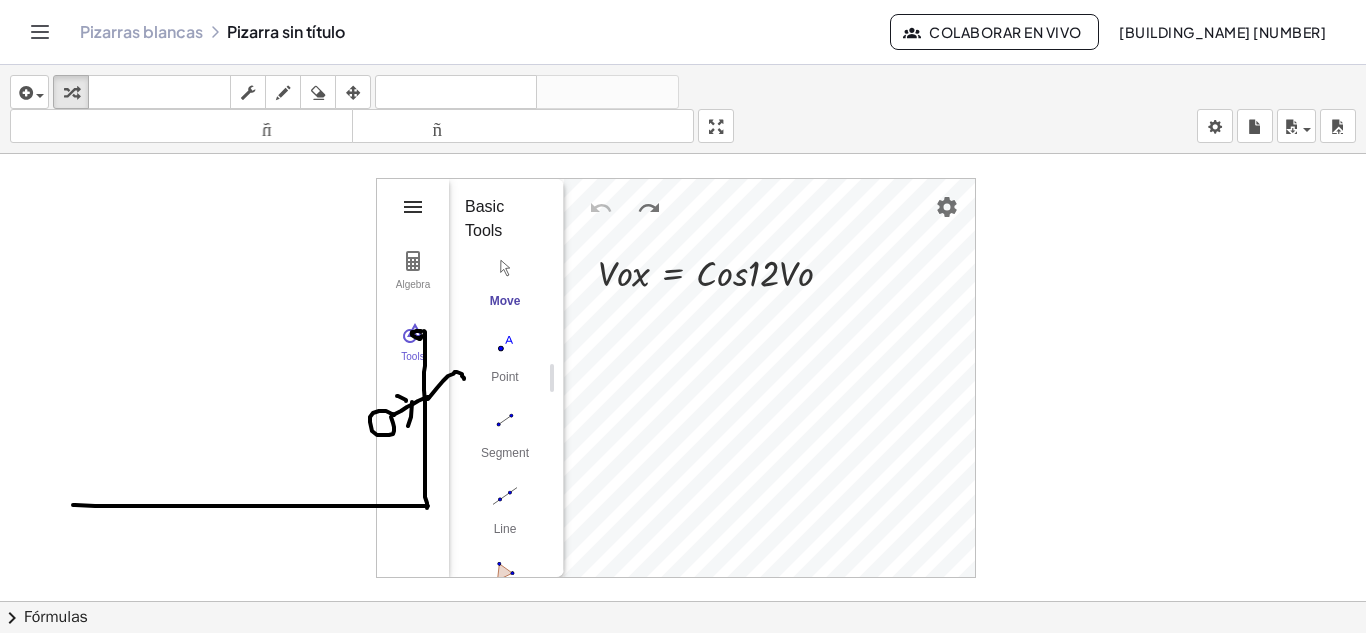 click at bounding box center [413, 207] 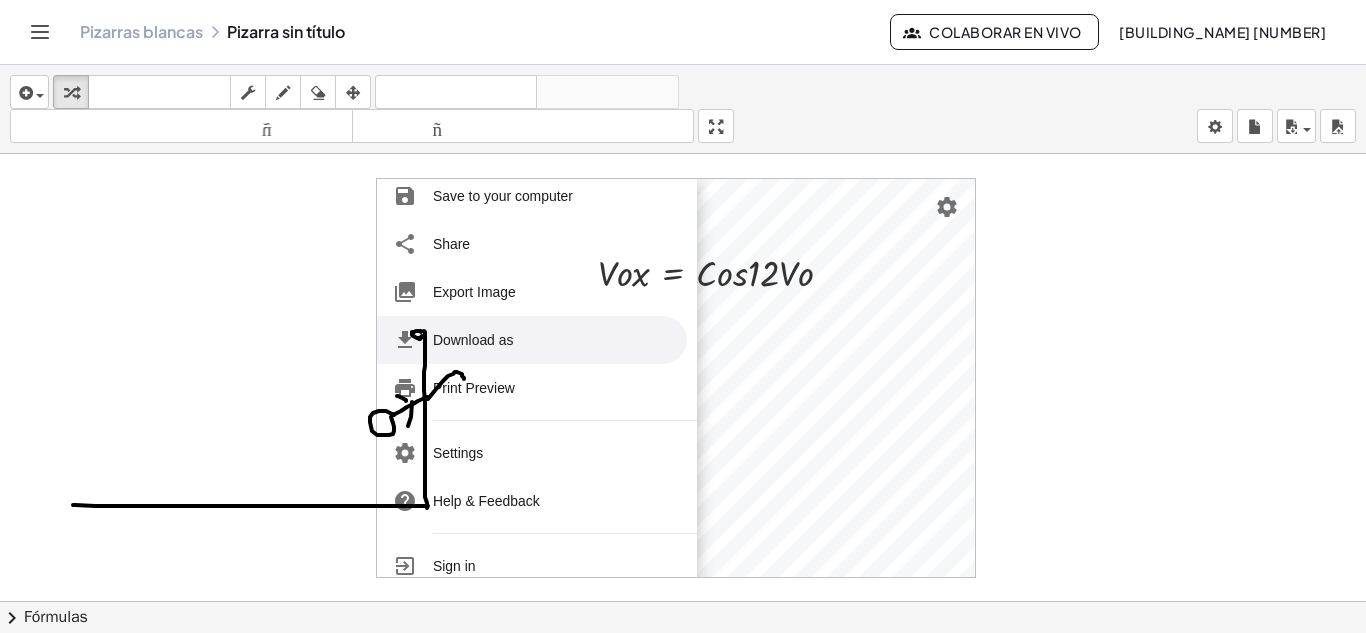 scroll, scrollTop: 245, scrollLeft: 0, axis: vertical 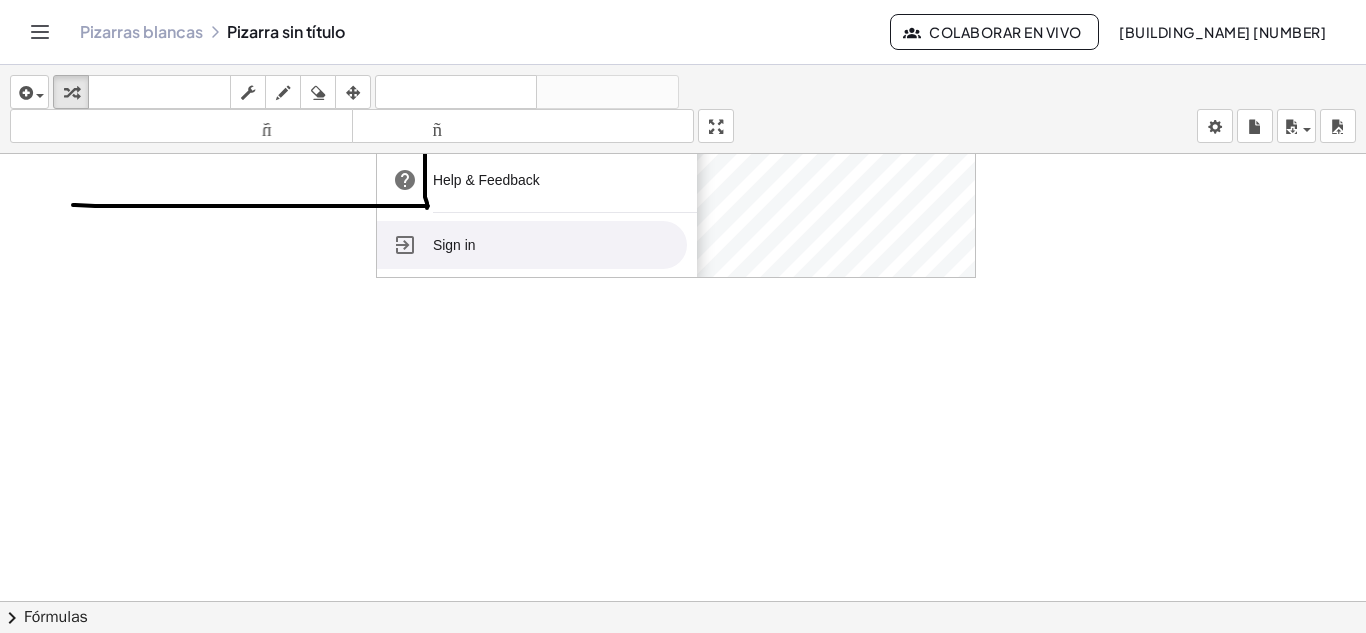 click on "Sign in" at bounding box center (532, 245) 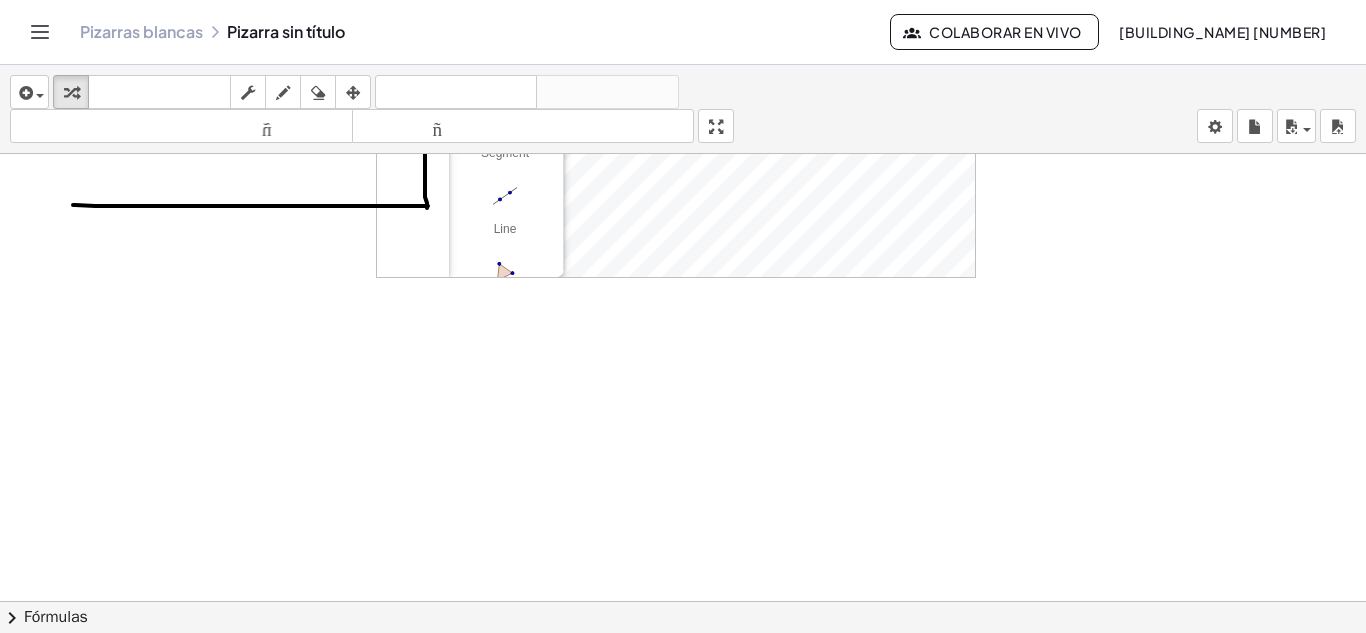 scroll, scrollTop: 0, scrollLeft: 0, axis: both 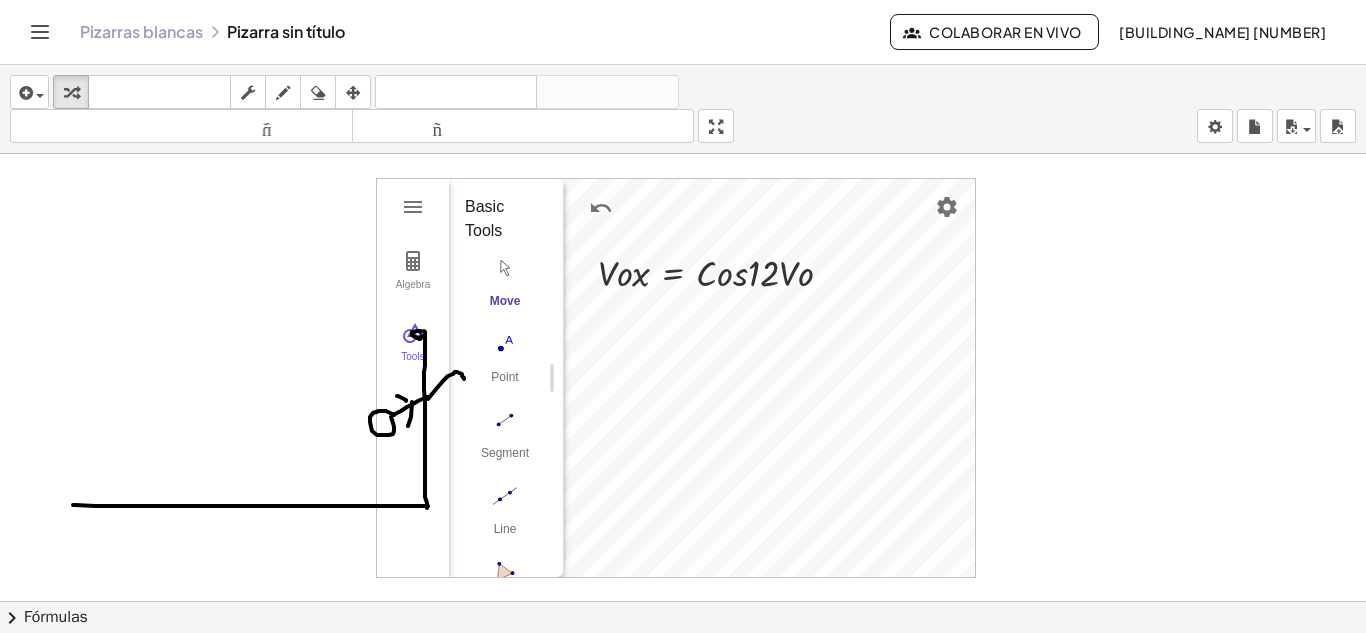 click at bounding box center [595, 208] 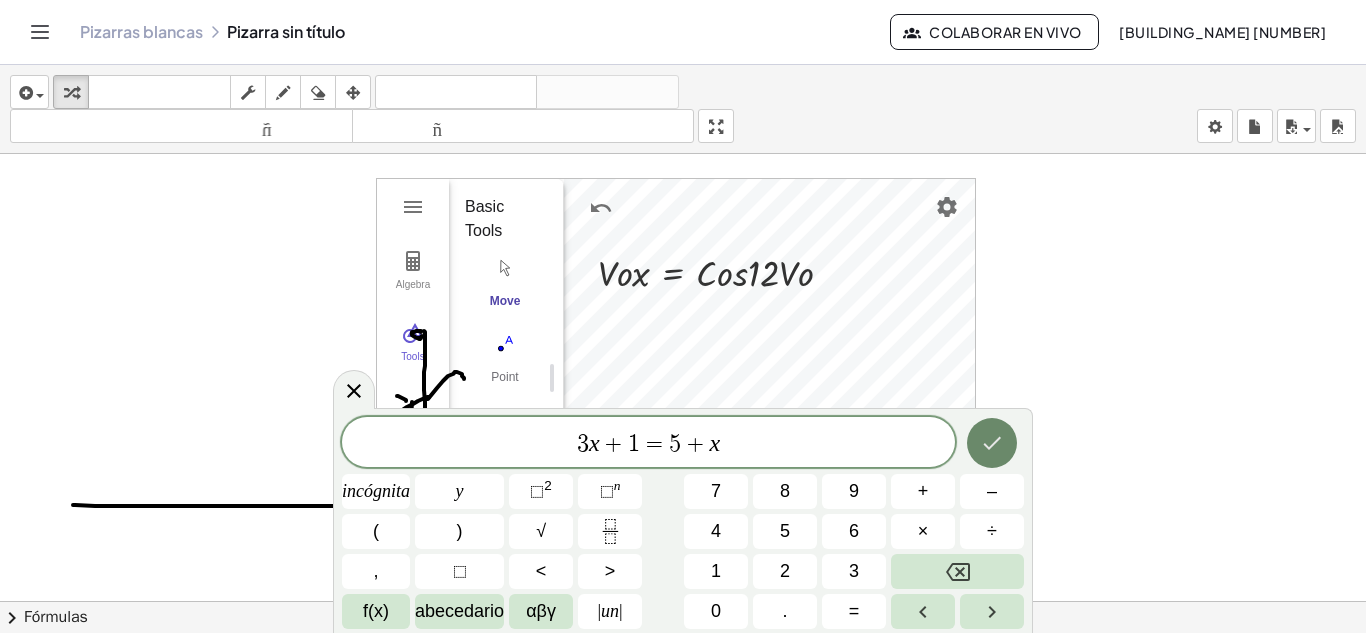 click at bounding box center (992, 443) 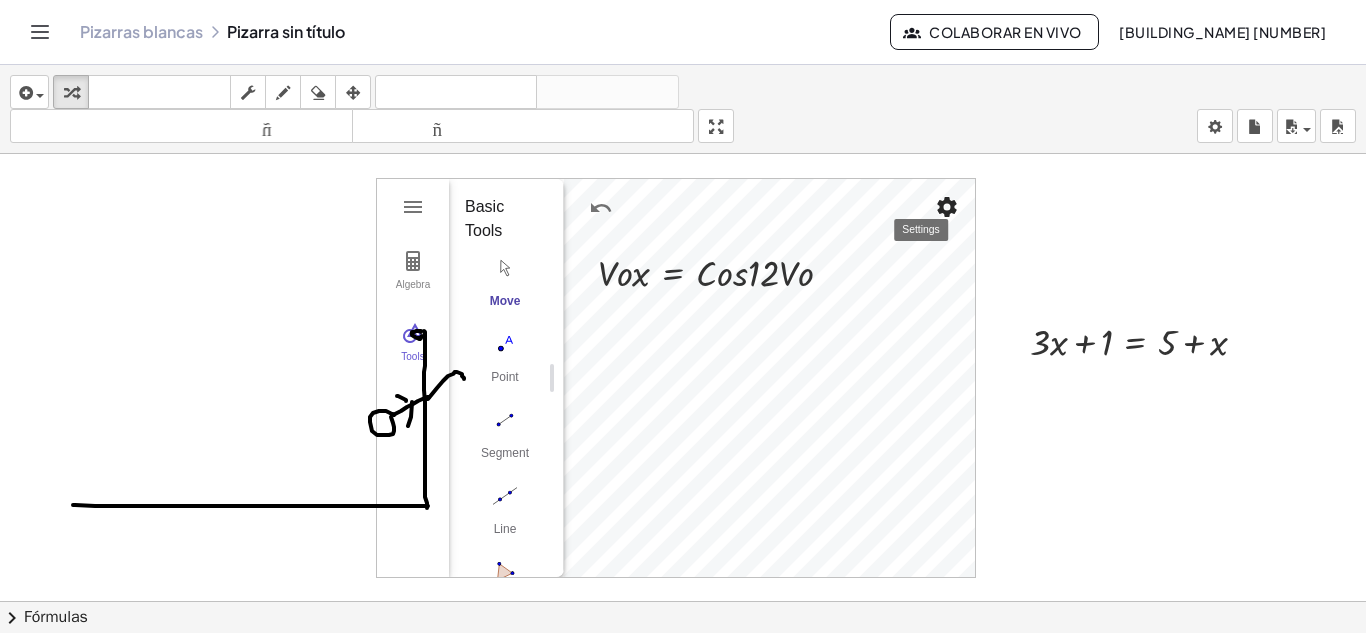click at bounding box center [947, 207] 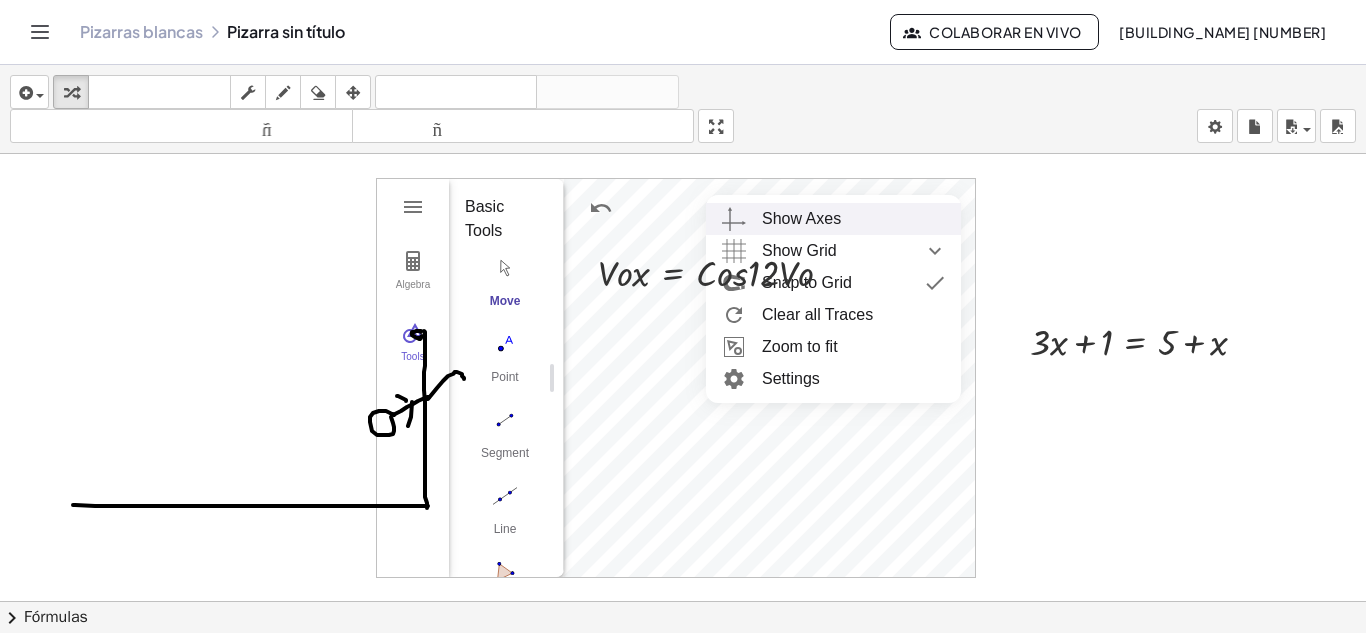 click at bounding box center [734, 219] 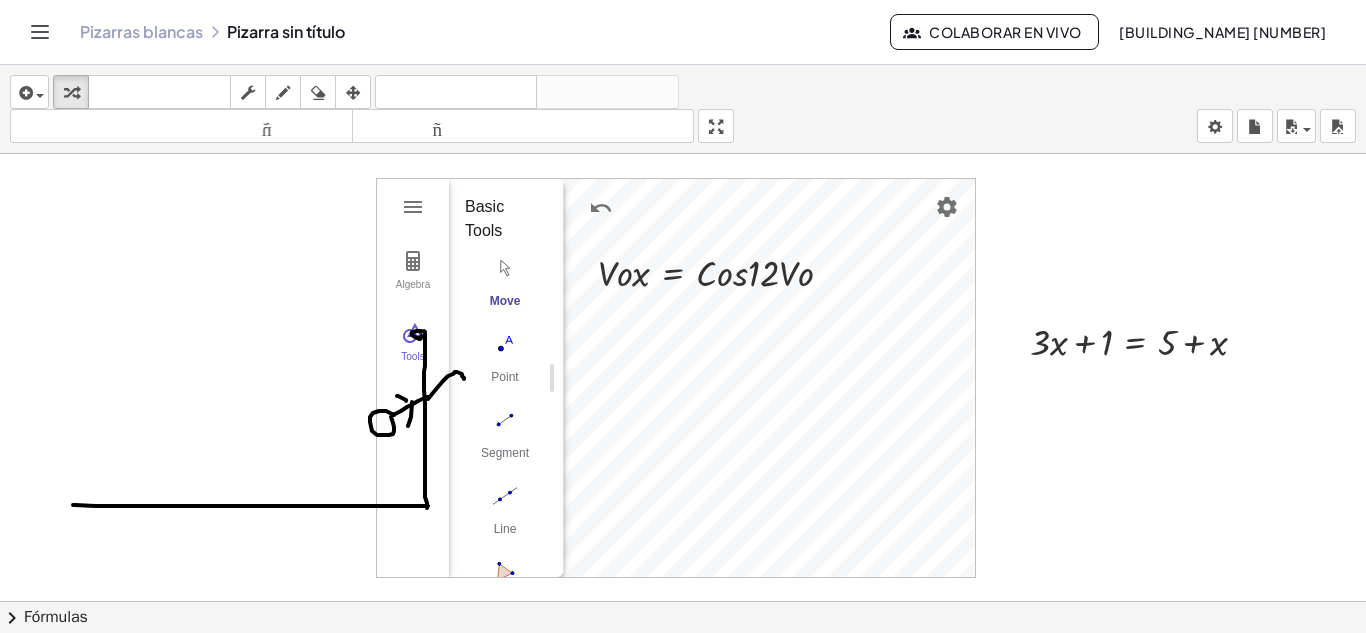 click on "Algebra Tools" at bounding box center [413, 378] 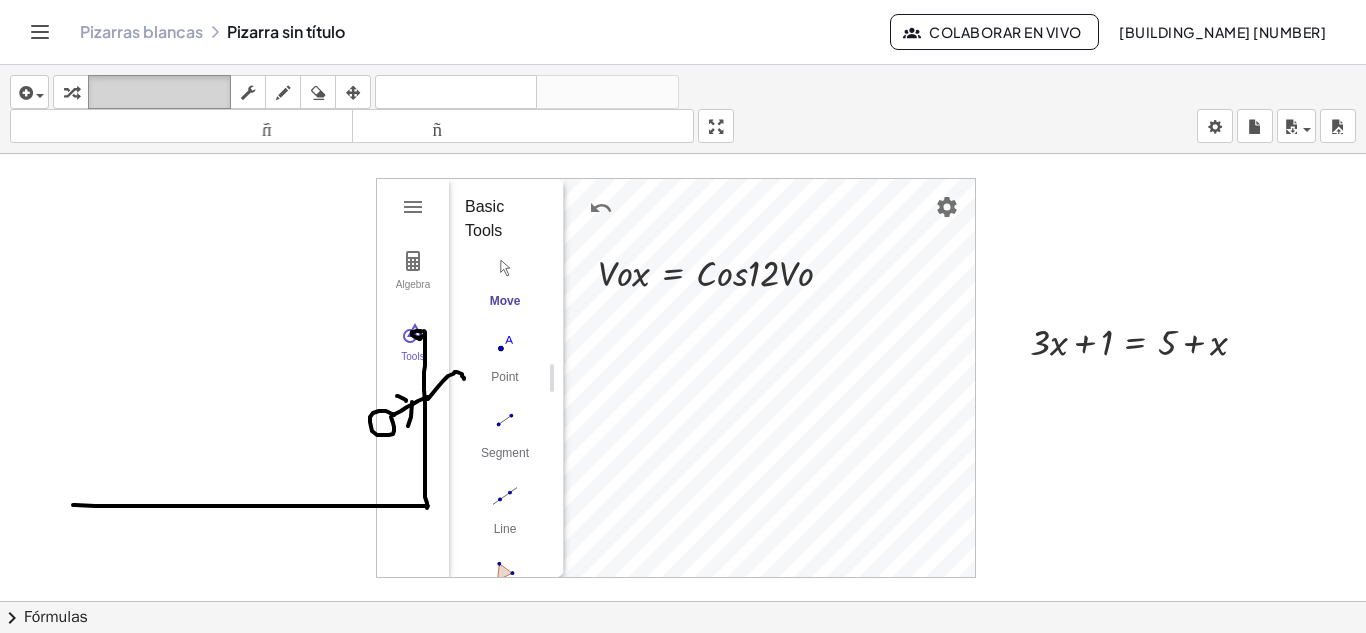 click on "teclado teclado" at bounding box center (159, 92) 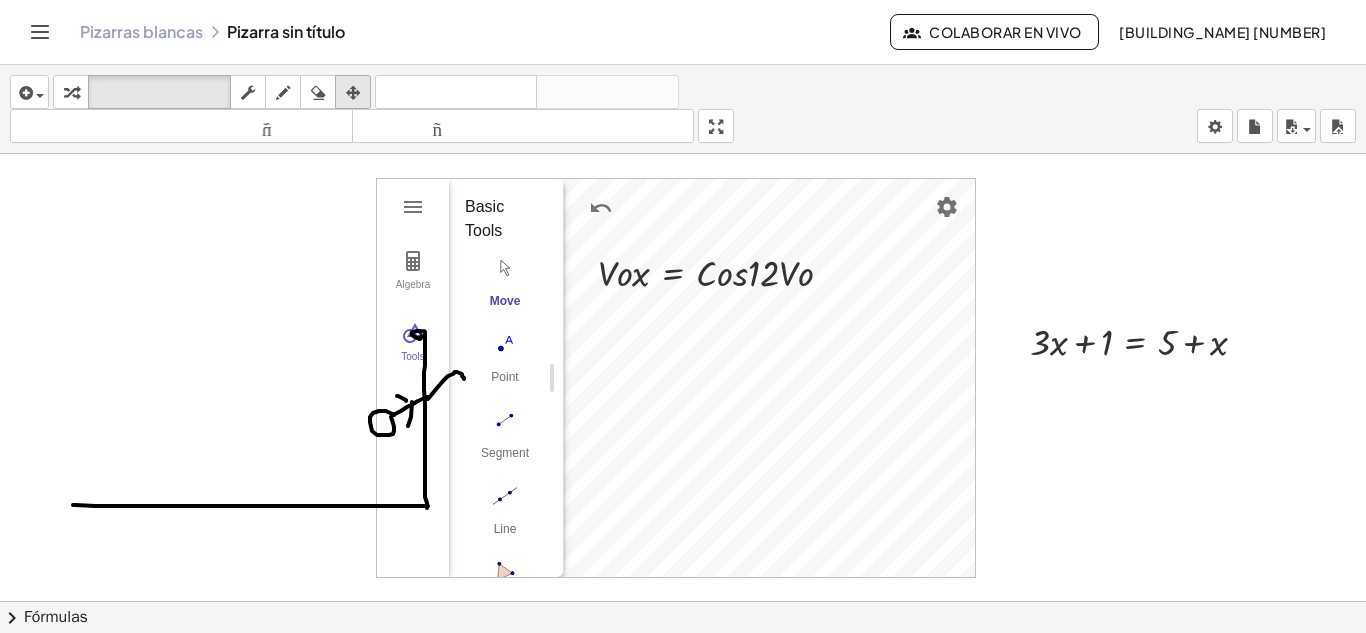 click at bounding box center (353, 93) 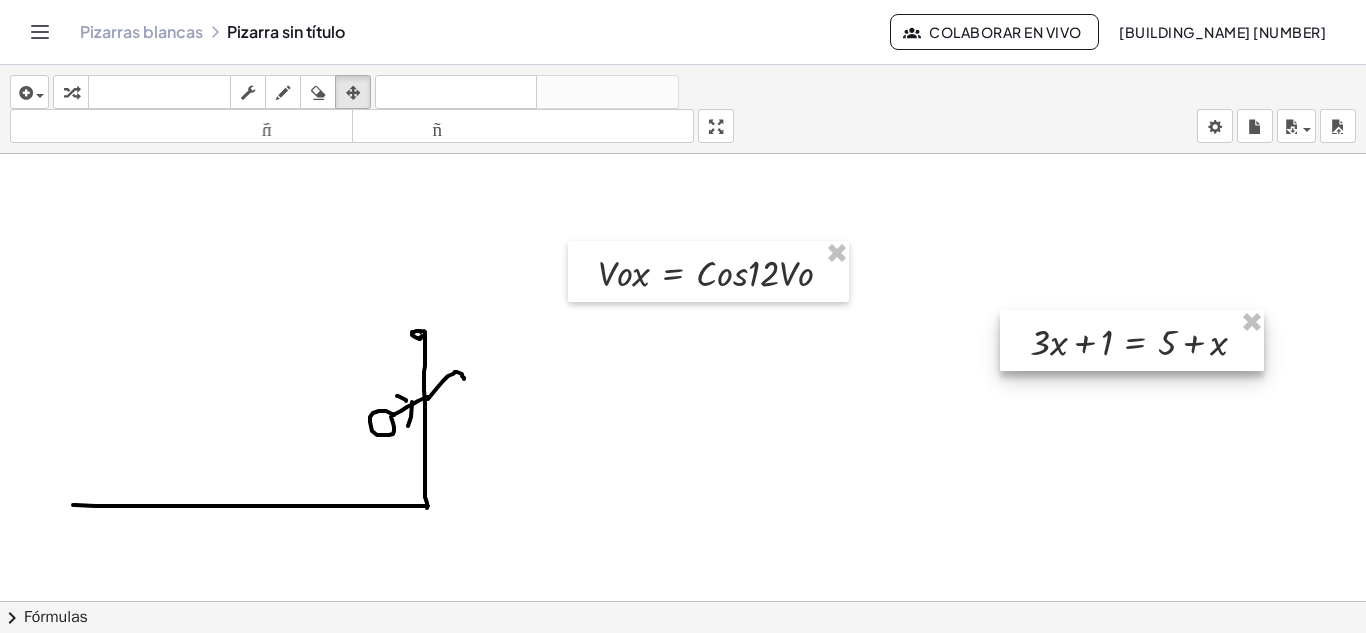 drag, startPoint x: 1049, startPoint y: 331, endPoint x: 1325, endPoint y: 317, distance: 276.35486 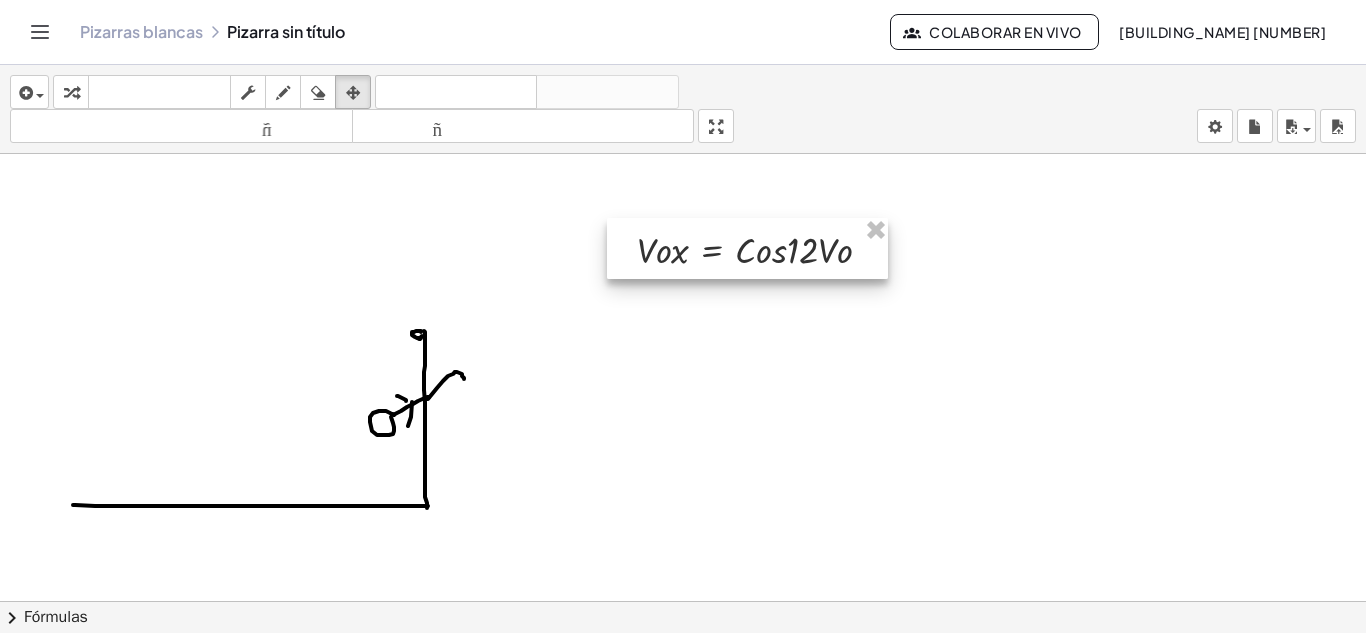 drag, startPoint x: 704, startPoint y: 286, endPoint x: 743, endPoint y: 263, distance: 45.276924 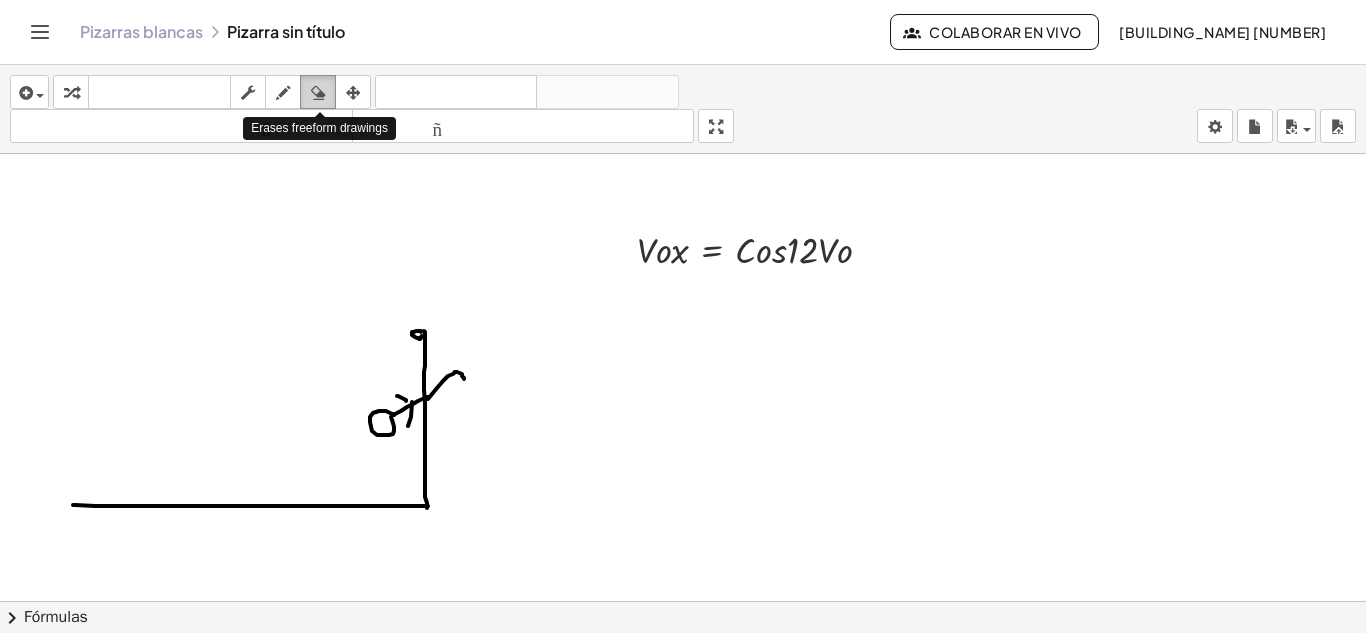 click at bounding box center [318, 92] 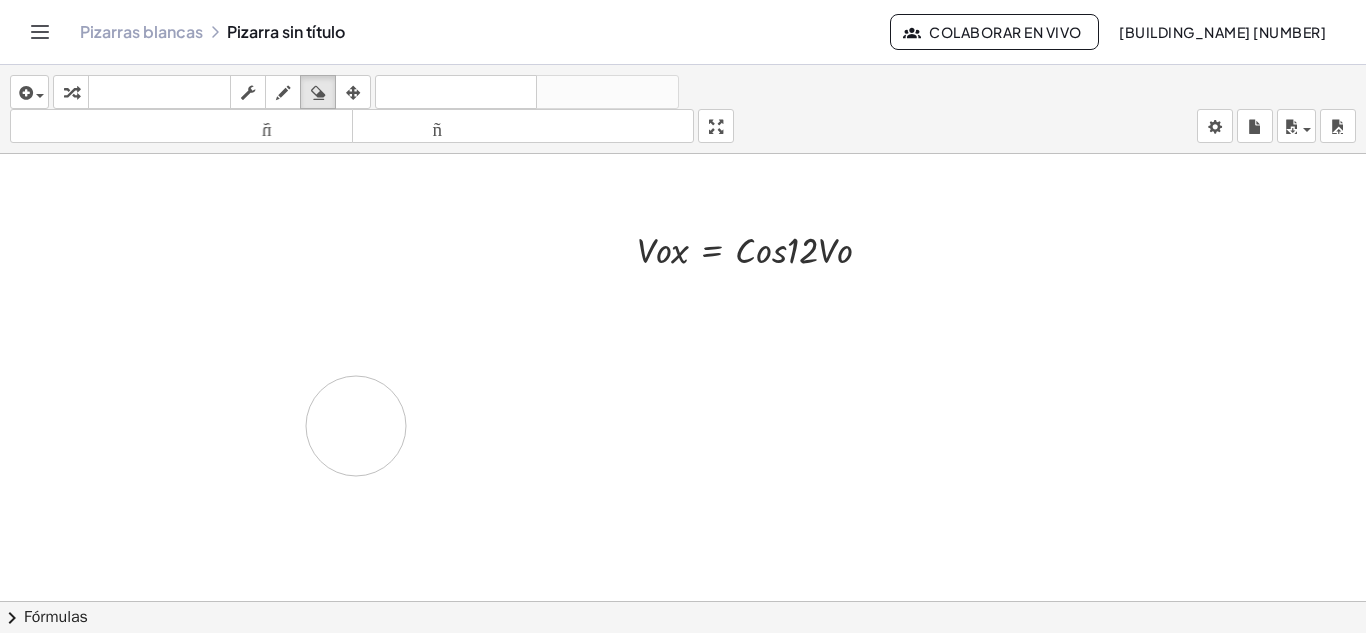 drag, startPoint x: 426, startPoint y: 328, endPoint x: 367, endPoint y: 434, distance: 121.313644 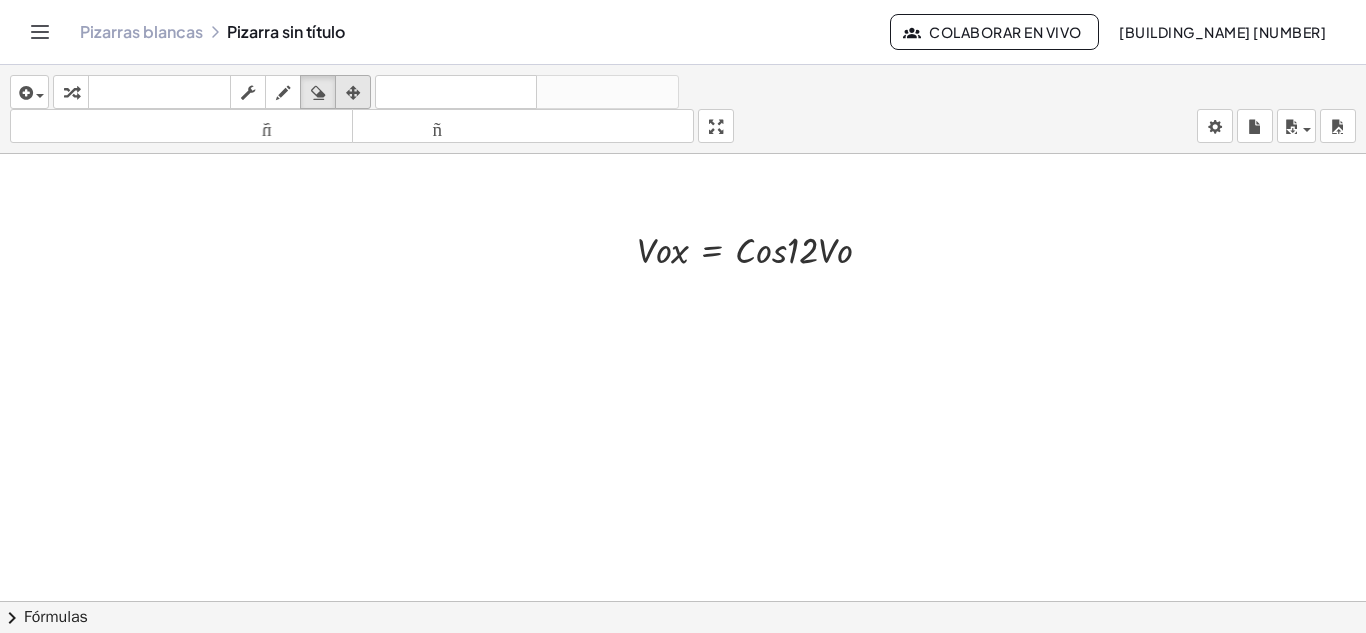 click at bounding box center [353, 93] 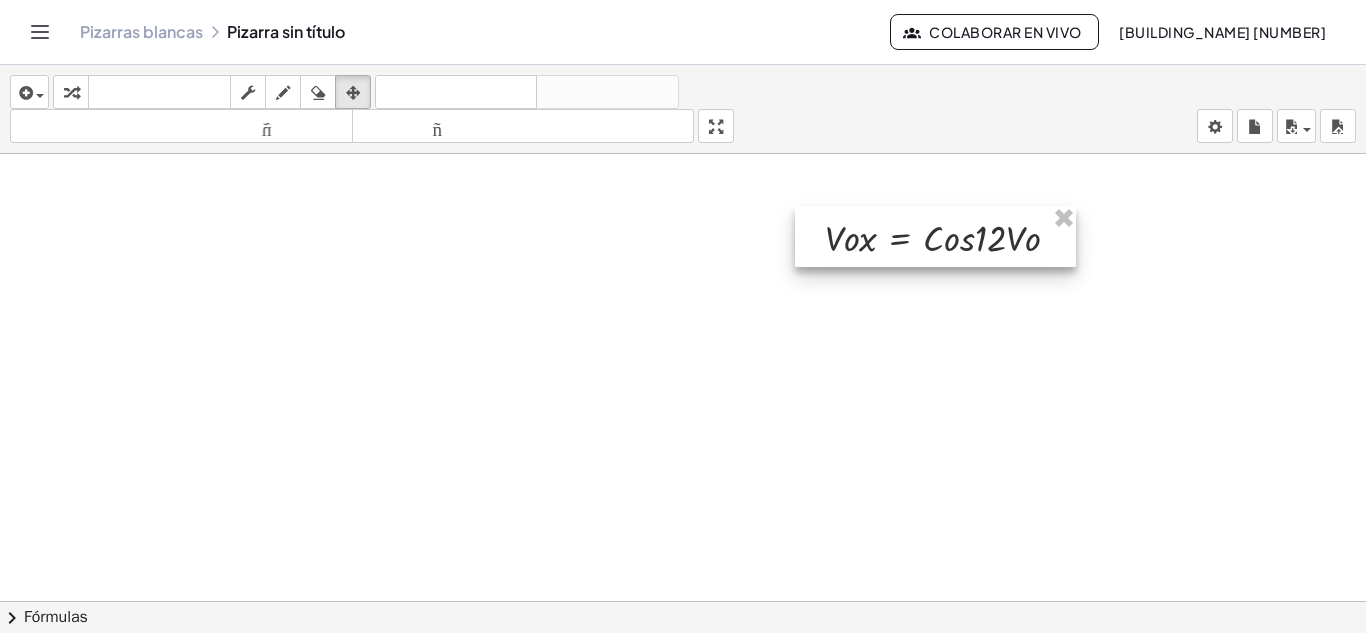 drag, startPoint x: 743, startPoint y: 254, endPoint x: 896, endPoint y: 238, distance: 153.83432 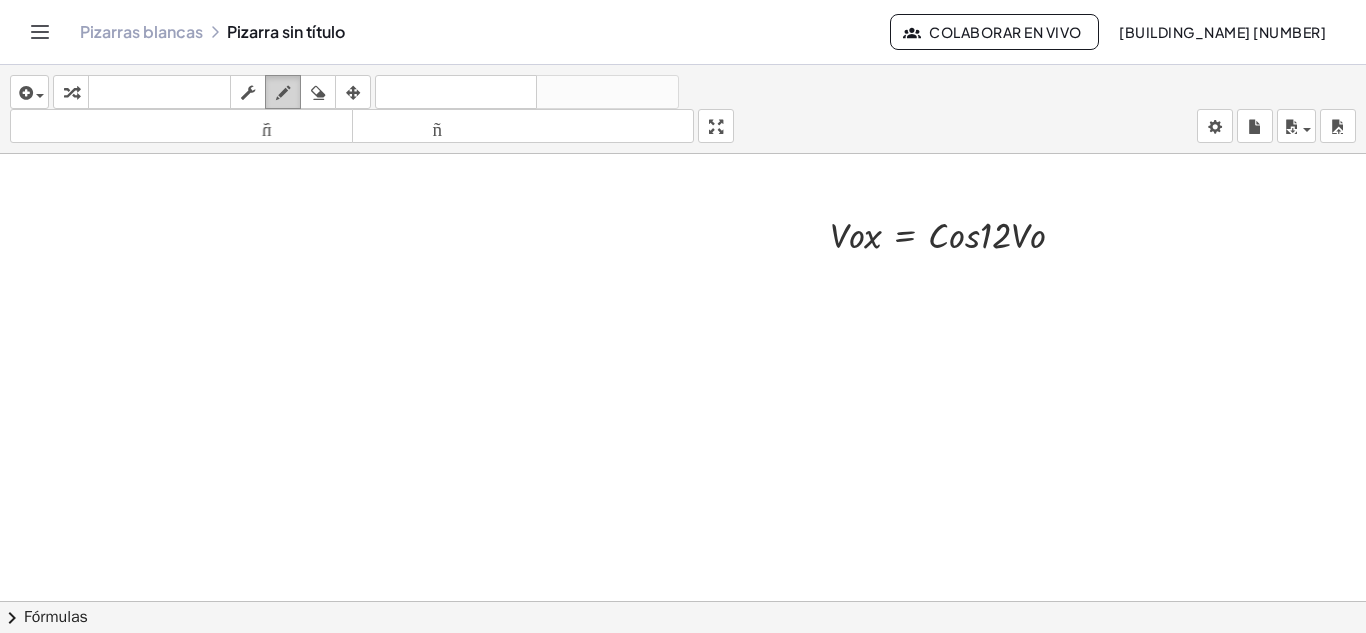 click at bounding box center (283, 92) 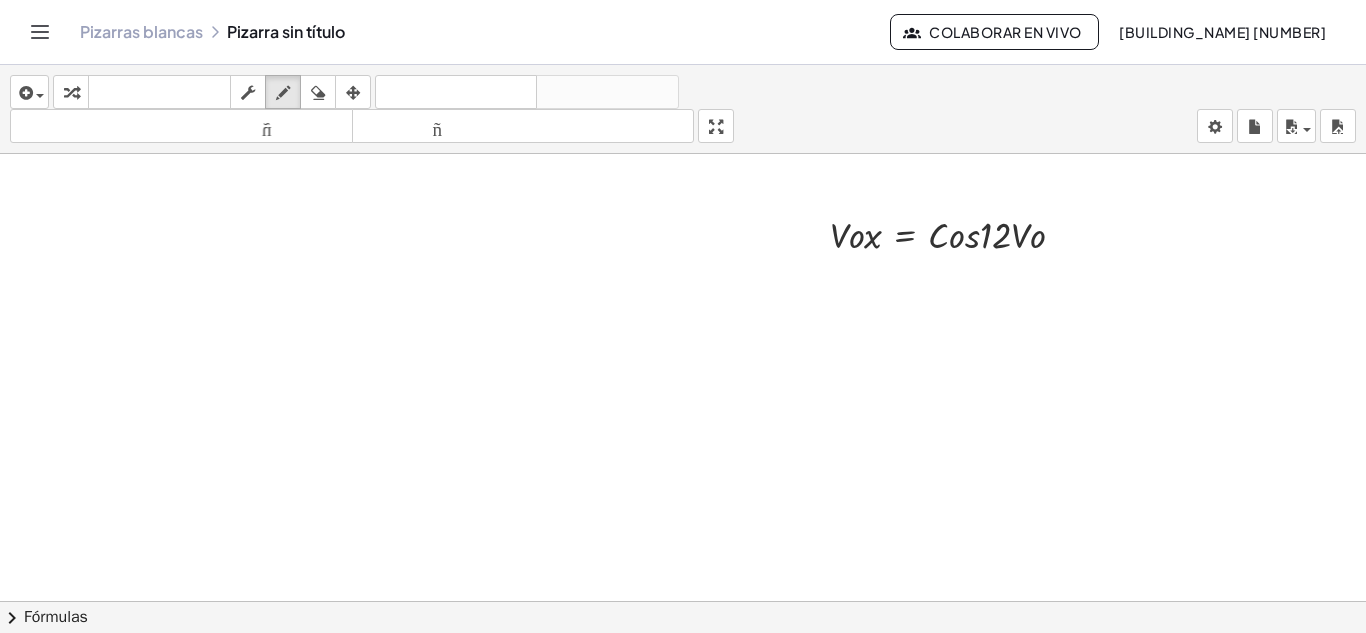 drag, startPoint x: 287, startPoint y: 83, endPoint x: 290, endPoint y: 156, distance: 73.061615 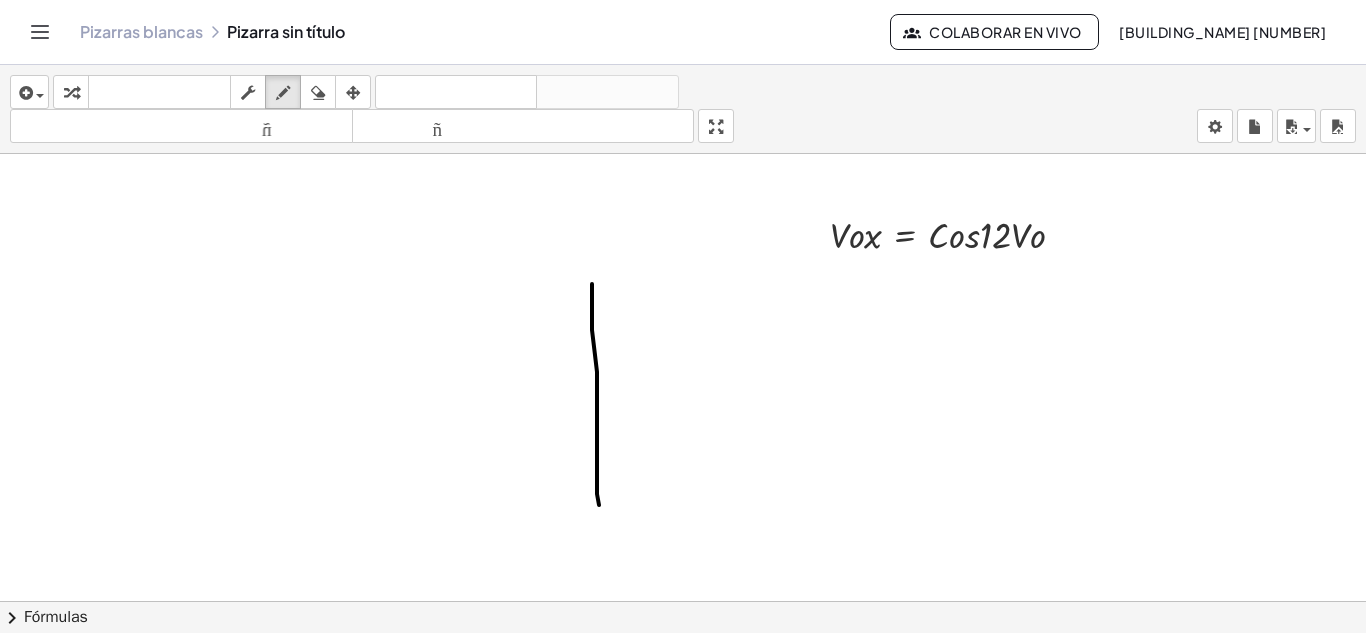 drag, startPoint x: 592, startPoint y: 330, endPoint x: 598, endPoint y: 512, distance: 182.09888 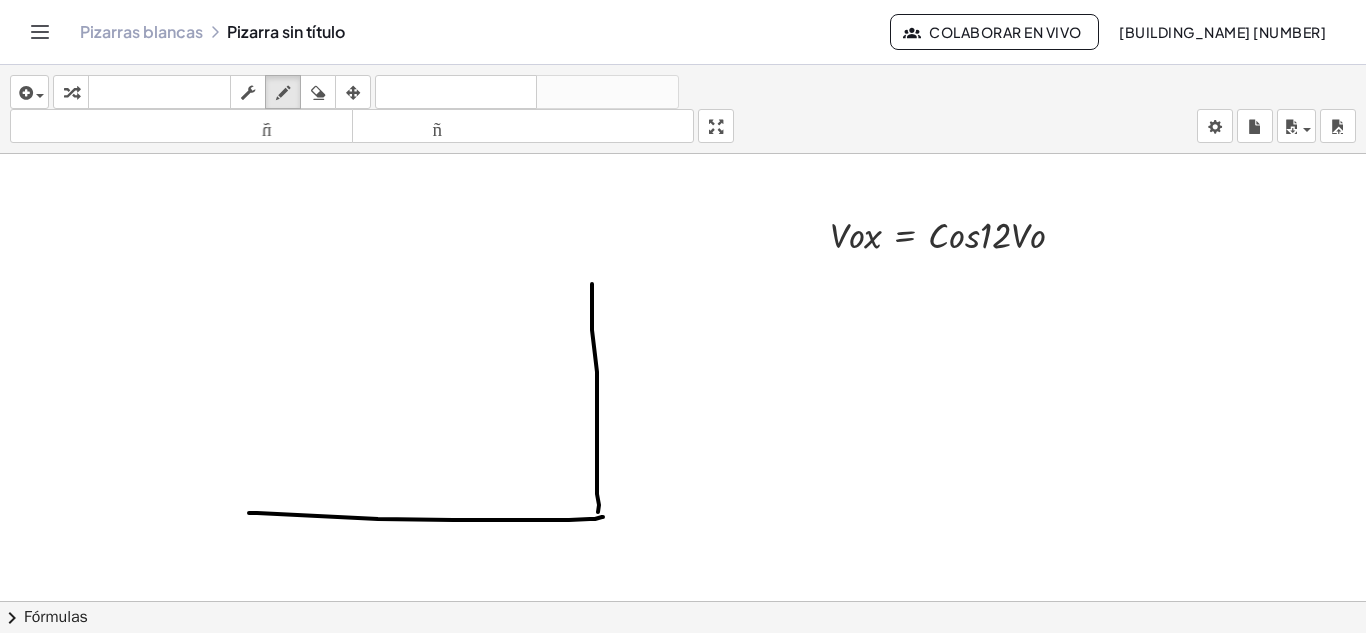 drag, startPoint x: 249, startPoint y: 513, endPoint x: 603, endPoint y: 517, distance: 354.02258 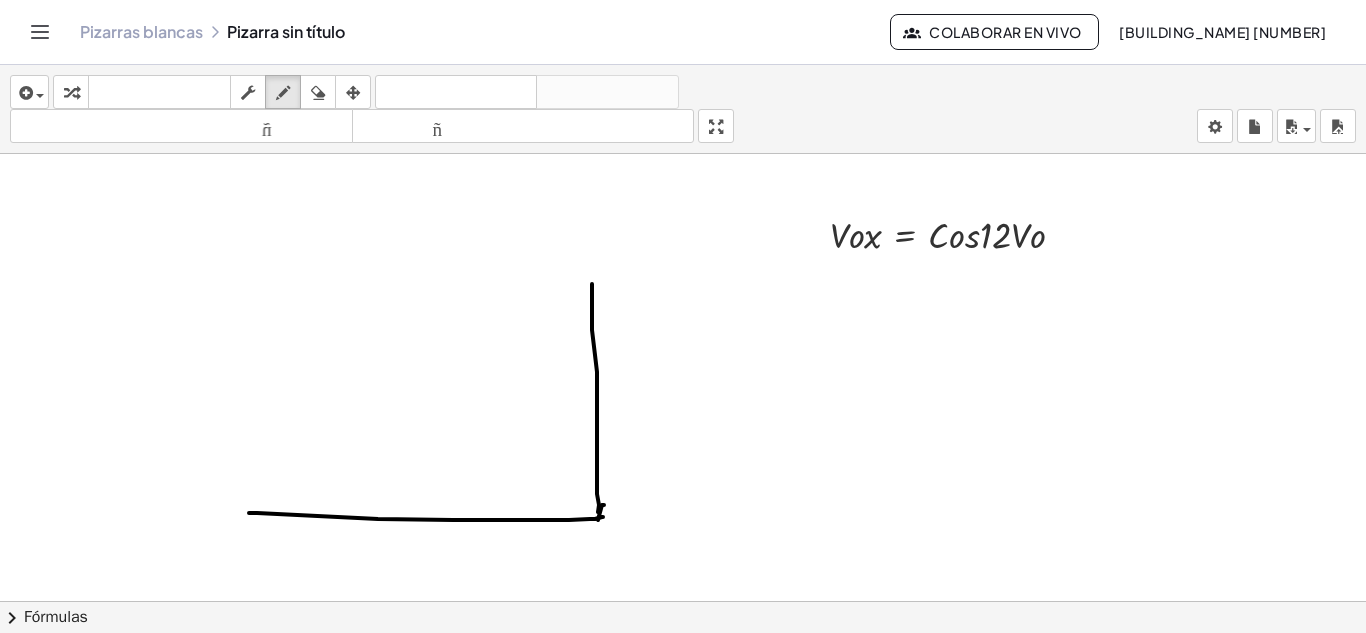 drag, startPoint x: 604, startPoint y: 505, endPoint x: 598, endPoint y: 520, distance: 16.155495 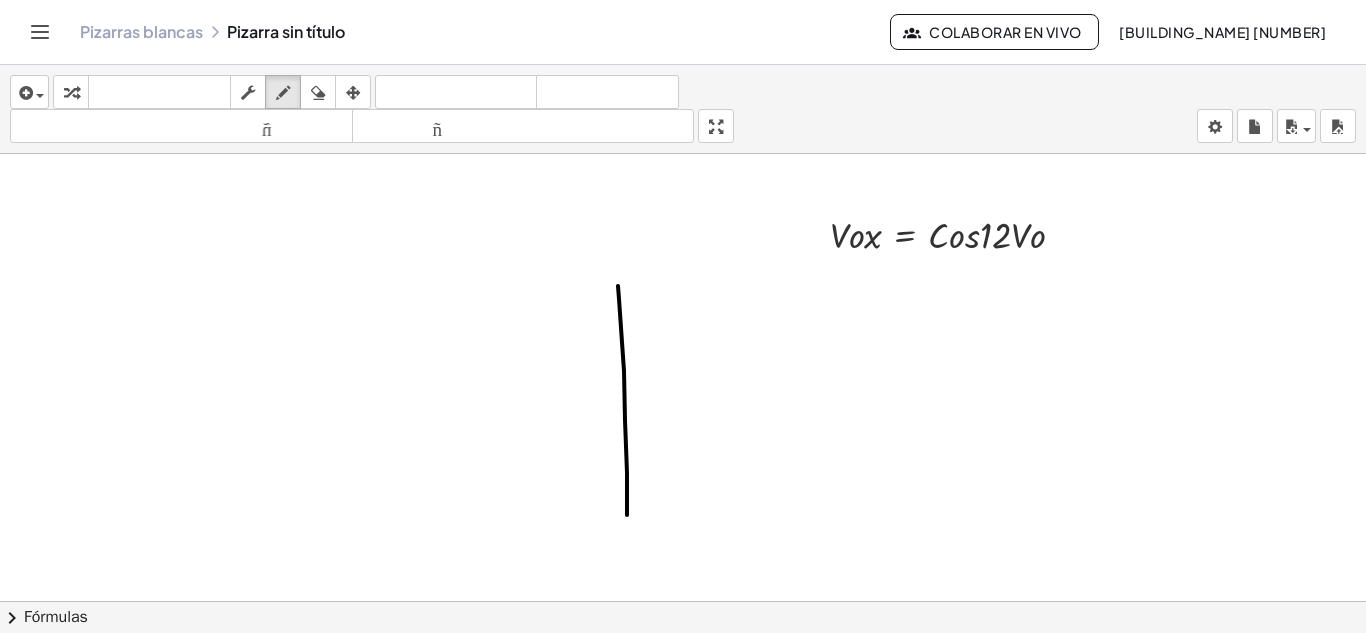 drag, startPoint x: 618, startPoint y: 286, endPoint x: 627, endPoint y: 517, distance: 231.17526 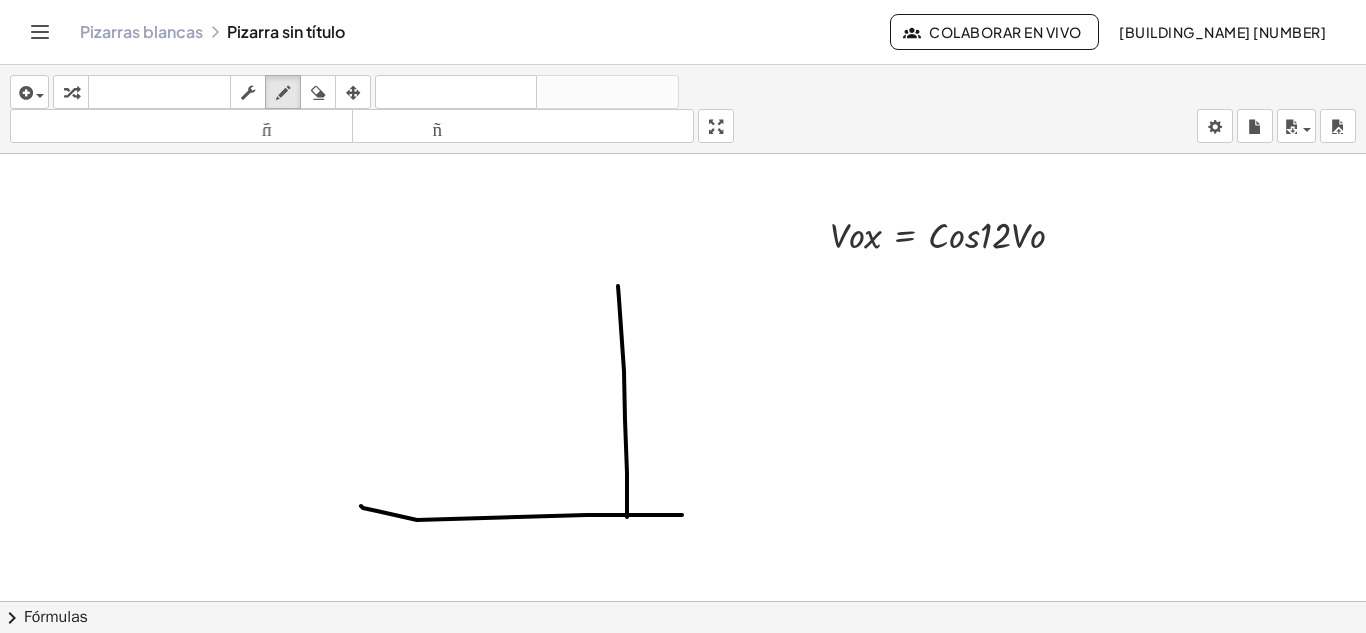 drag, startPoint x: 361, startPoint y: 506, endPoint x: 682, endPoint y: 515, distance: 321.12613 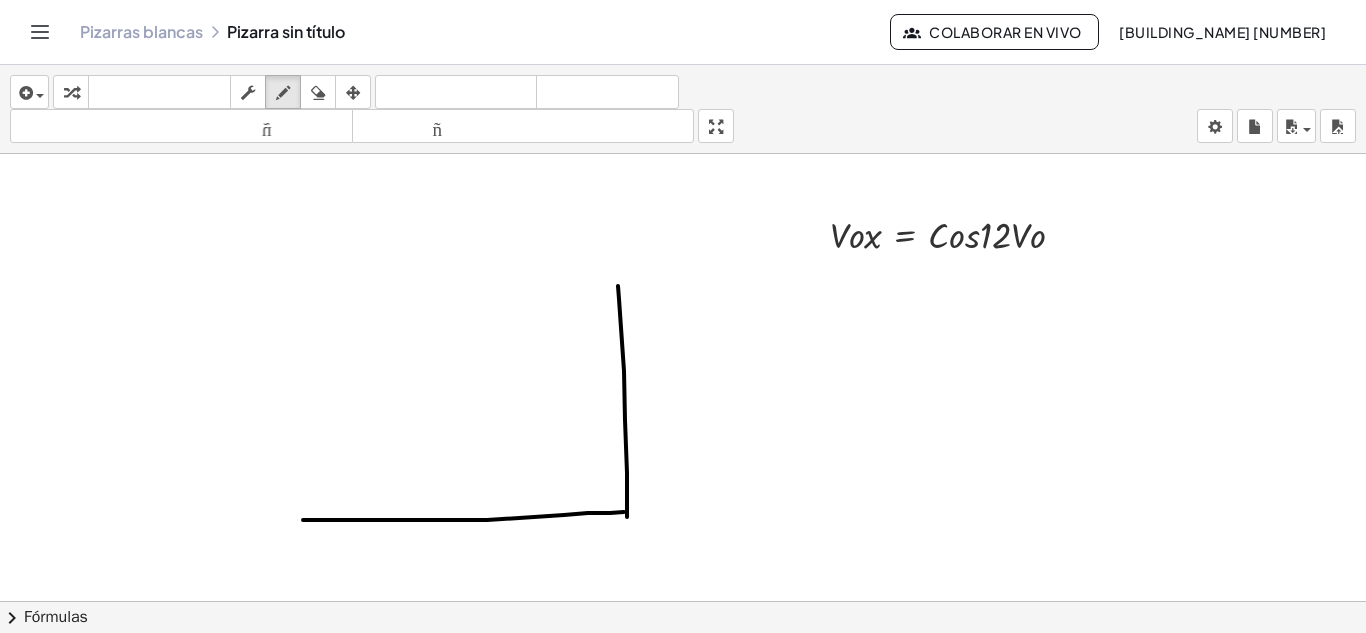 drag, startPoint x: 303, startPoint y: 520, endPoint x: 630, endPoint y: 512, distance: 327.09784 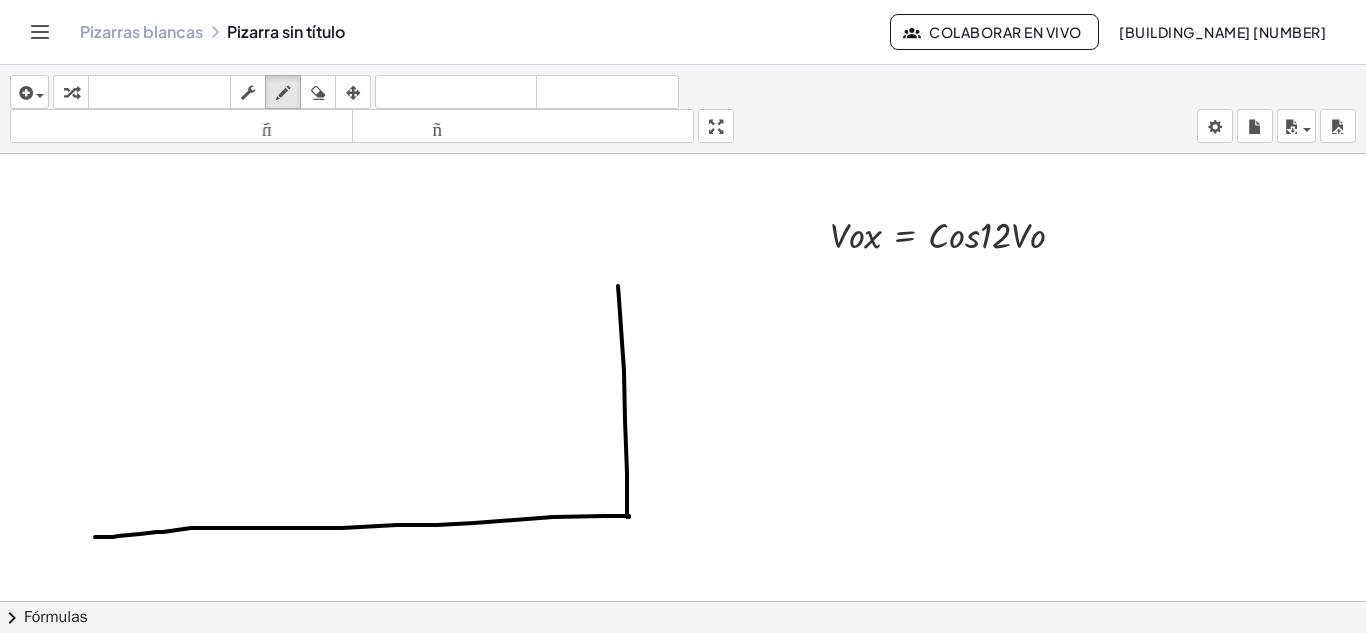 drag, startPoint x: 629, startPoint y: 517, endPoint x: 95, endPoint y: 537, distance: 534.3744 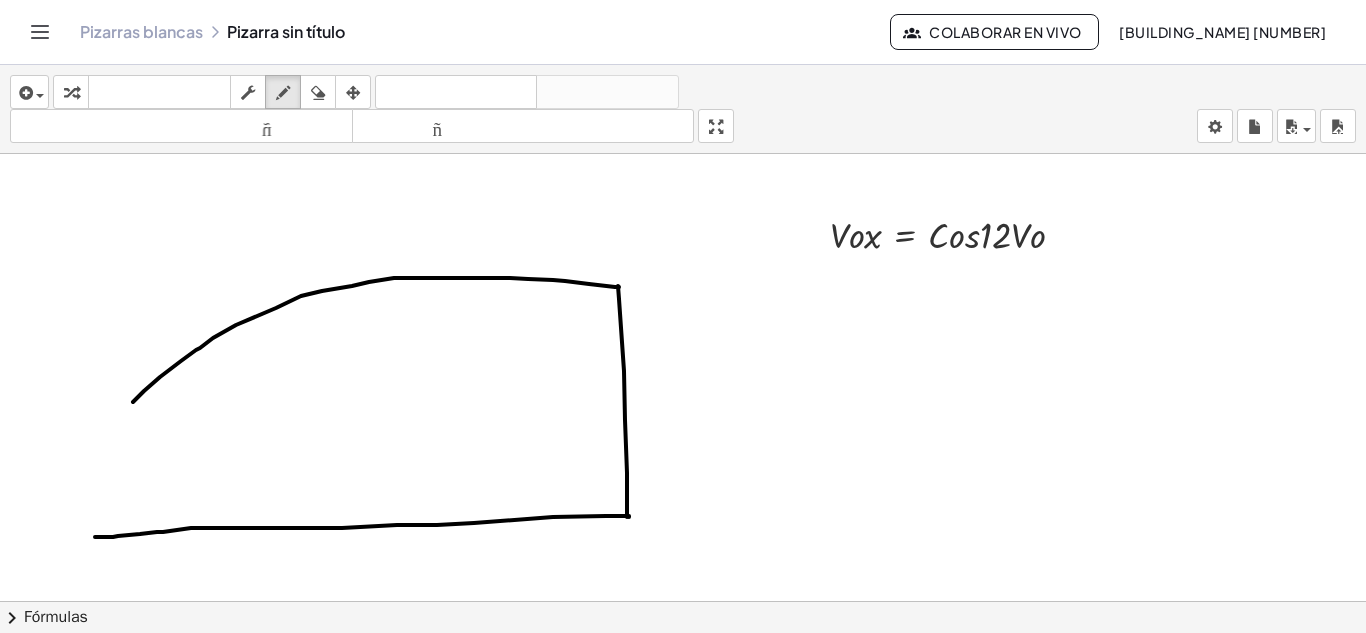 drag, startPoint x: 619, startPoint y: 287, endPoint x: 125, endPoint y: 412, distance: 509.56943 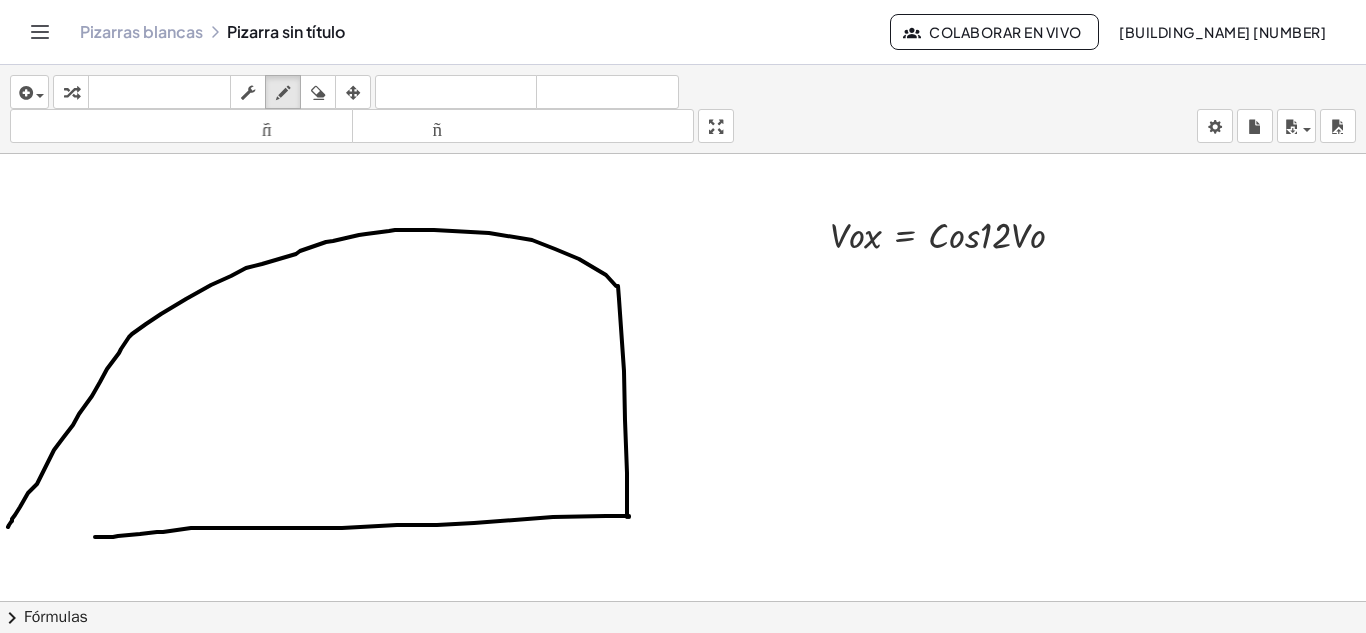 drag, startPoint x: 617, startPoint y: 286, endPoint x: 0, endPoint y: 527, distance: 662.39716 